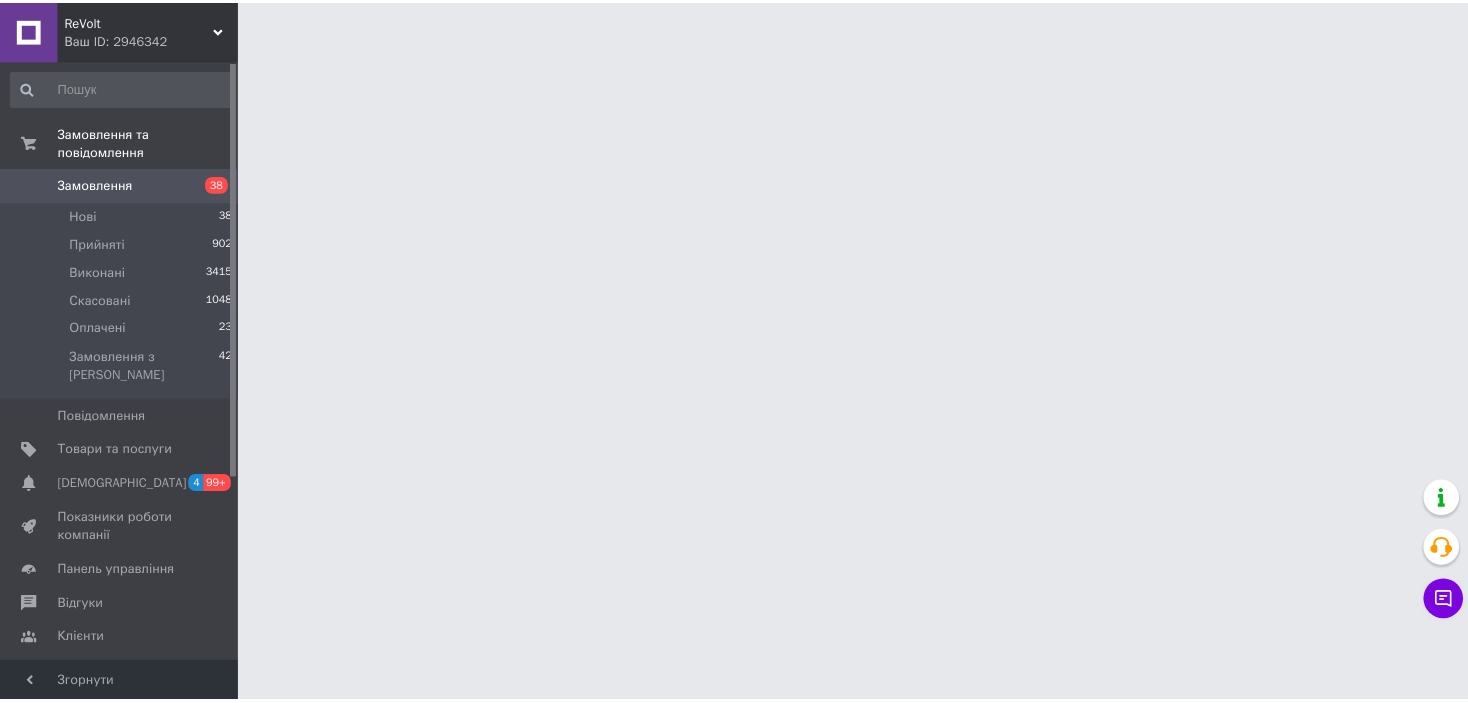 scroll, scrollTop: 0, scrollLeft: 0, axis: both 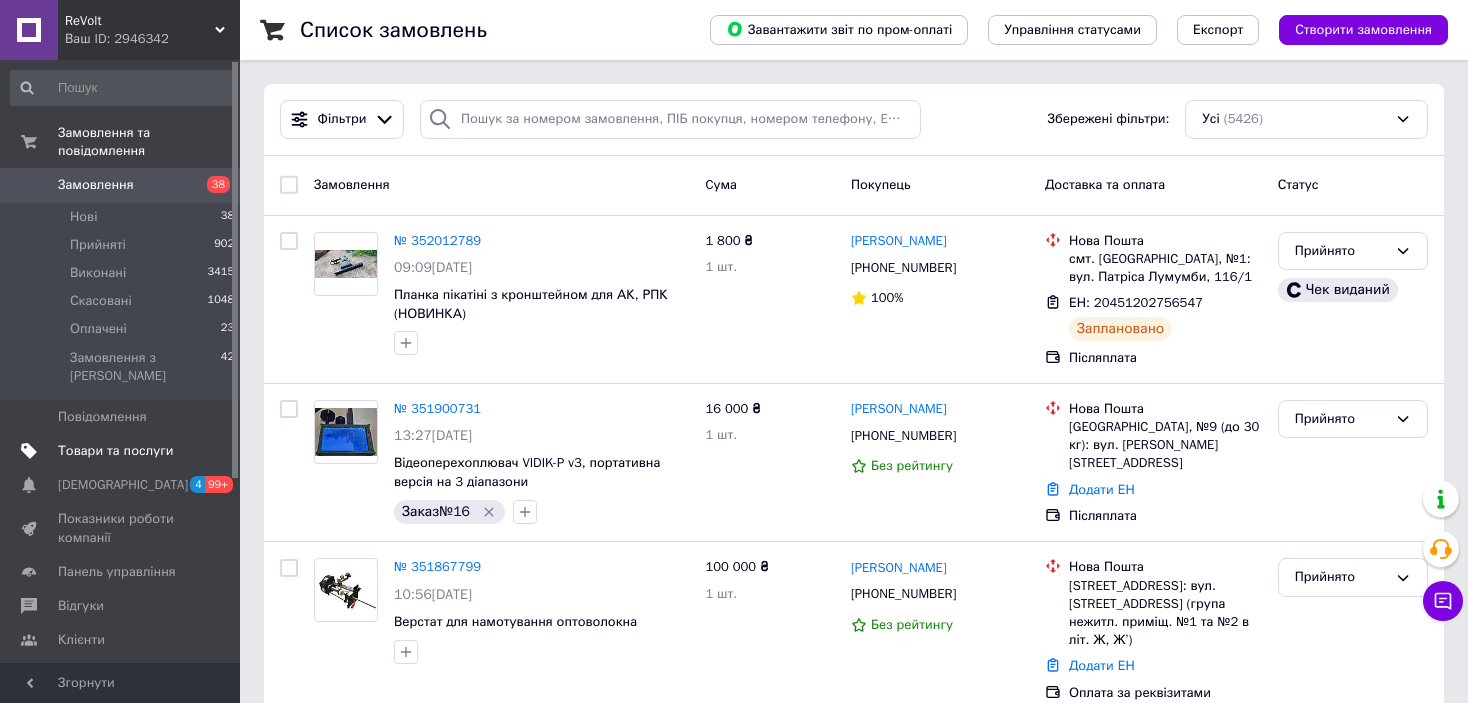 click on "Товари та послуги" at bounding box center (121, 451) 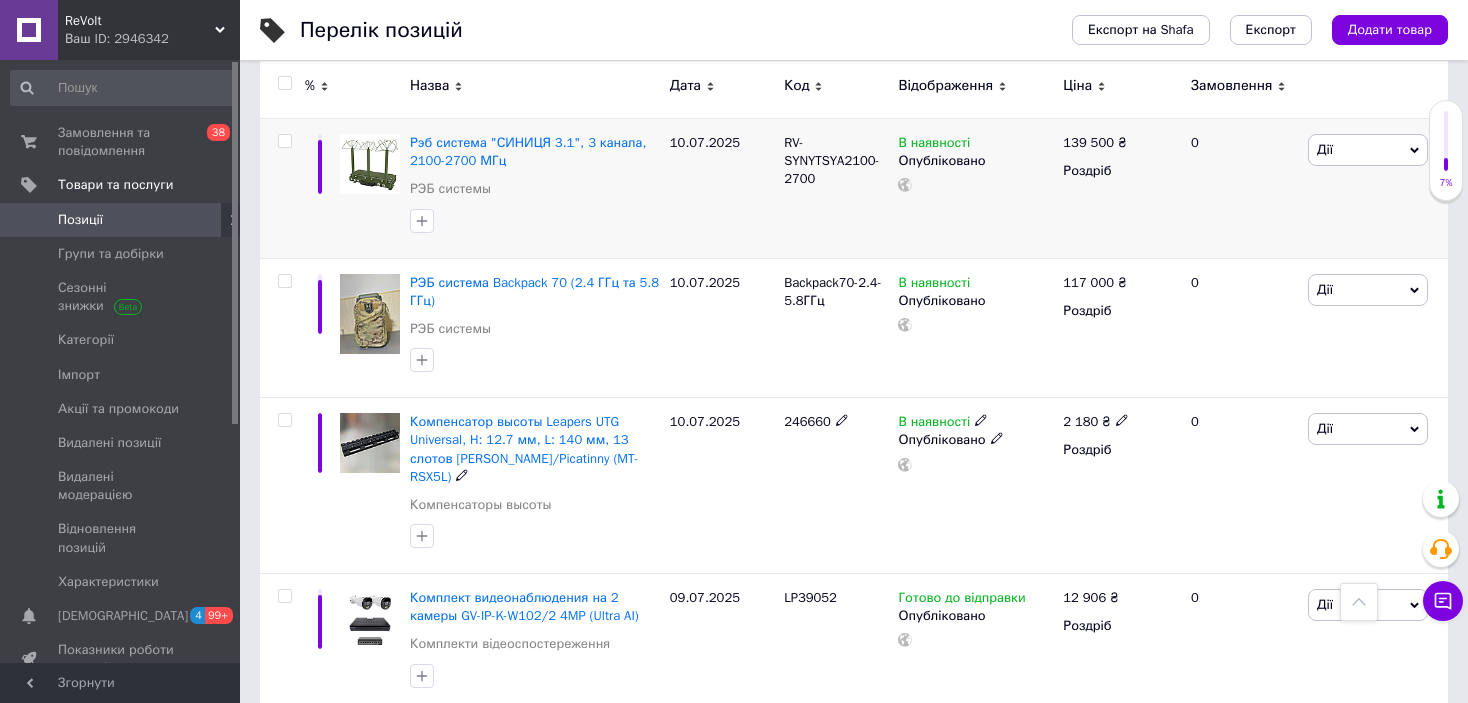 scroll, scrollTop: 400, scrollLeft: 0, axis: vertical 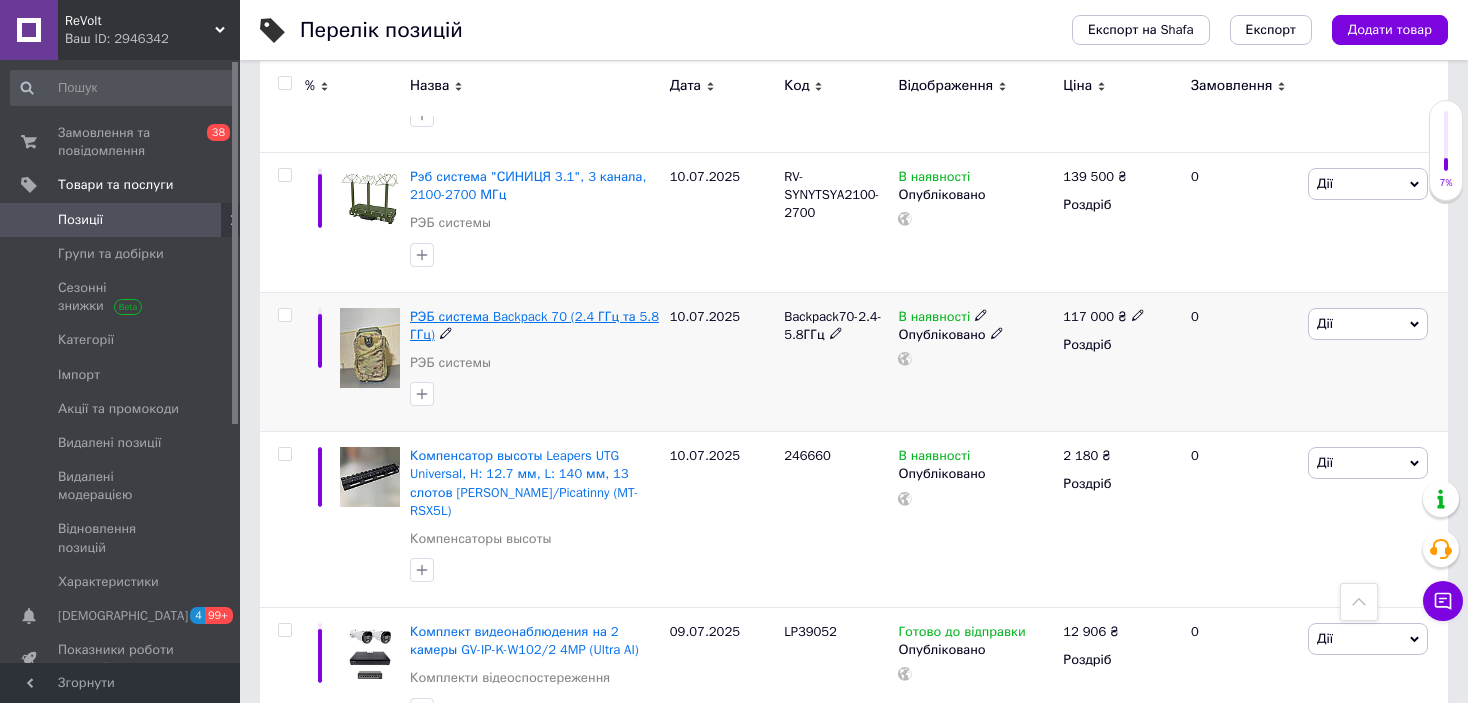 click on "РЭБ система Backpack 70 (2.4 ГГц та 5.8 ГГц)" at bounding box center [534, 325] 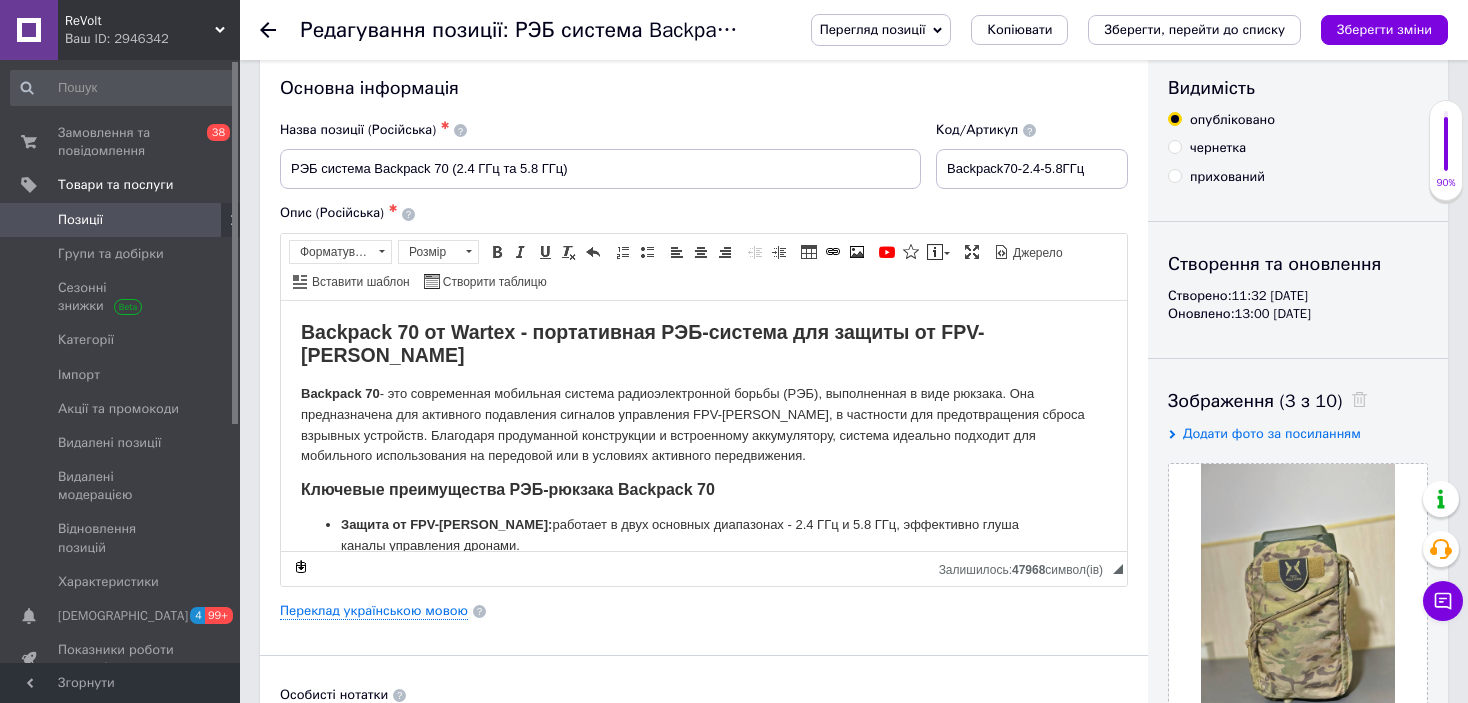 scroll, scrollTop: 0, scrollLeft: 0, axis: both 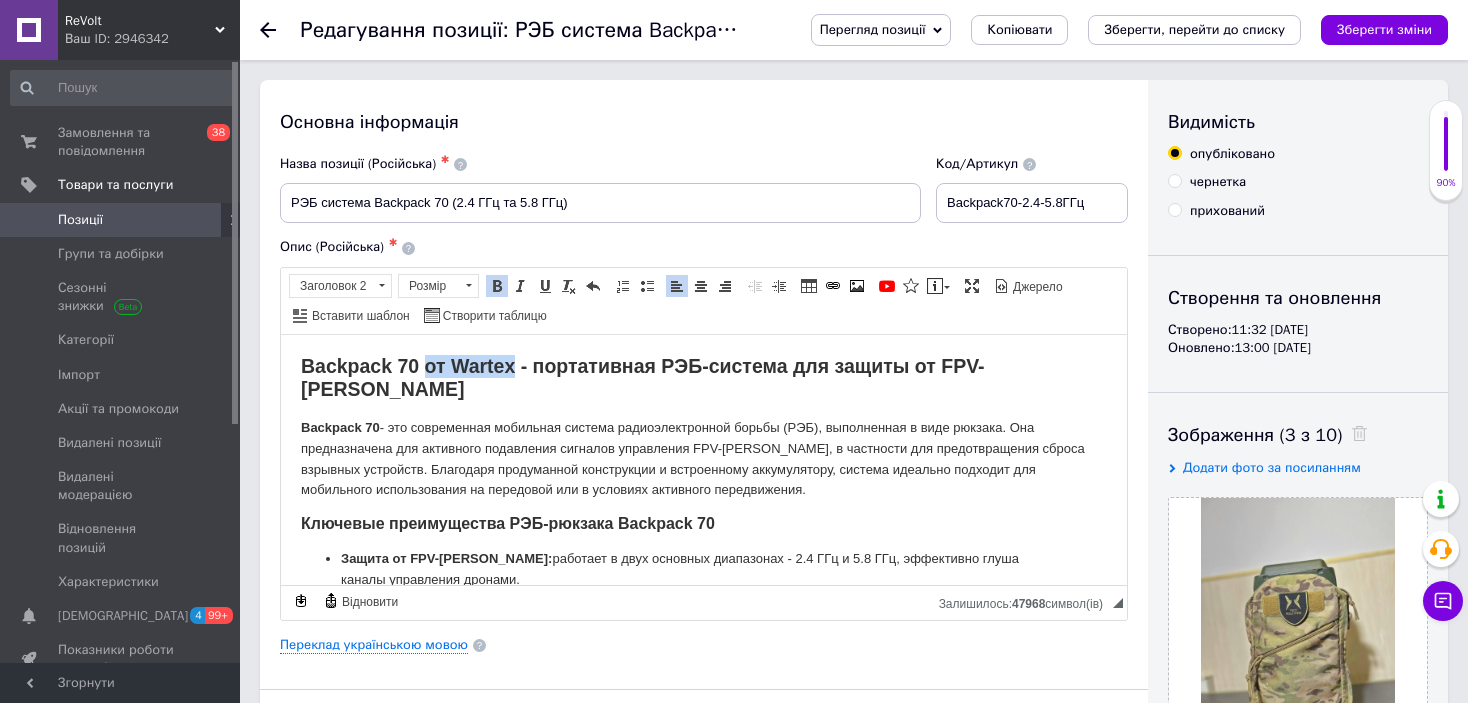 drag, startPoint x: 427, startPoint y: 365, endPoint x: 516, endPoint y: 370, distance: 89.140335 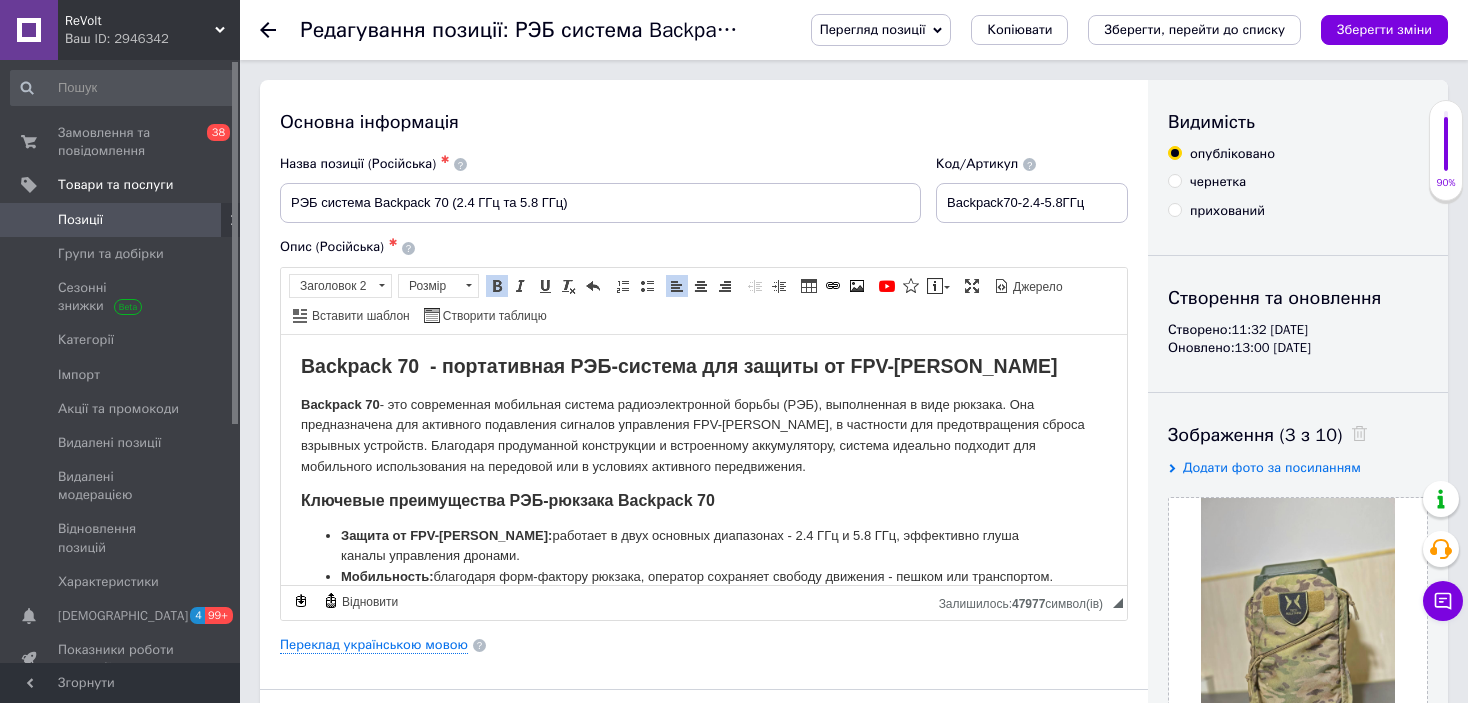 click on "Backpack 70  - портативная РЭБ-система для защиты от FPV-[PERSON_NAME] Backpack 70  - это современная мобильная система радиоэлектронной борьбы (РЭБ), выполненная в виде рюкзака. Она предназначена для активного подавления сигналов управления FPV-[PERSON_NAME], в частности для предотвращения сброса взрывных устройств. Благодаря продуманной конструкции и встроенному аккумулятору, система идеально подходит для мобильного использования на передовой или в условиях активного передвижения. Ключевые преимущества РЭБ-рюкзака Backpack 70 Защита от FPV-[PERSON_NAME]: Мобильность:  Формат: Антенна:" at bounding box center (704, 704) 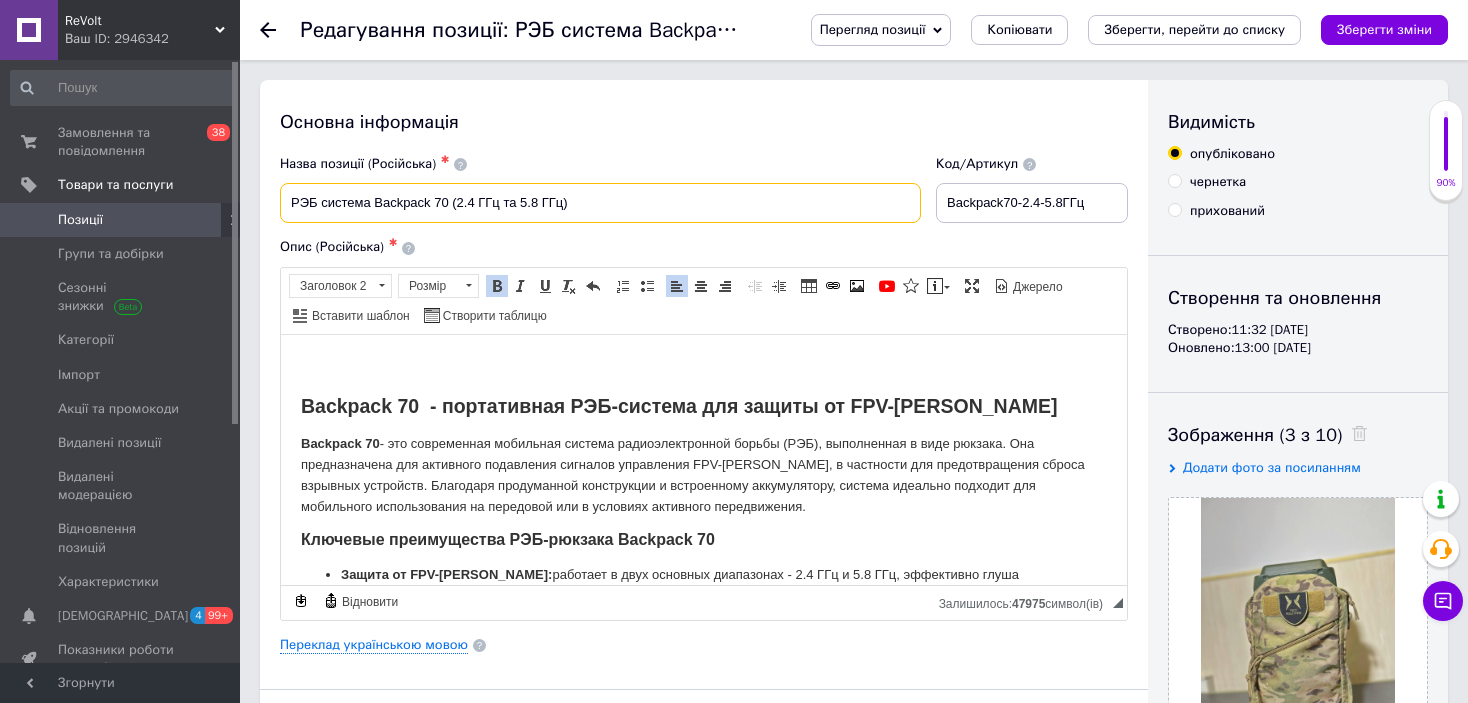 drag, startPoint x: 620, startPoint y: 206, endPoint x: 204, endPoint y: 214, distance: 416.0769 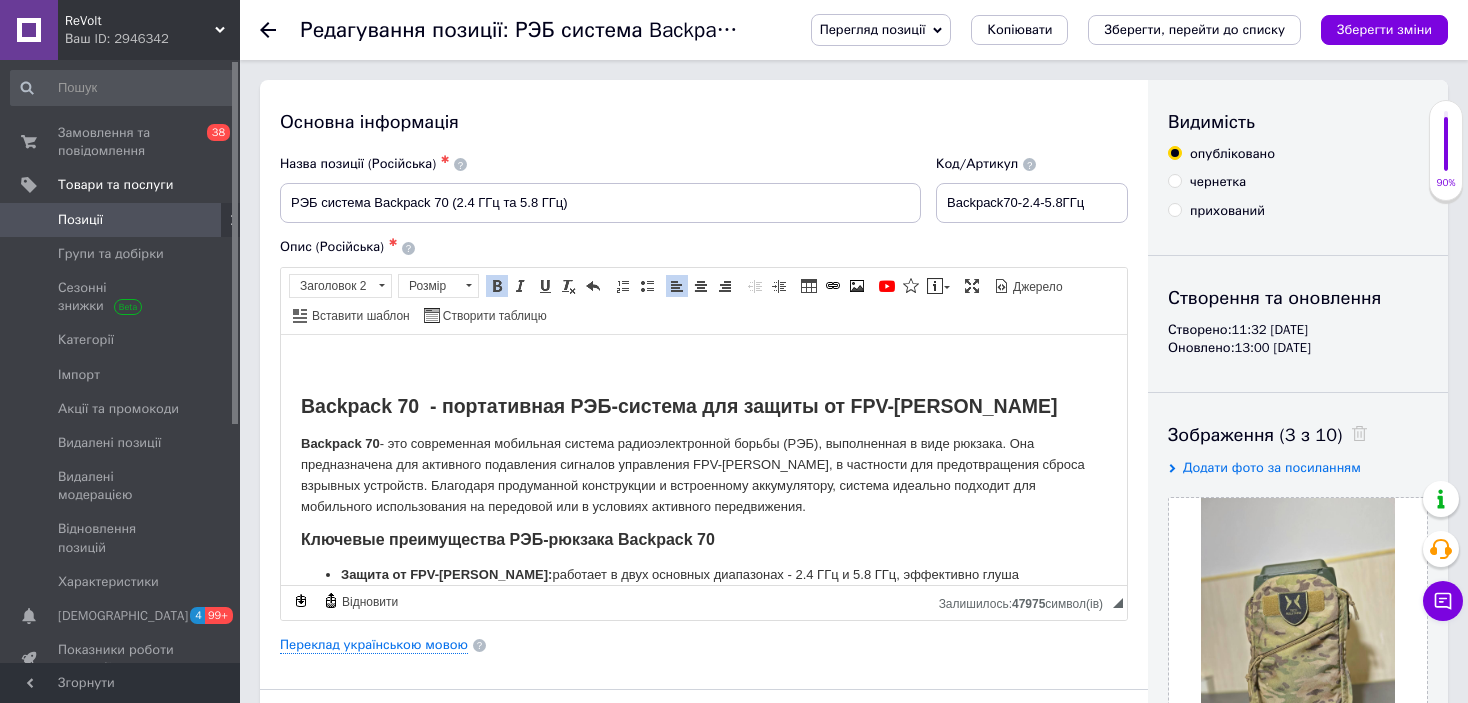 click at bounding box center [704, 365] 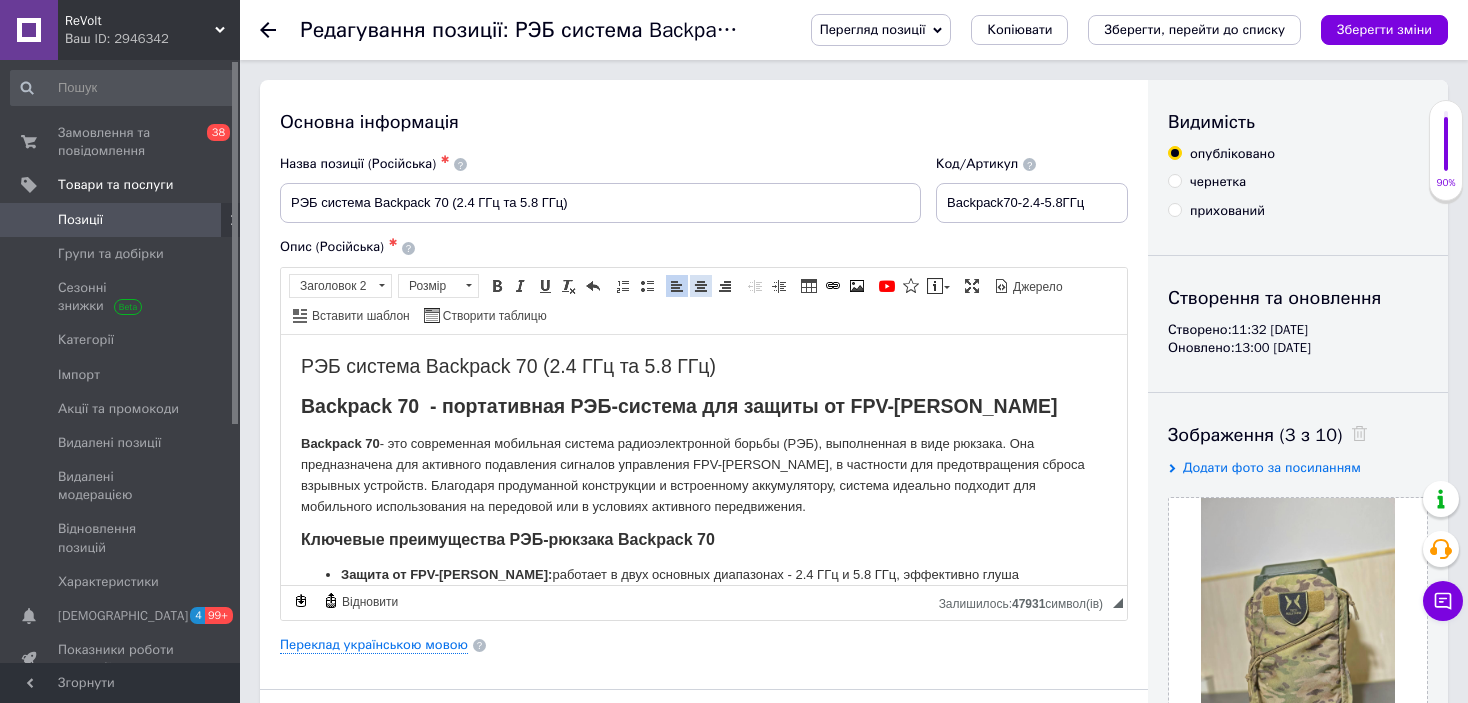 click at bounding box center (701, 286) 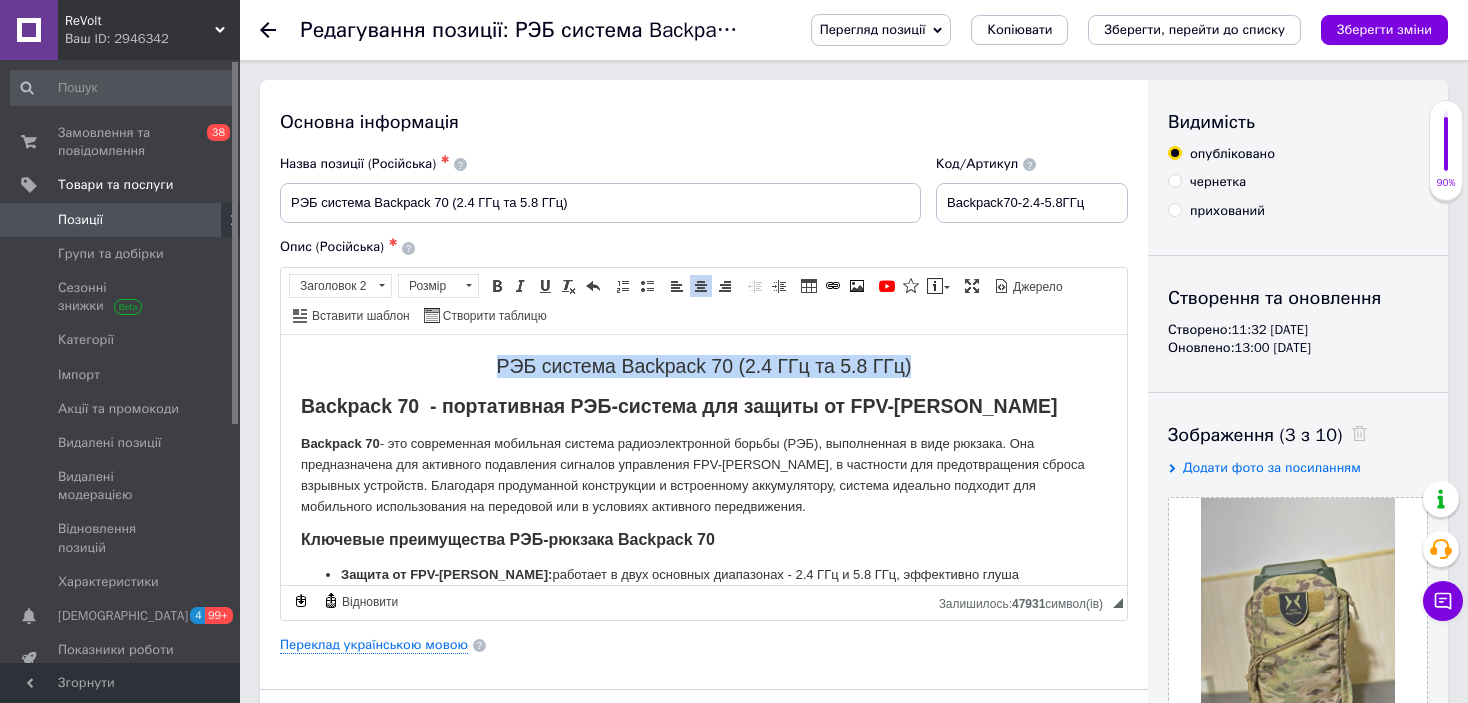 drag, startPoint x: 492, startPoint y: 367, endPoint x: 748, endPoint y: 342, distance: 257.2178 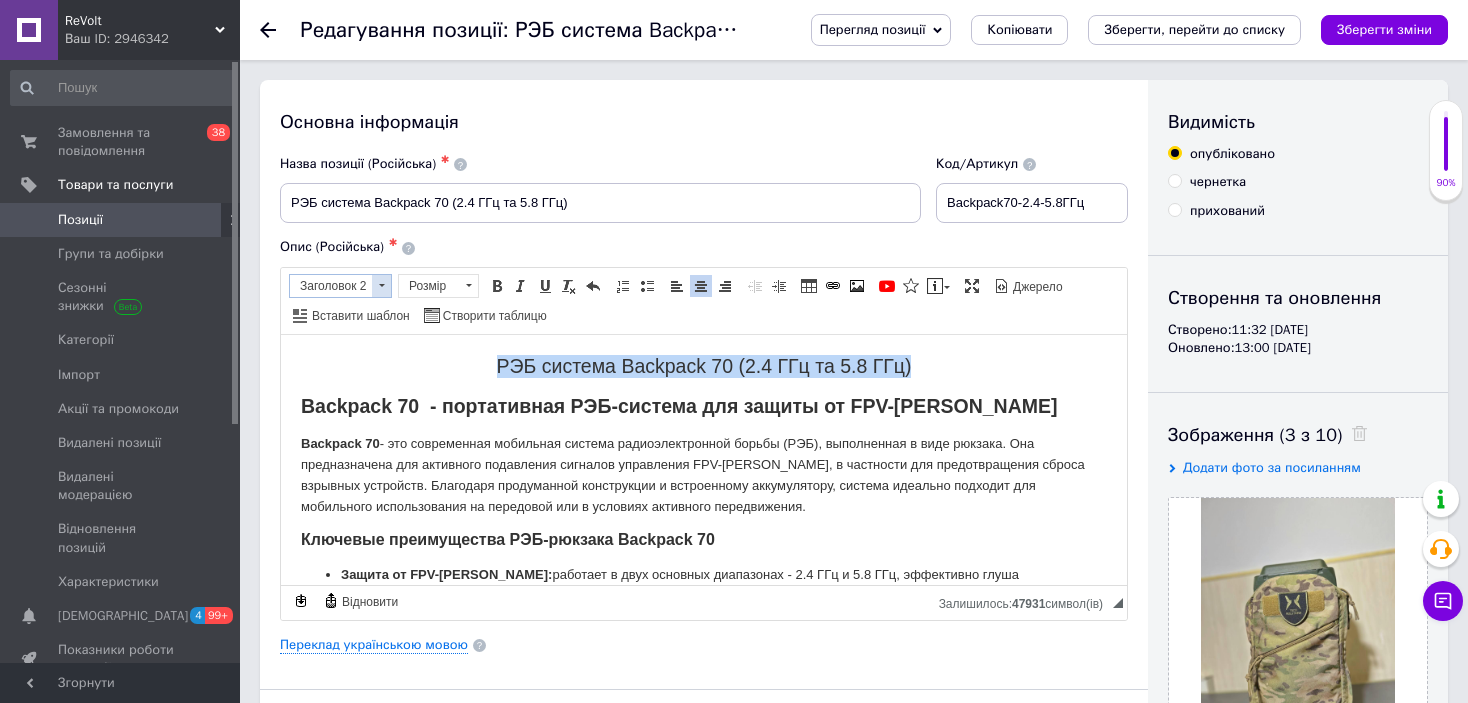 click on "Заголовок 2" at bounding box center [331, 286] 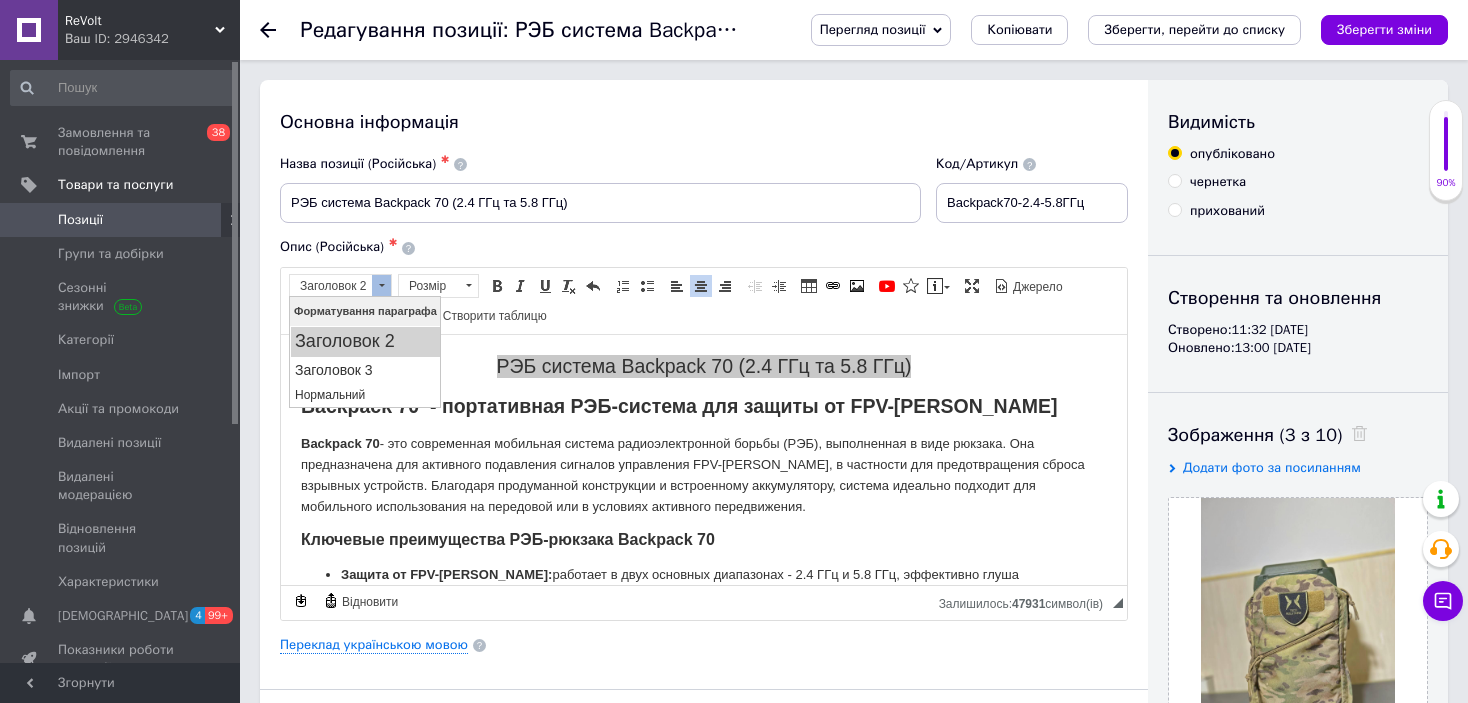 scroll, scrollTop: 0, scrollLeft: 0, axis: both 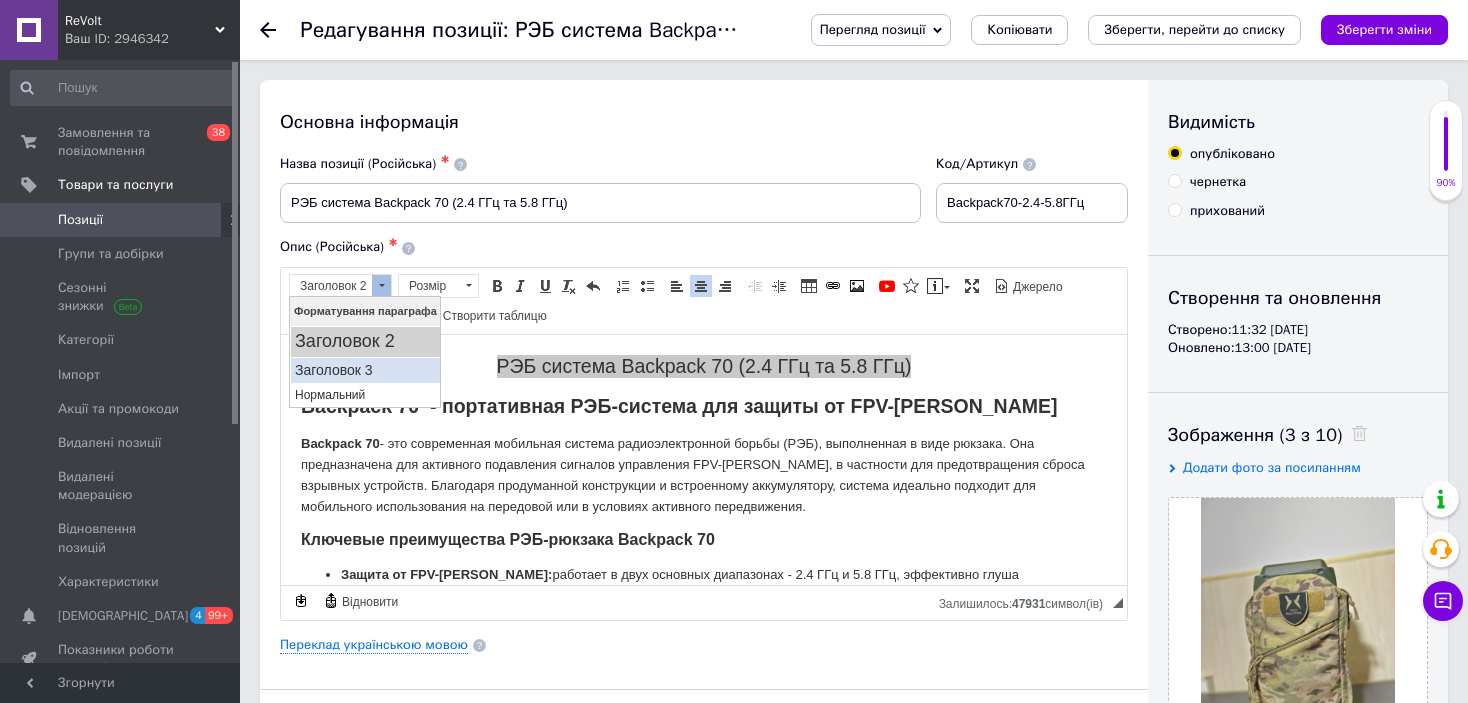 click on "Заголовок 3" at bounding box center [364, 370] 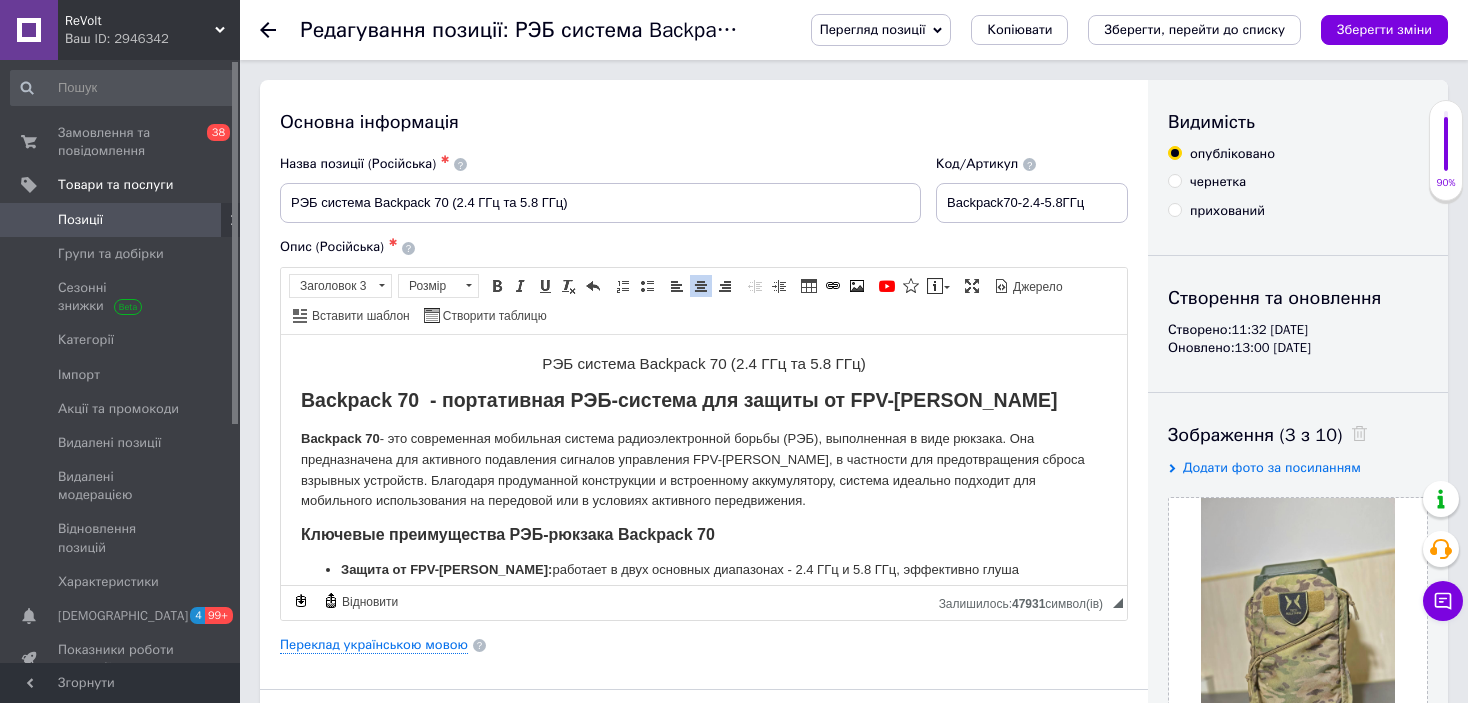 drag, startPoint x: 283, startPoint y: 272, endPoint x: 293, endPoint y: 268, distance: 10.770329 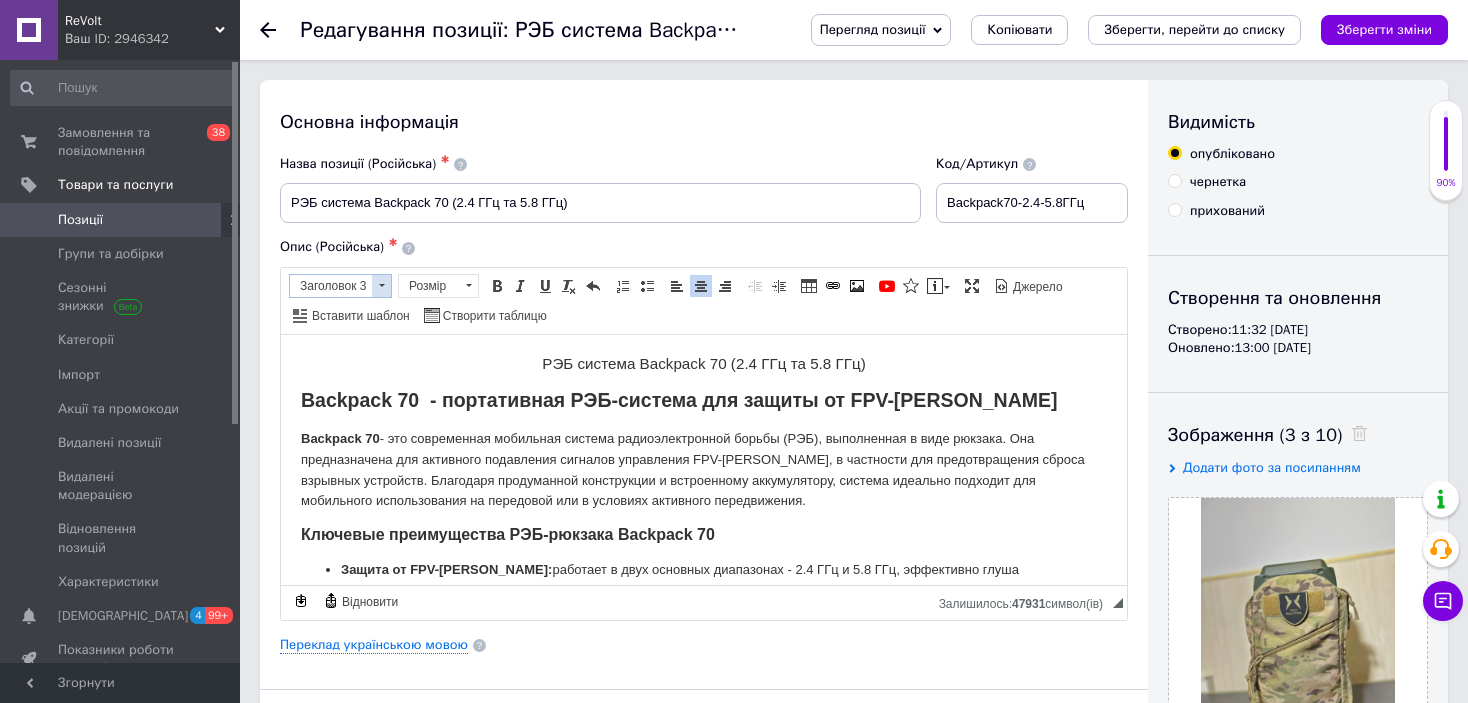 drag, startPoint x: 323, startPoint y: 278, endPoint x: 323, endPoint y: 289, distance: 11 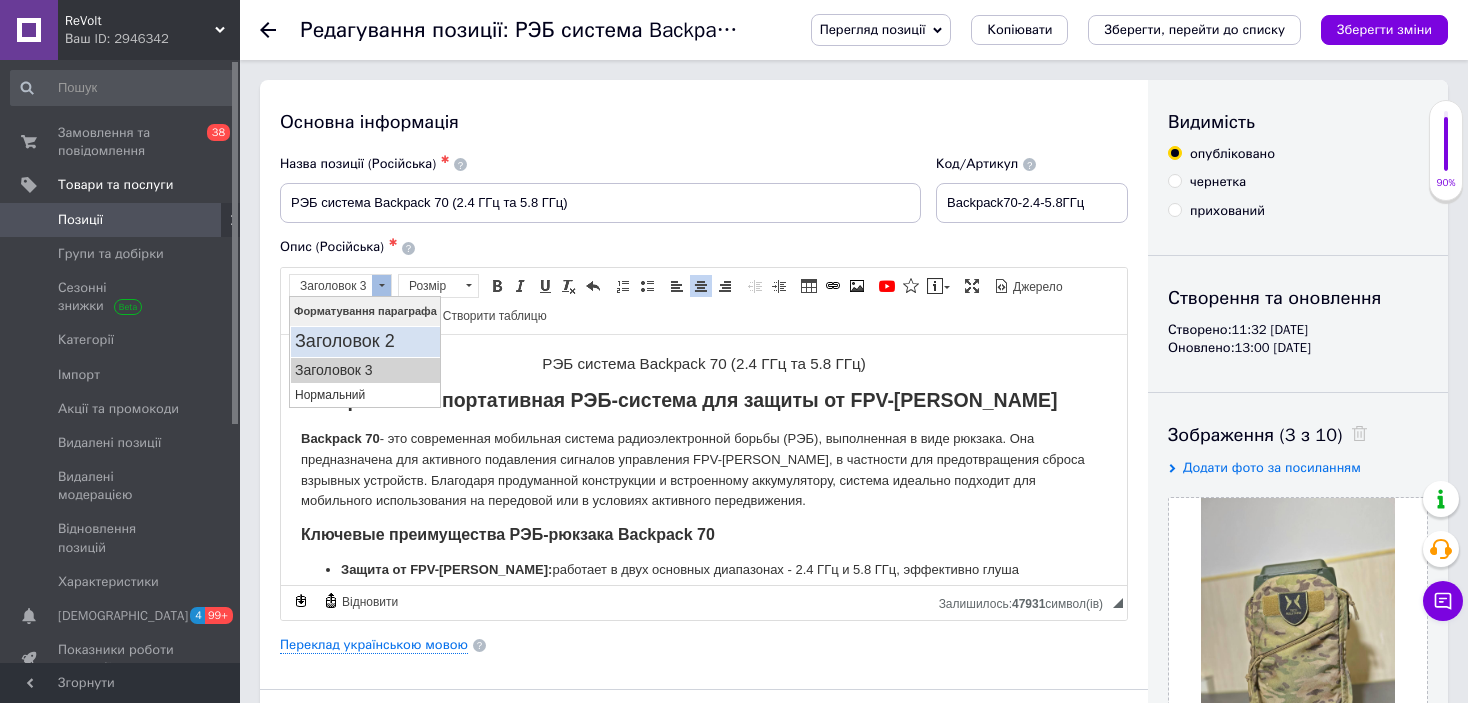 click on "Заголовок 2" at bounding box center (364, 342) 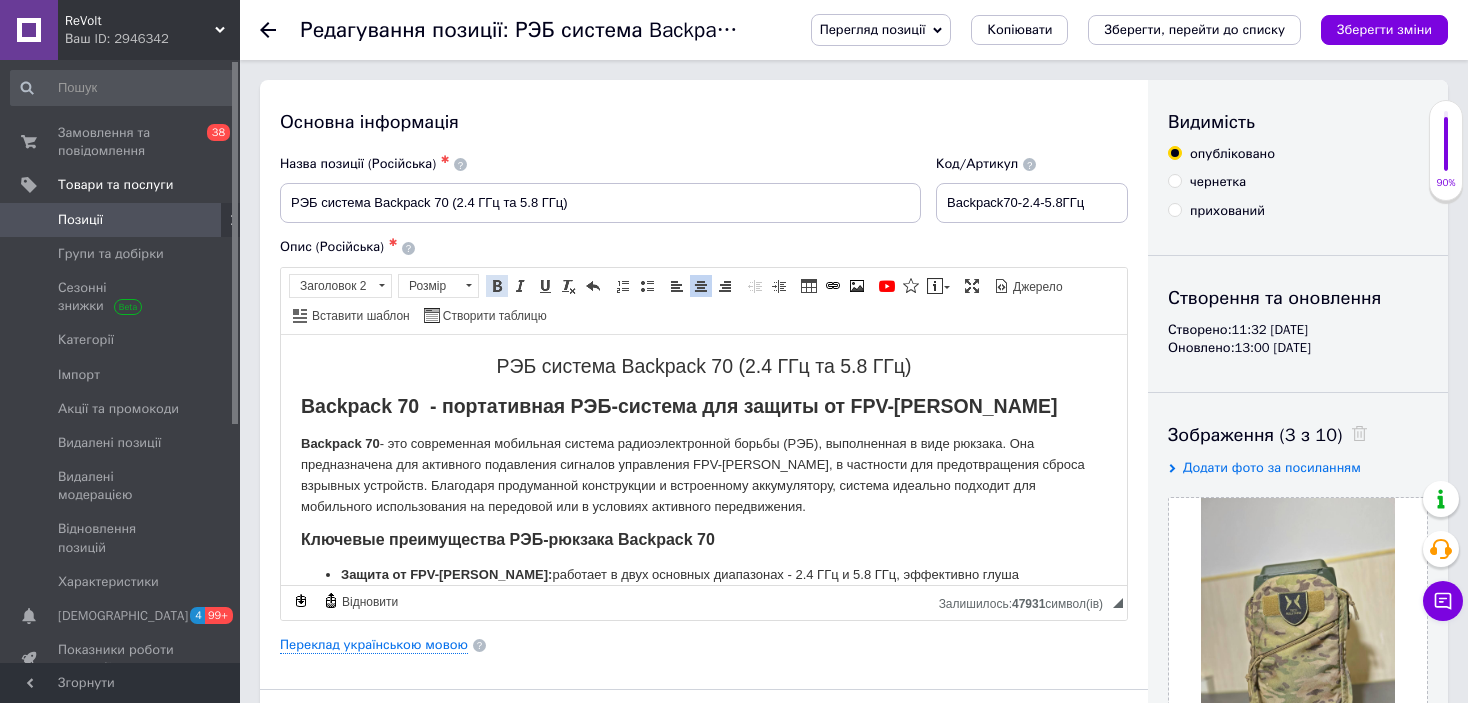 click at bounding box center [497, 286] 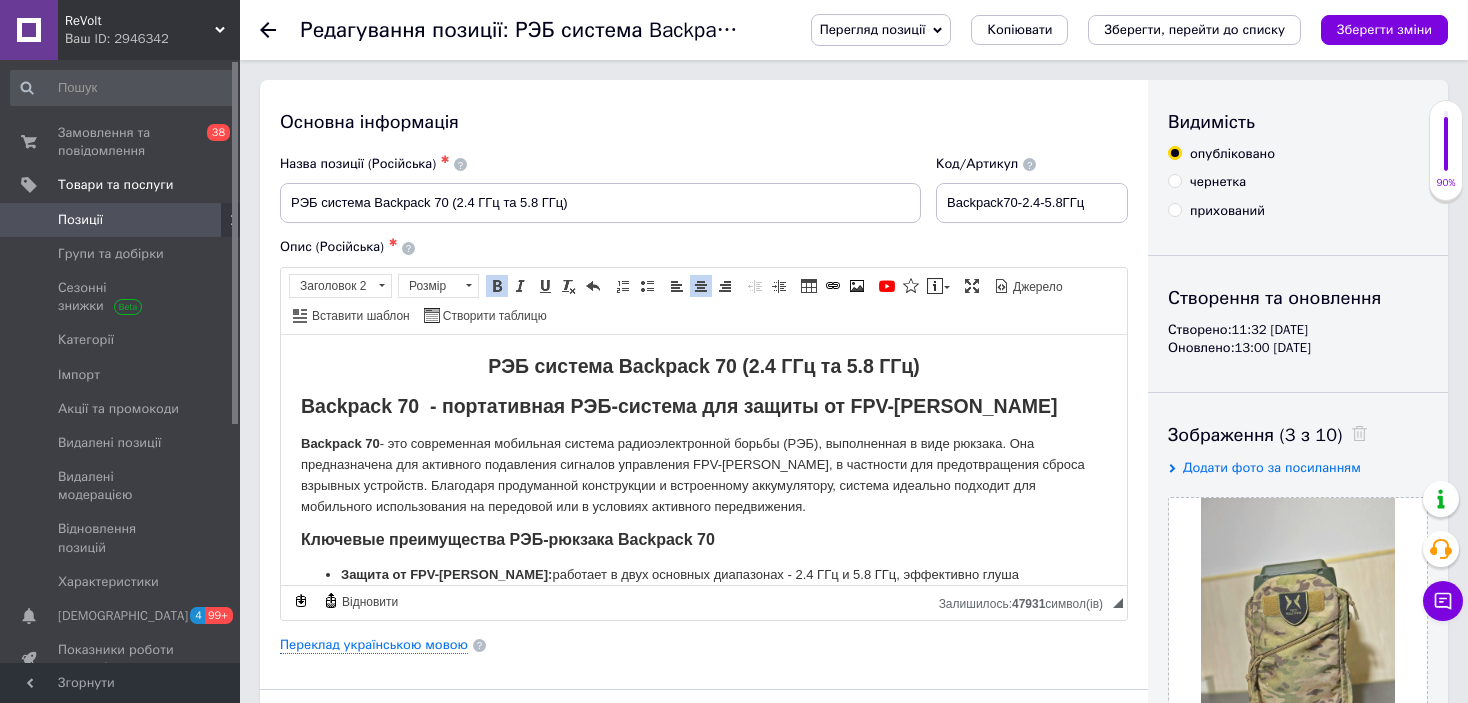click on "РЭБ система Backpack 70 (2.4 ГГц та 5.8 ГГц) Backpack 70  - портативная РЭБ-система для защиты от FPV-[PERSON_NAME] Backpack 70  - это современная мобильная система радиоэлектронной борьбы (РЭБ), выполненная в виде рюкзака. Она предназначена для активного подавления сигналов управления FPV-[PERSON_NAME], в частности для предотвращения сброса взрывных устройств. Благодаря продуманной конструкции и встроенному аккумулятору, система идеально подходит для мобильного использования на передовой или в условиях активного передвижения. Ключевые преимущества РЭБ-рюкзака Backpack 70 Мобильность:" at bounding box center (704, 724) 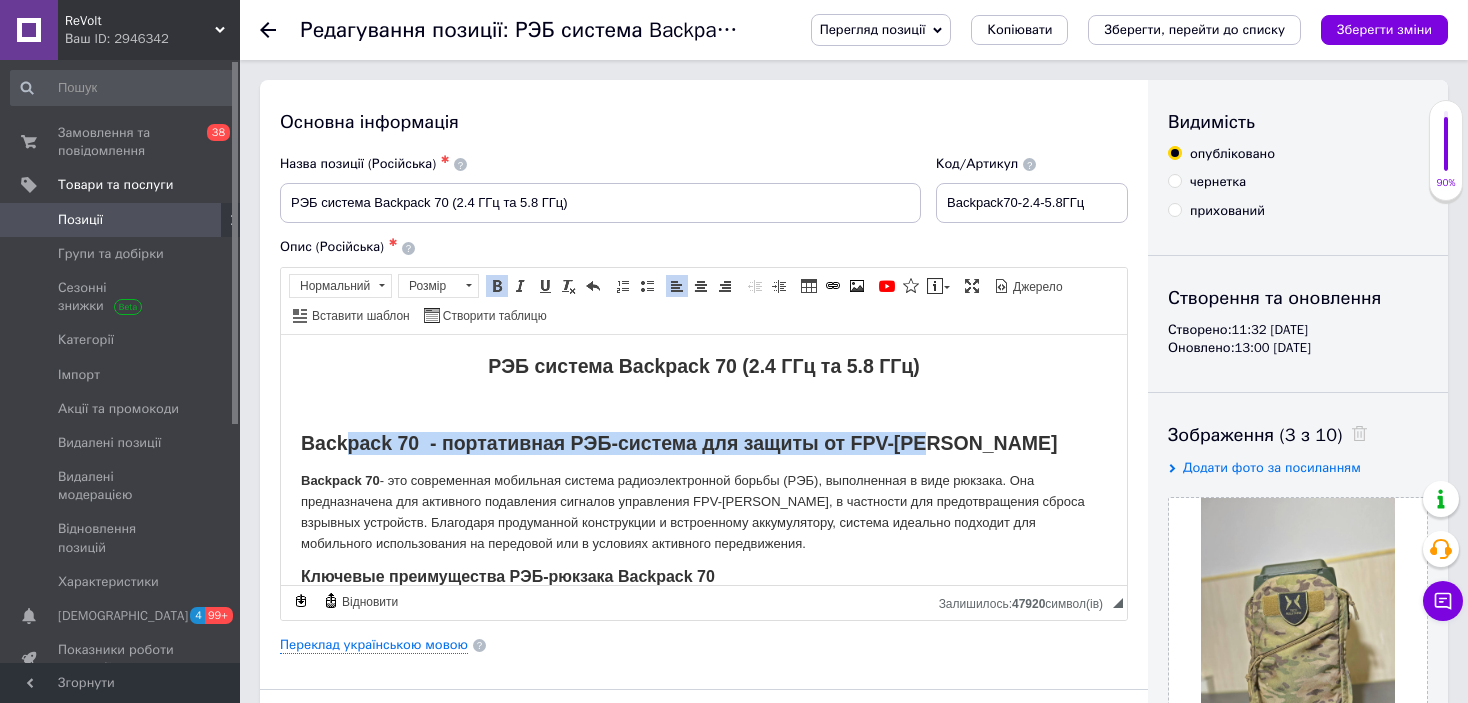drag, startPoint x: 344, startPoint y: 446, endPoint x: 929, endPoint y: 441, distance: 585.02136 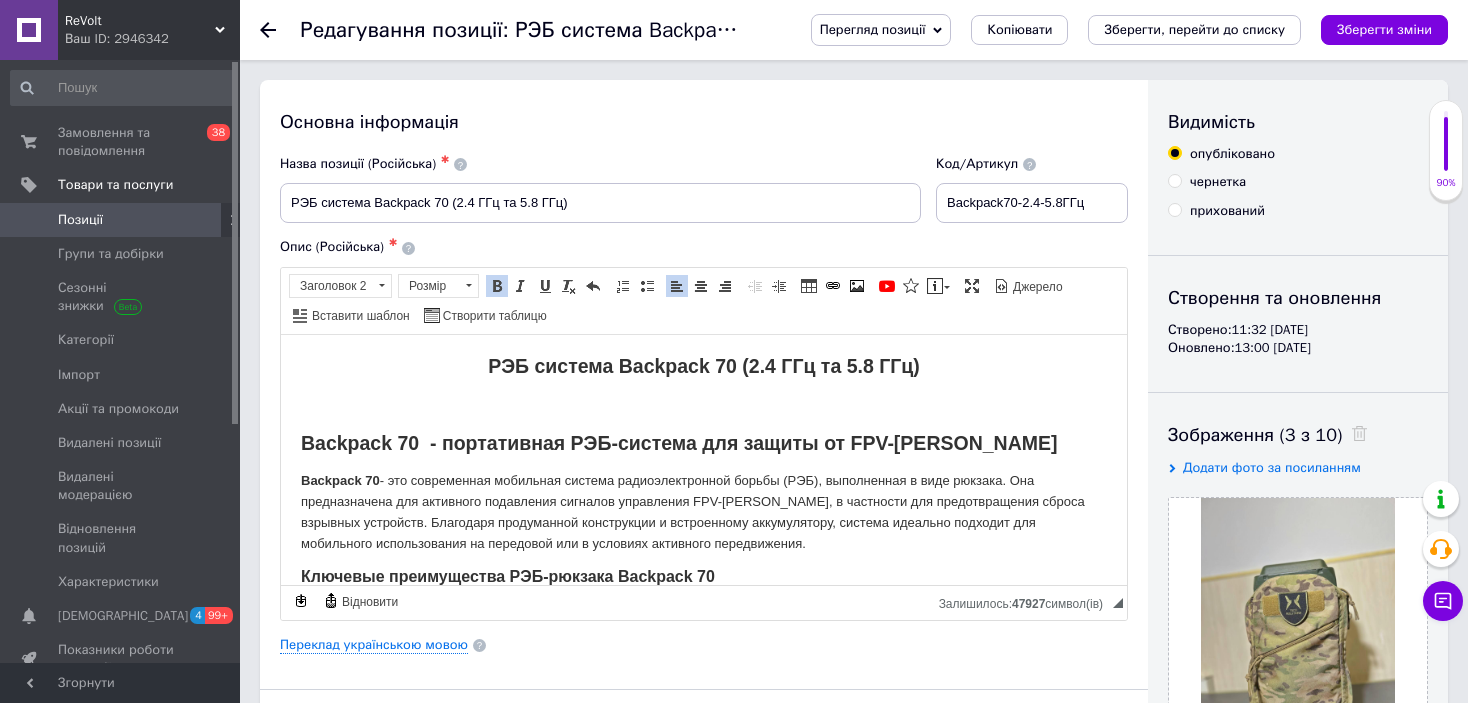 click on "РЭБ система Backpack 70 (2.4 ГГц та 5.8 ГГц) Backpack 70  - портативная РЭБ-система для защиты от FPV-[PERSON_NAME] Backpack 70  - это современная мобильная система радиоэлектронной борьбы (РЭБ), выполненная в виде рюкзака. Она предназначена для активного подавления сигналов управления FPV-[PERSON_NAME], в частности для предотвращения сброса взрывных устройств. Благодаря продуманной конструкции и встроенному аккумулятору, система идеально подходит для мобильного использования на передовой или в условиях активного передвижения. Ключевые преимущества РЭБ-рюкзака Backpack 70 Мобильность:" at bounding box center [704, 743] 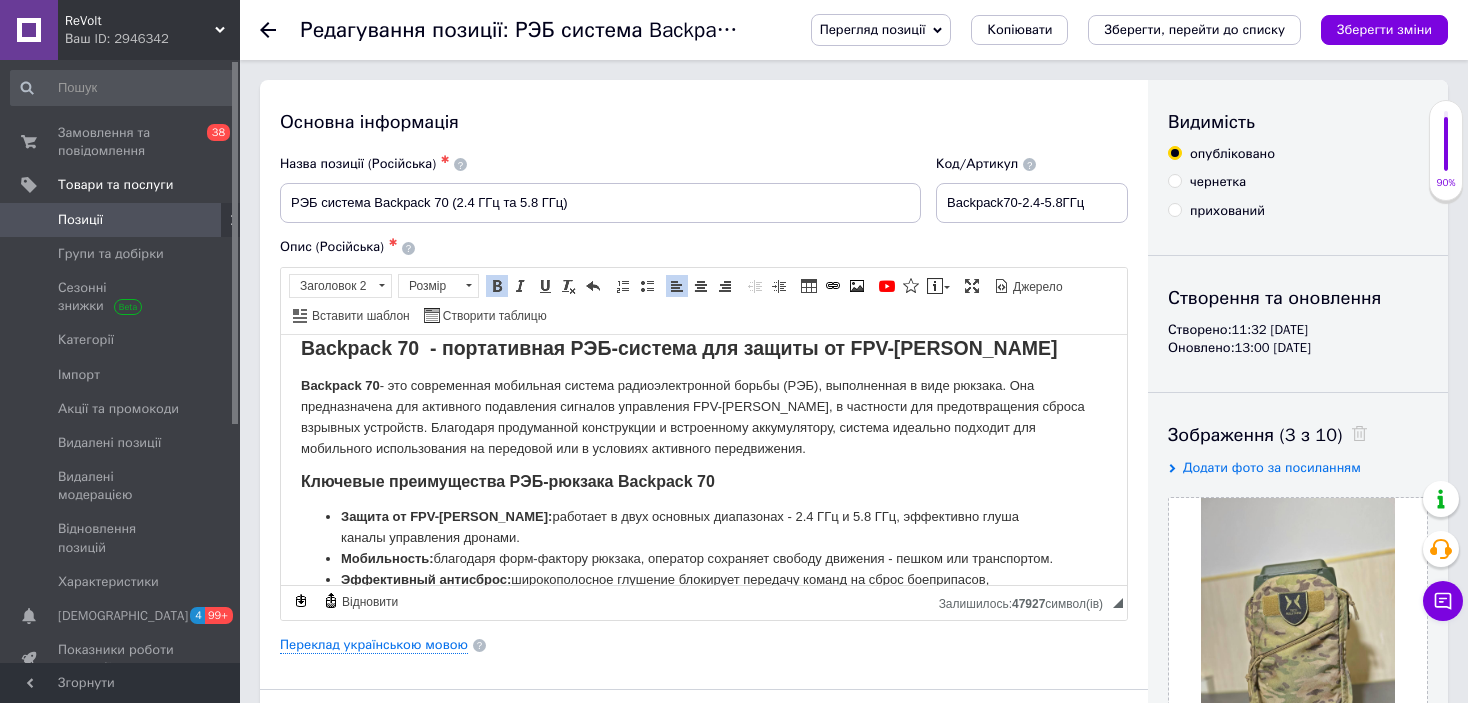 scroll, scrollTop: 100, scrollLeft: 0, axis: vertical 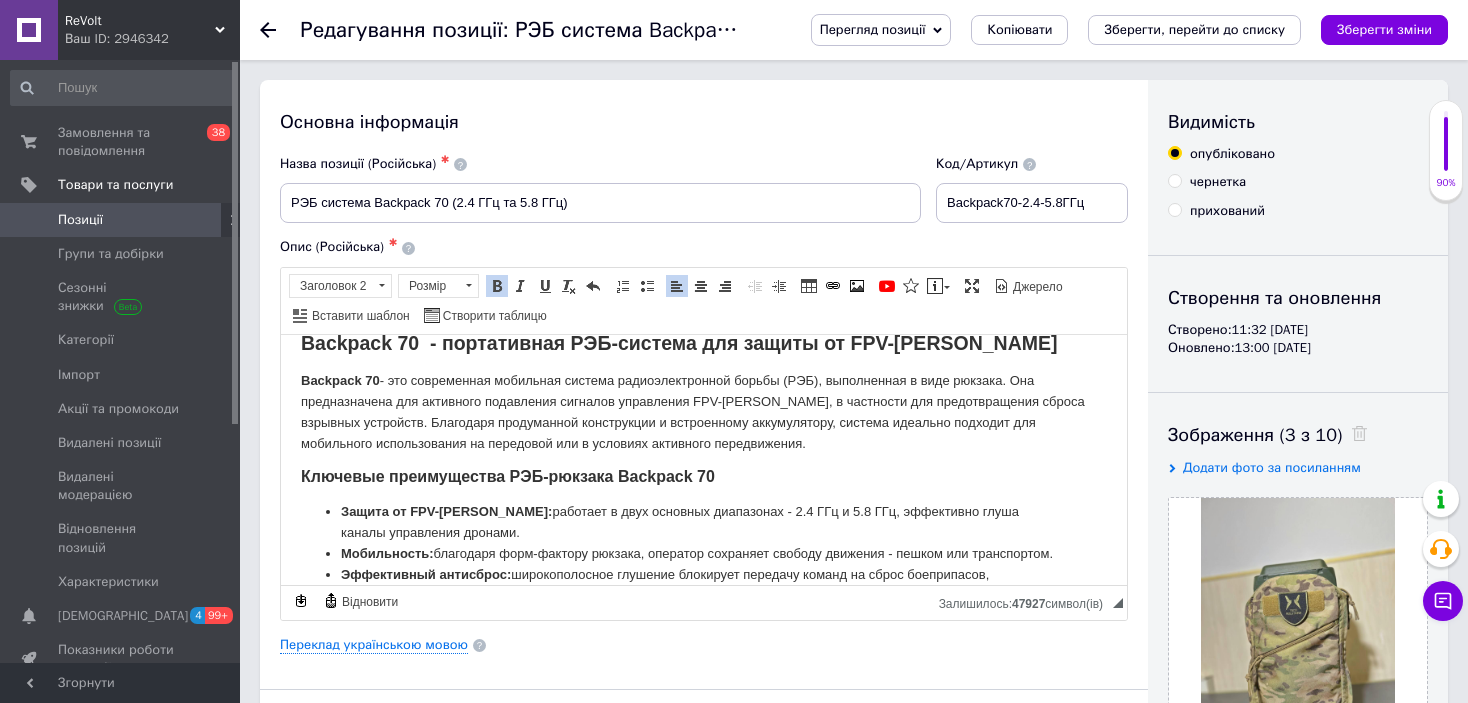 click on "Backpack 70  - это современная мобильная система радиоэлектронной борьбы (РЭБ), выполненная в виде рюкзака. Она предназначена для активного подавления сигналов управления FPV-[PERSON_NAME], в частности для предотвращения сброса взрывных устройств. Благодаря продуманной конструкции и встроенному аккумулятору, система идеально подходит для мобильного использования на передовой или в условиях активного передвижения." at bounding box center [704, 411] 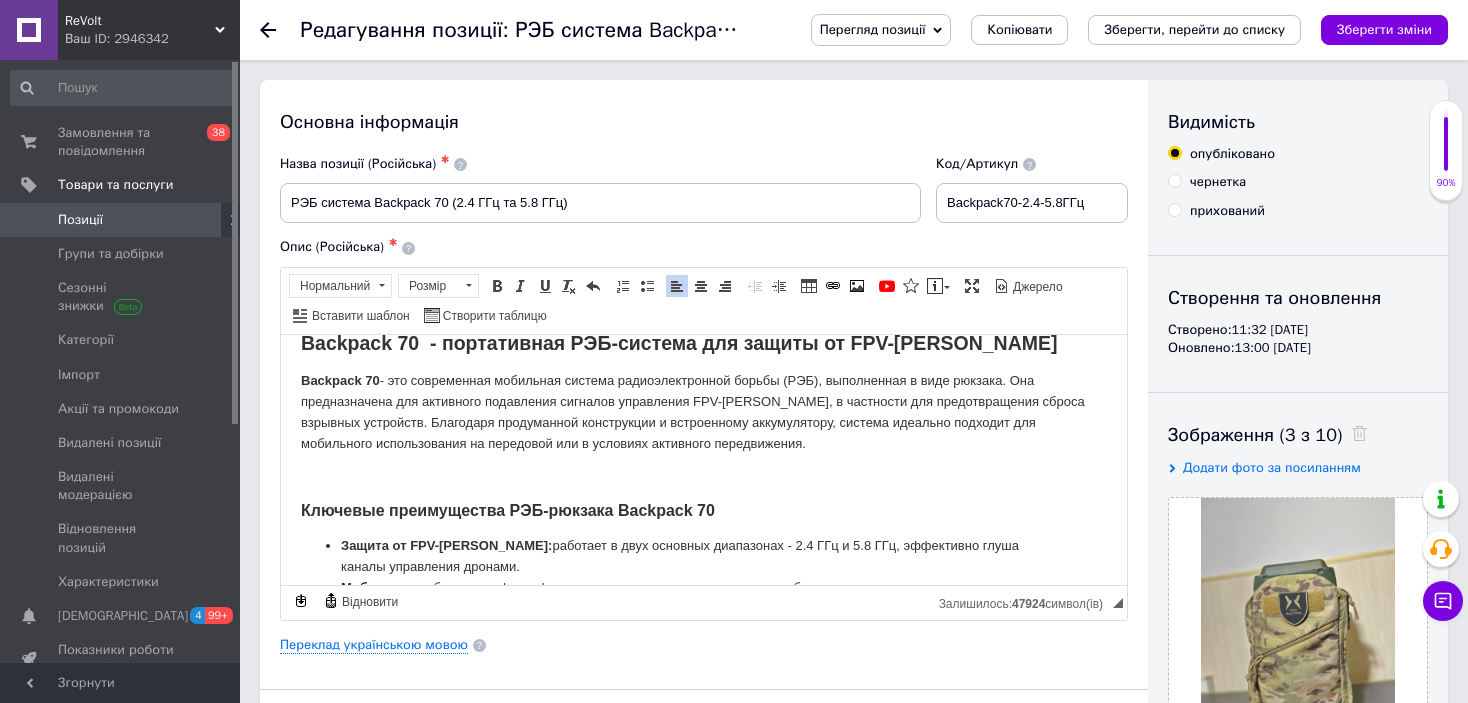 click on "Backpack 70  - портативная РЭБ-система для защиты от FPV-[PERSON_NAME]" at bounding box center (704, 342) 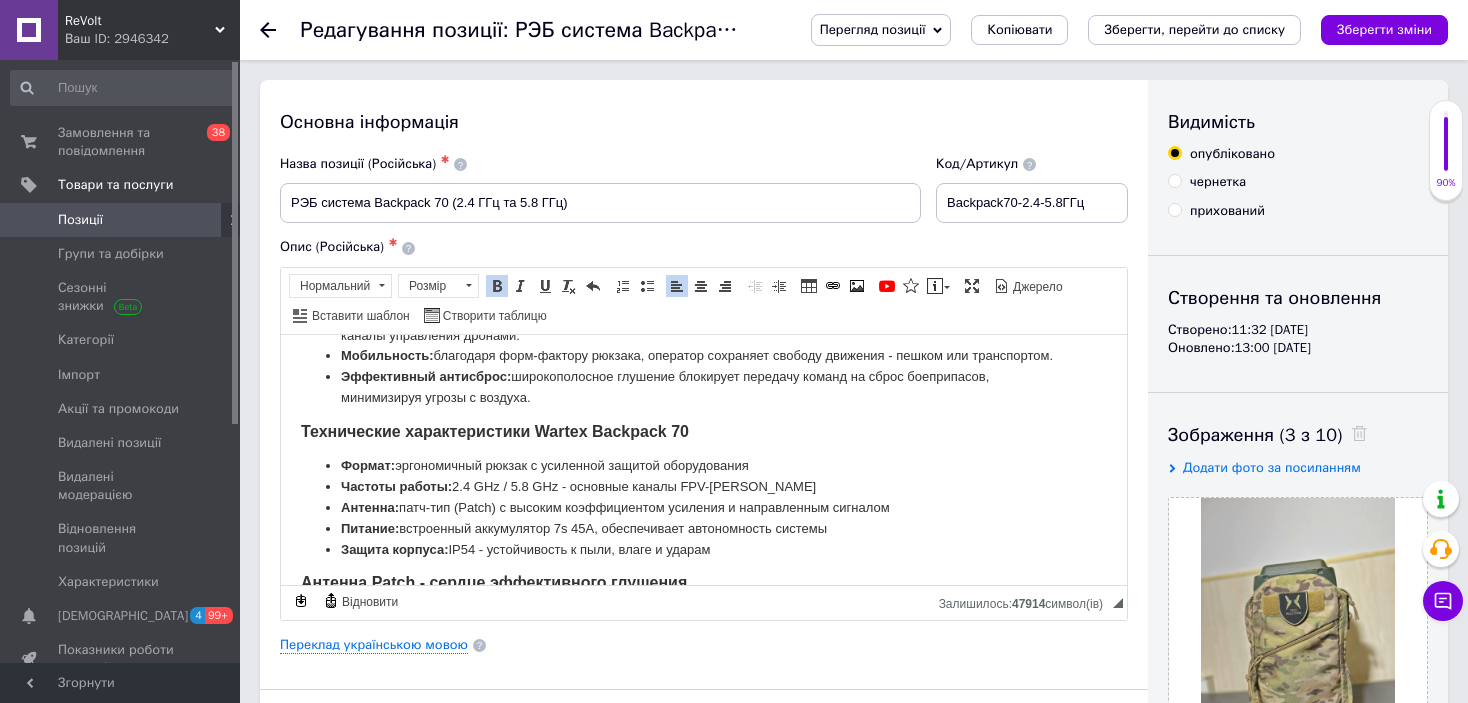 scroll, scrollTop: 400, scrollLeft: 0, axis: vertical 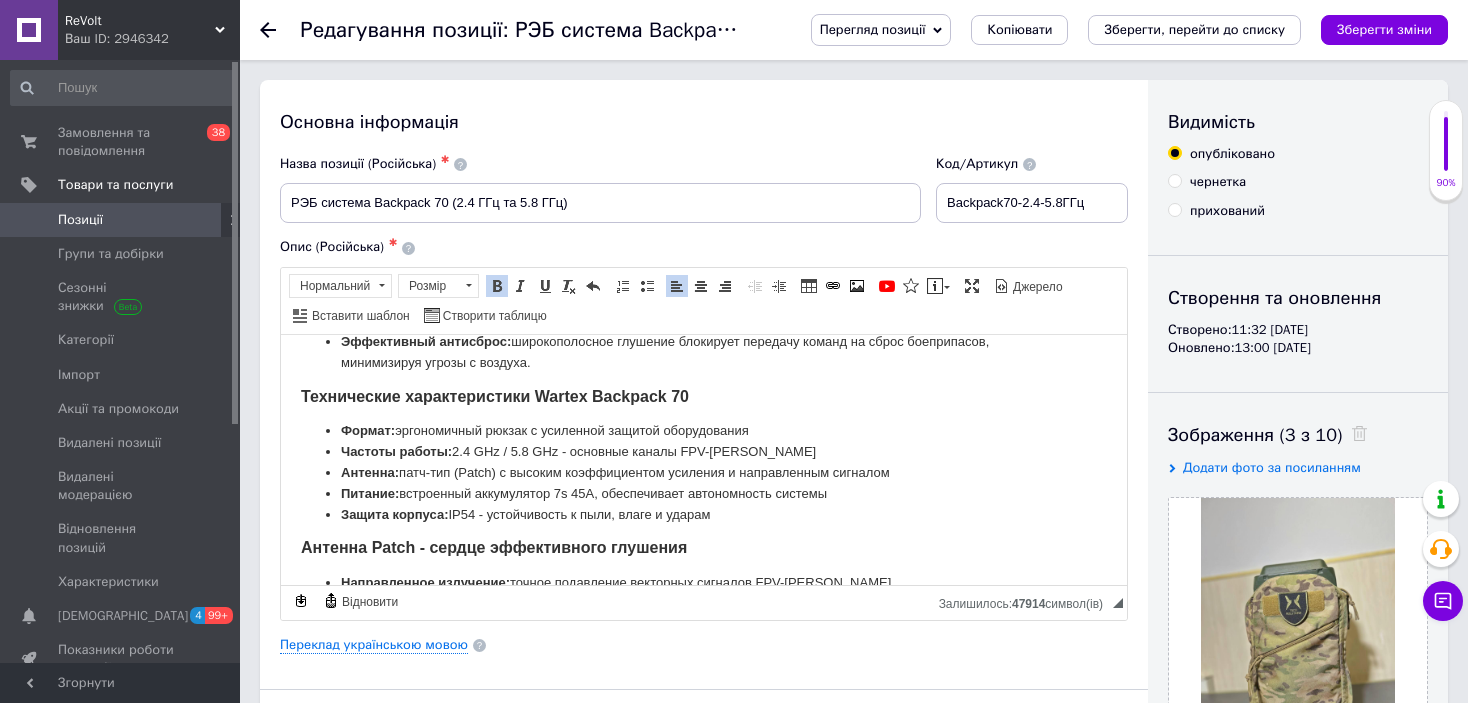 click on "Эффективный антисброс:  широкополосное глушение блокирует передачу команд на сброс боеприпасов, минимизируя угрозы с воздуха." at bounding box center [704, 352] 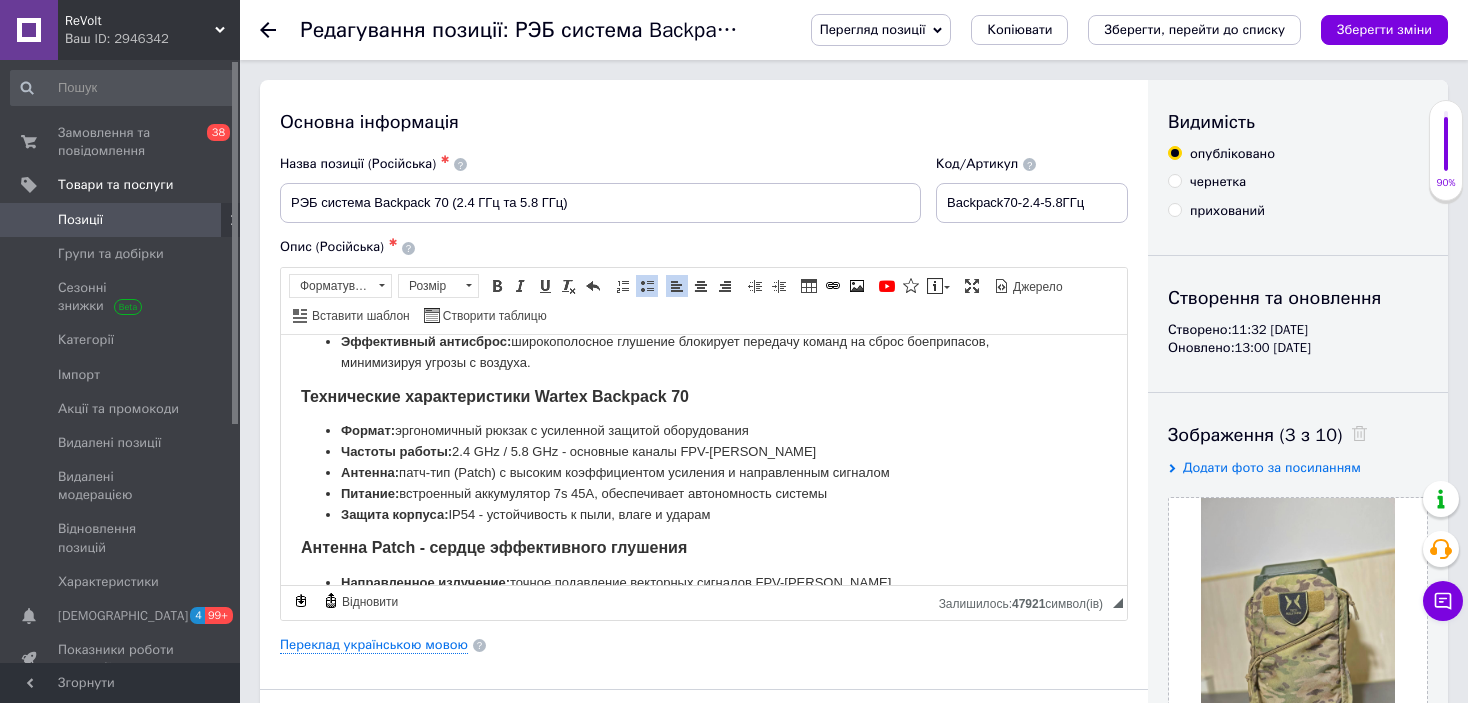 click on "Эффективный антисброс:  широкополосное глушение блокирует передачу команд на сброс боеприпасов, минимизируя угрозы с воздуха." at bounding box center (704, 352) 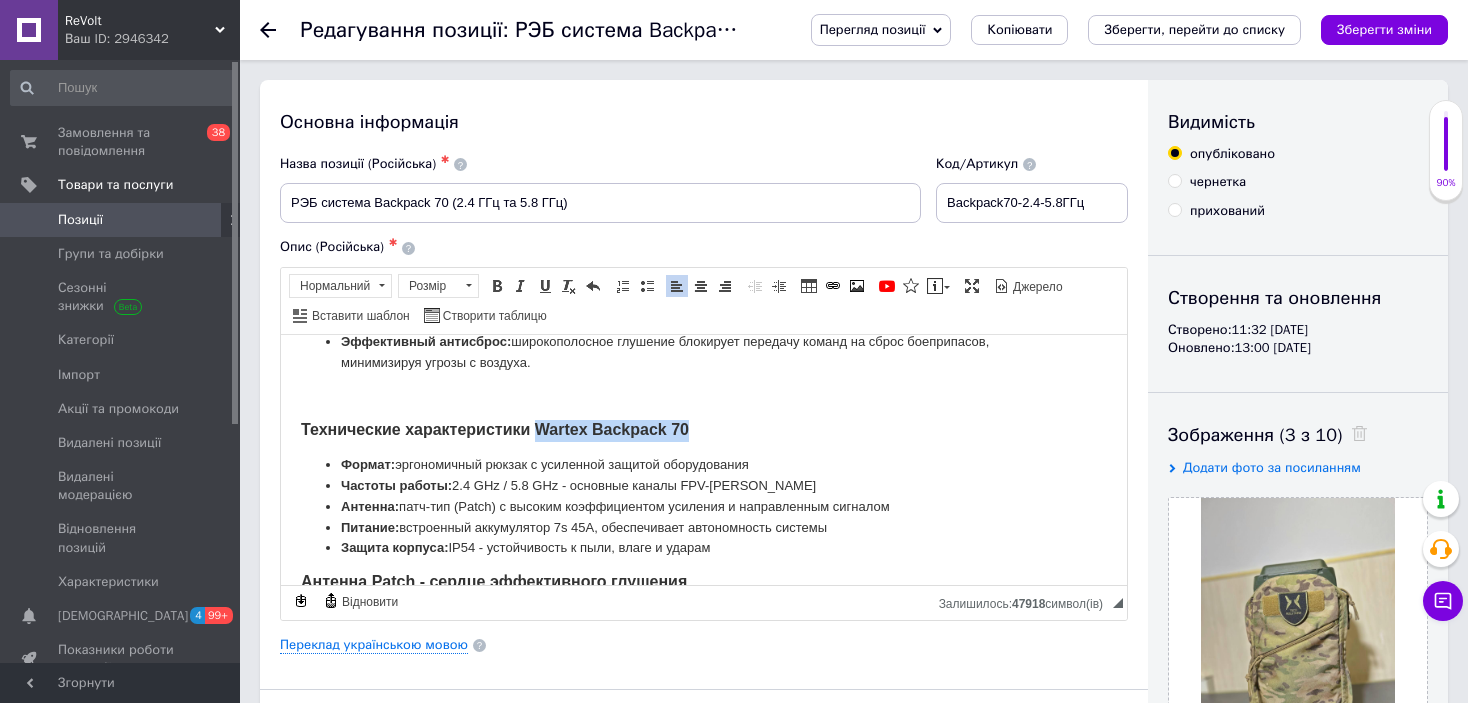 drag, startPoint x: 536, startPoint y: 445, endPoint x: 707, endPoint y: 445, distance: 171 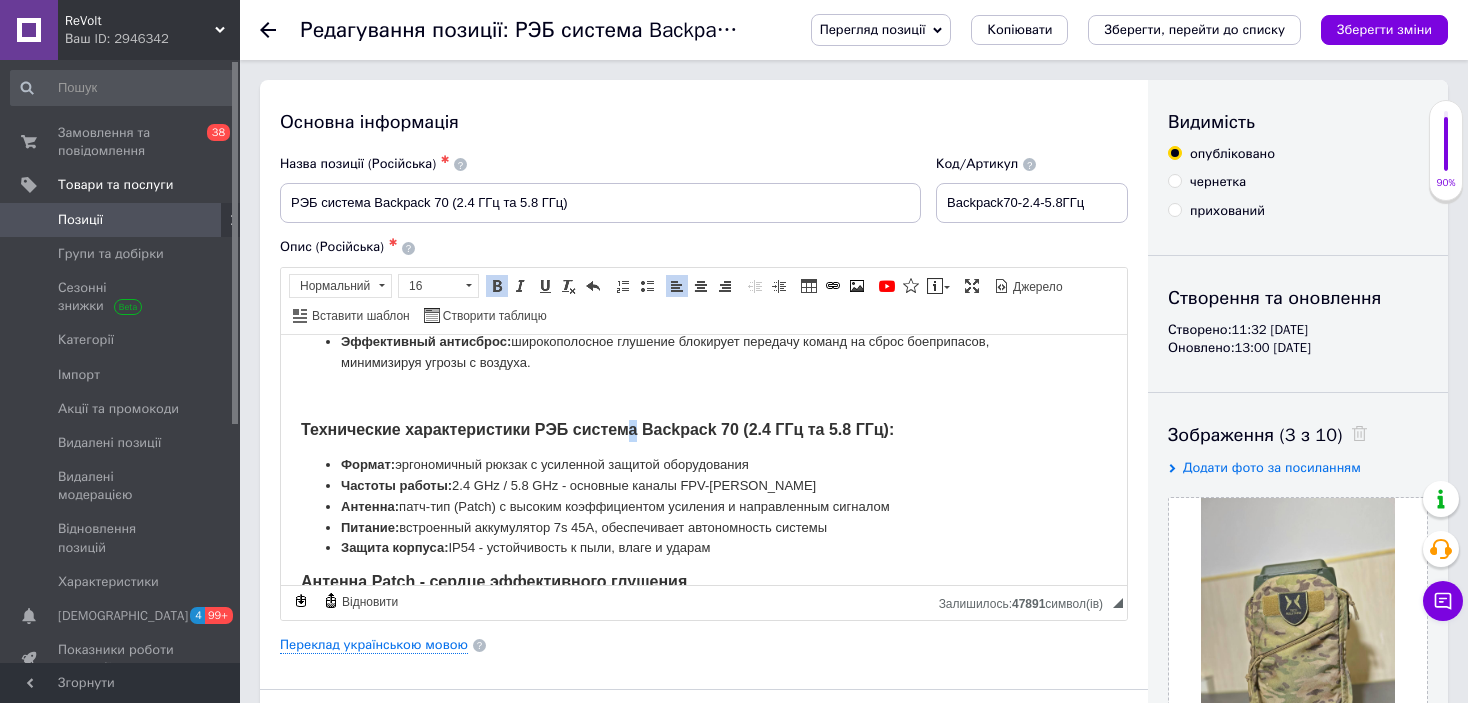 click on "Технические характеристики РЭБ система Backpack 70 (2.4 ГГц та 5.8 ГГц):" at bounding box center [597, 428] 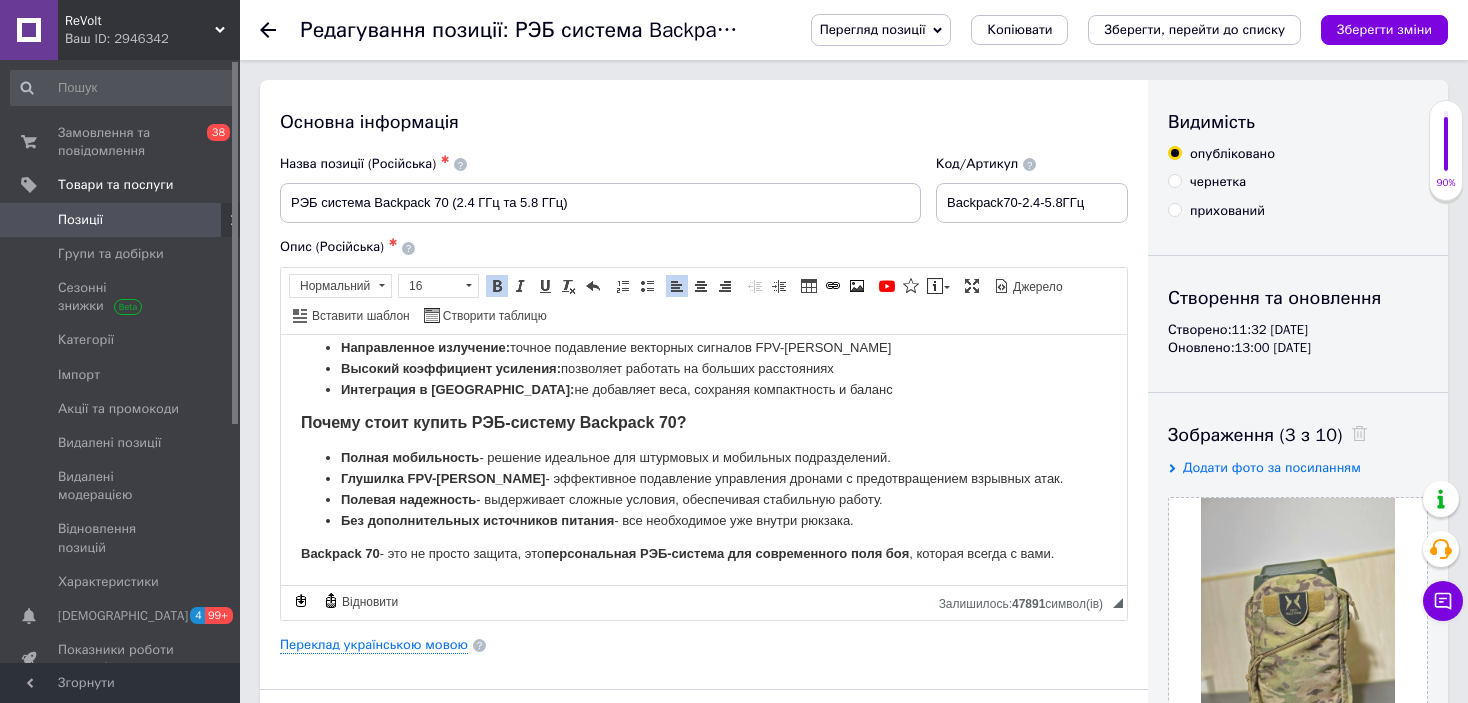 scroll, scrollTop: 0, scrollLeft: 0, axis: both 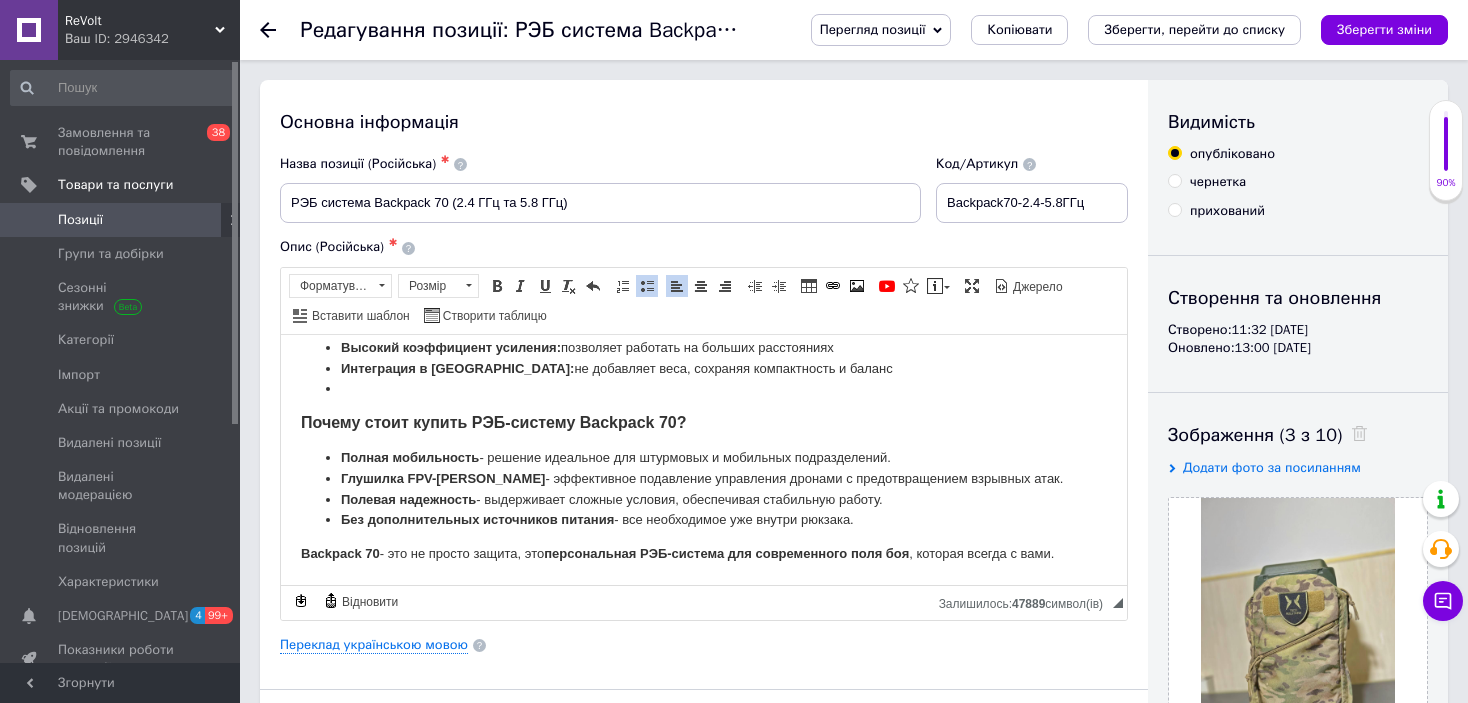 click on "Без дополнительных источников питания  - все необходимое уже внутри рюкзака." at bounding box center [704, 519] 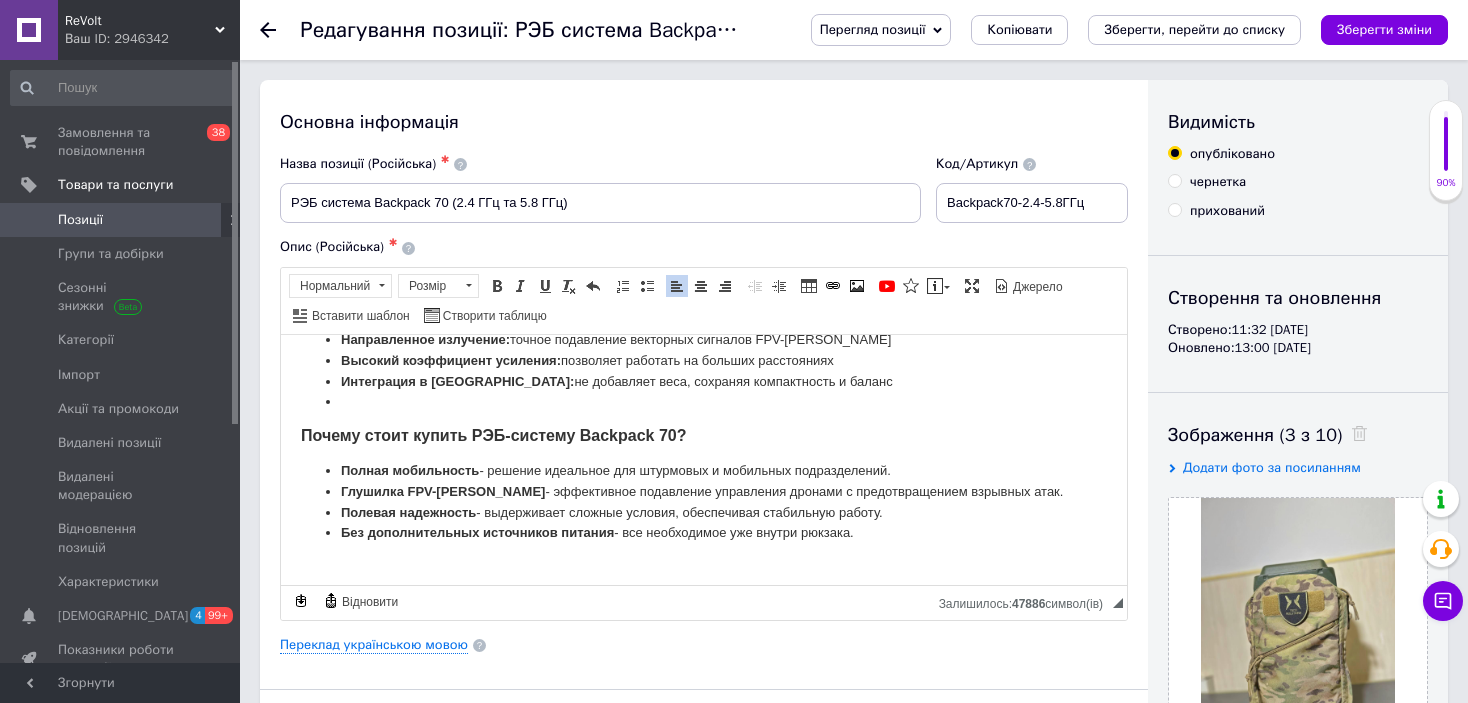scroll, scrollTop: 643, scrollLeft: 0, axis: vertical 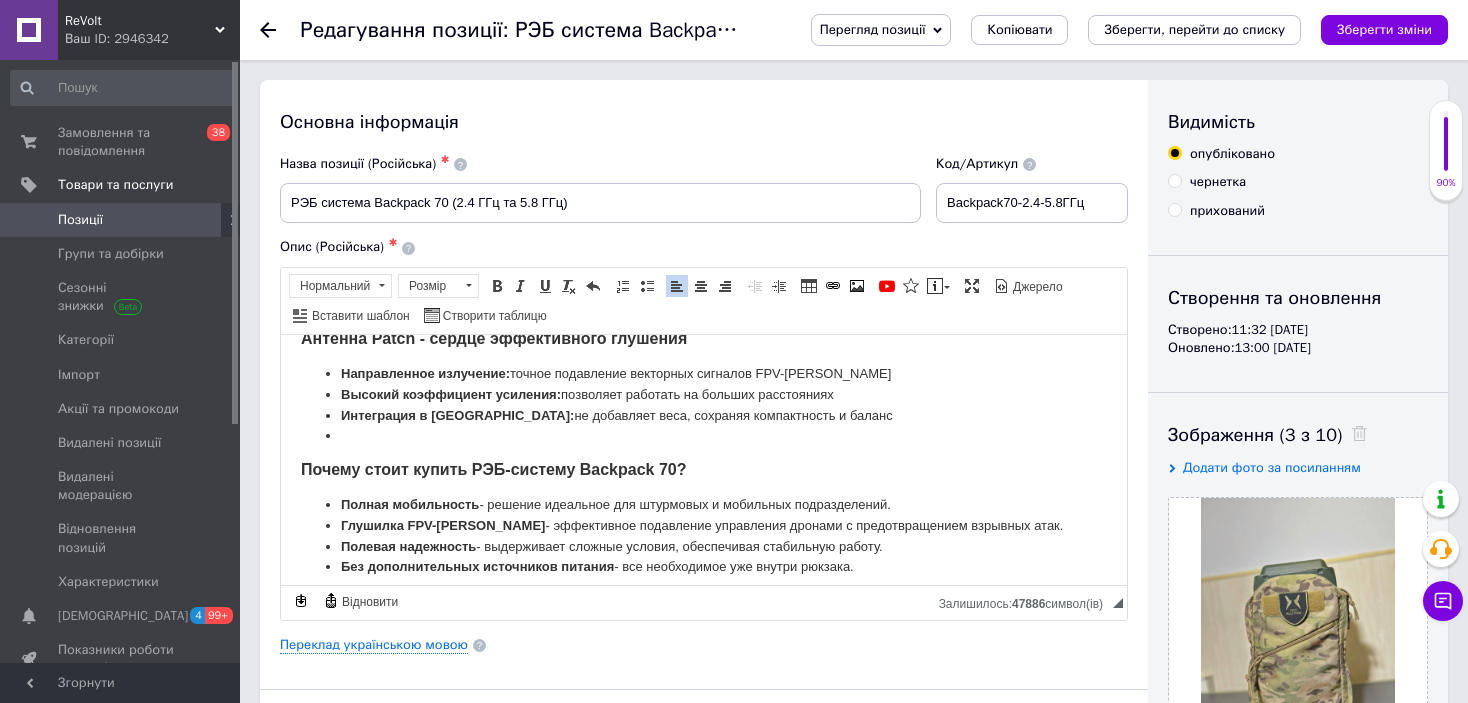 click on "Интеграция в рюкзак:  не добавляет веса, сохраняя компактность и баланс" at bounding box center [704, 415] 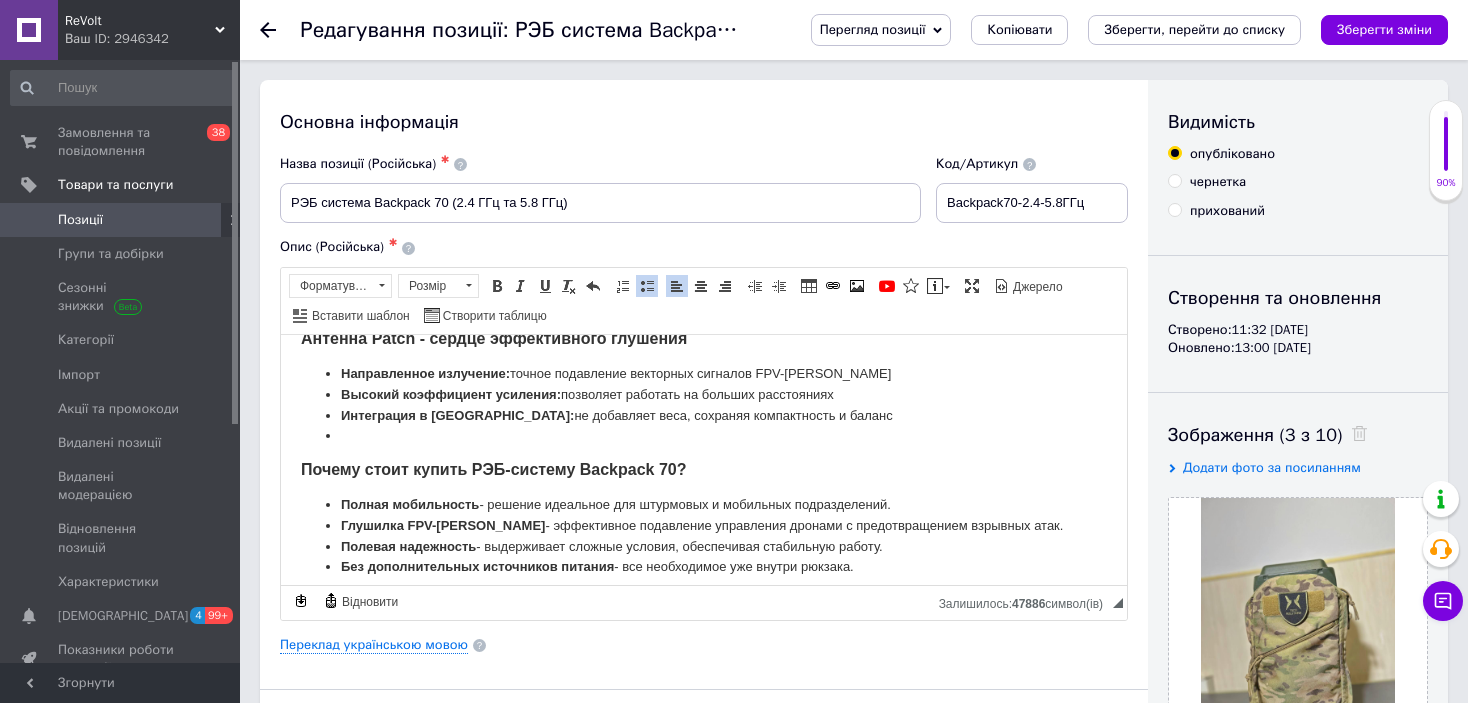 click at bounding box center (704, 435) 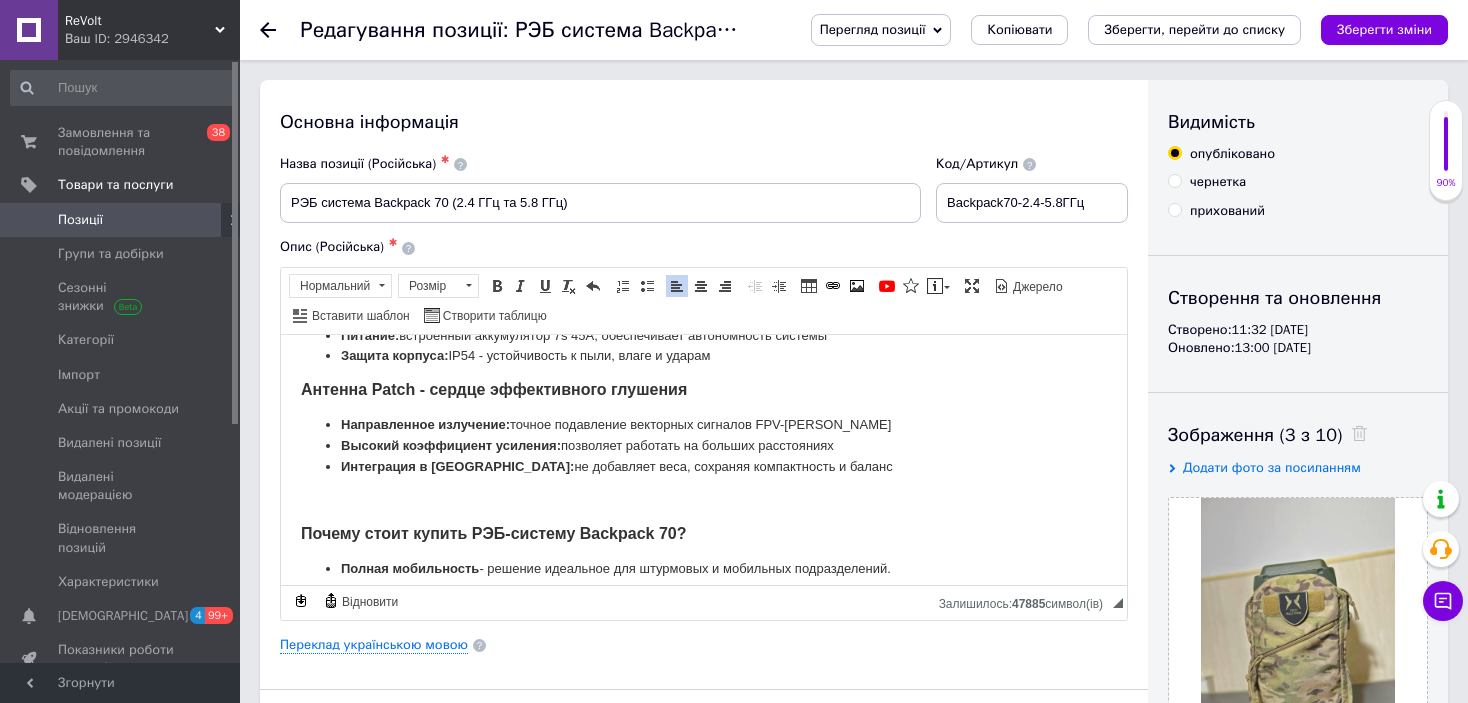 scroll, scrollTop: 543, scrollLeft: 0, axis: vertical 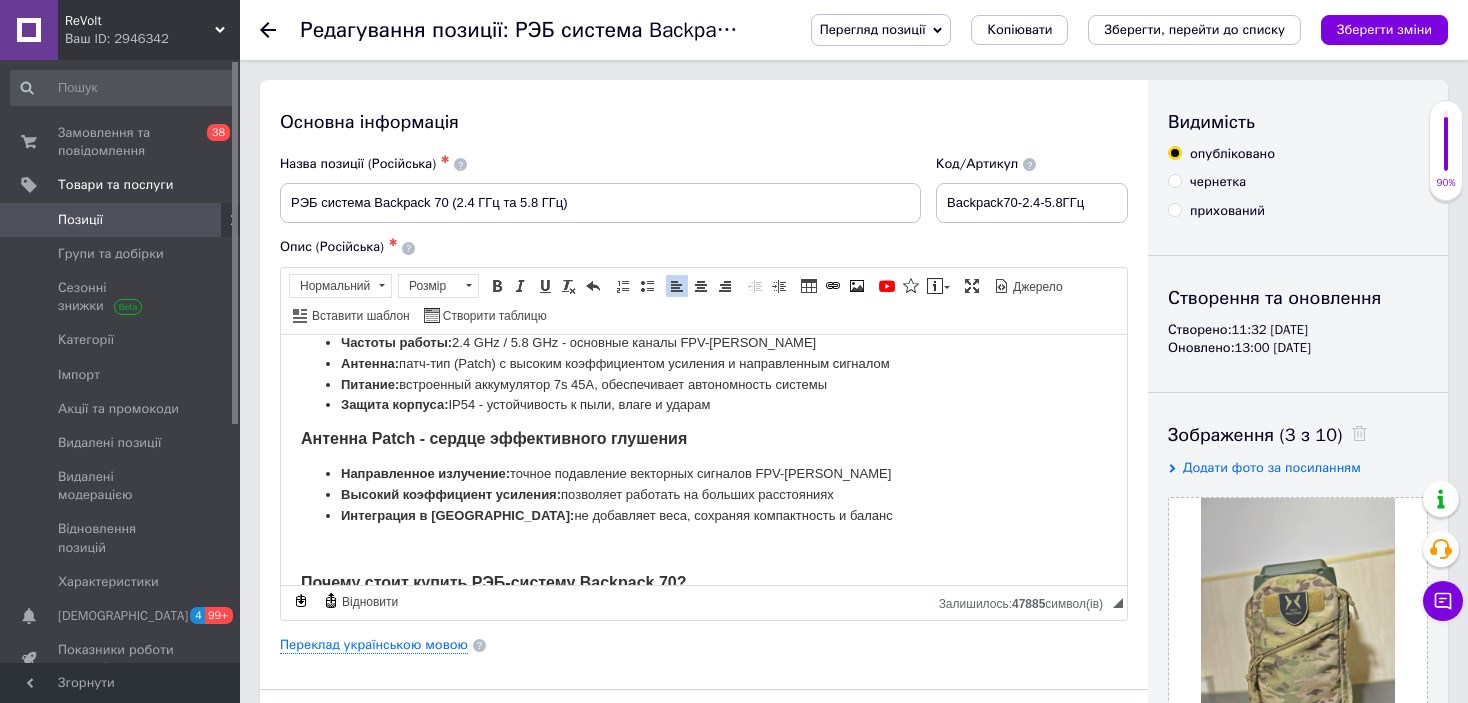 click on "Защита корпуса:  IP54 - устойчивость к пыли, влаге и ударам" at bounding box center [704, 404] 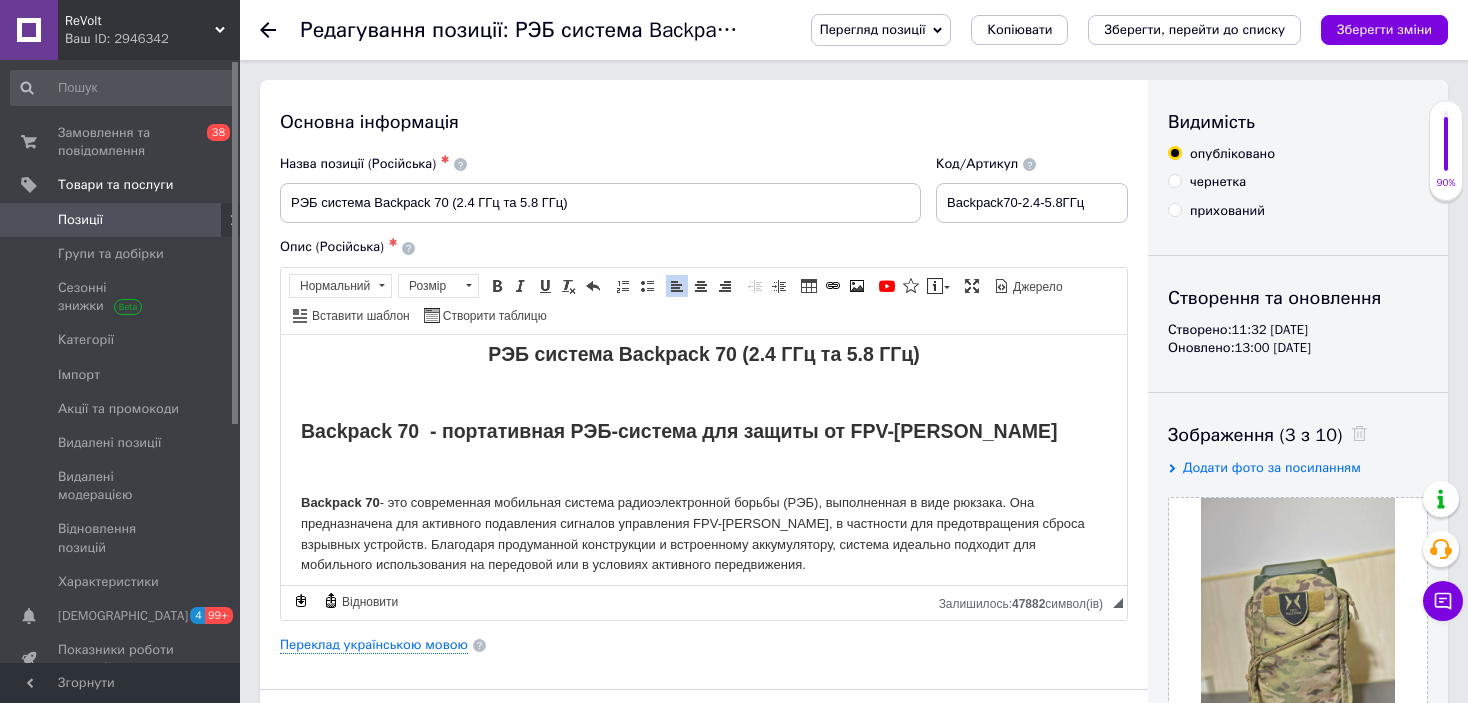 scroll, scrollTop: 0, scrollLeft: 0, axis: both 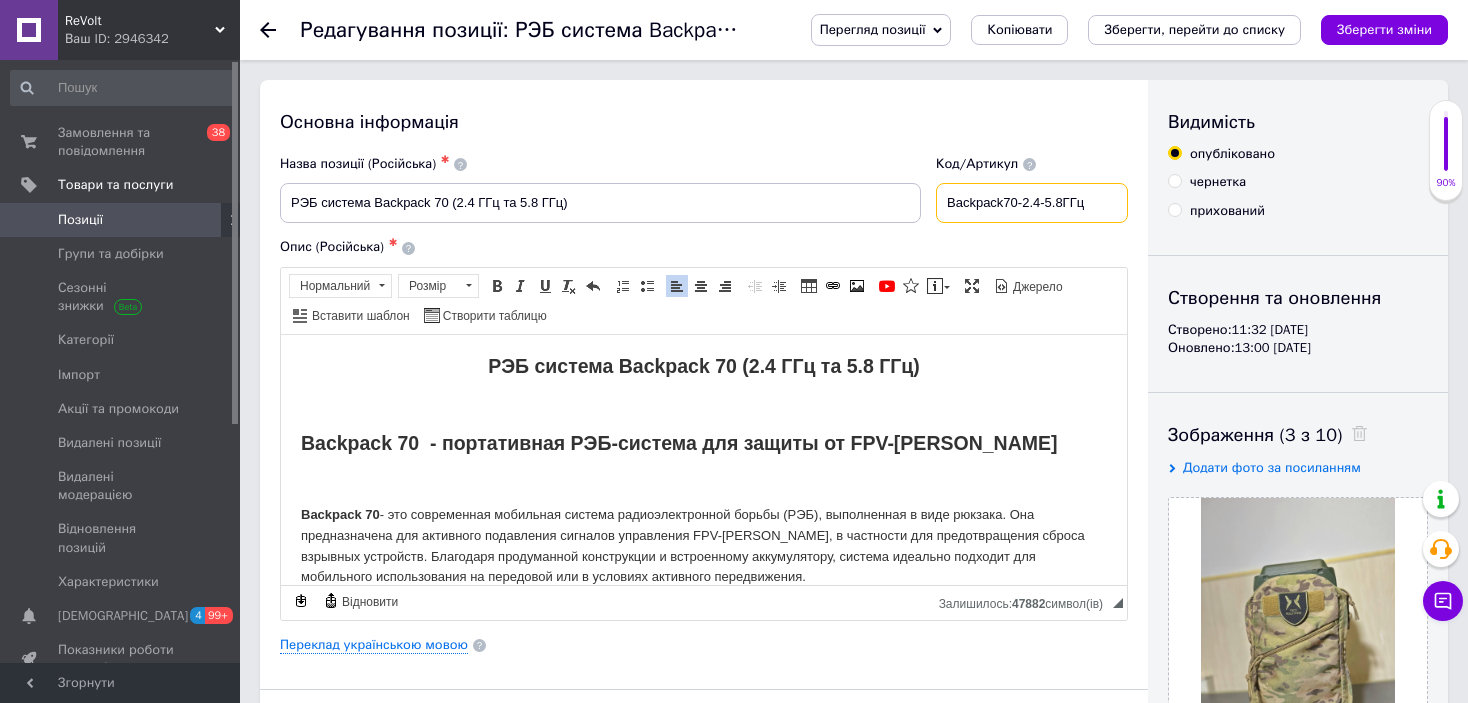 drag, startPoint x: 1071, startPoint y: 200, endPoint x: 1127, endPoint y: 200, distance: 56 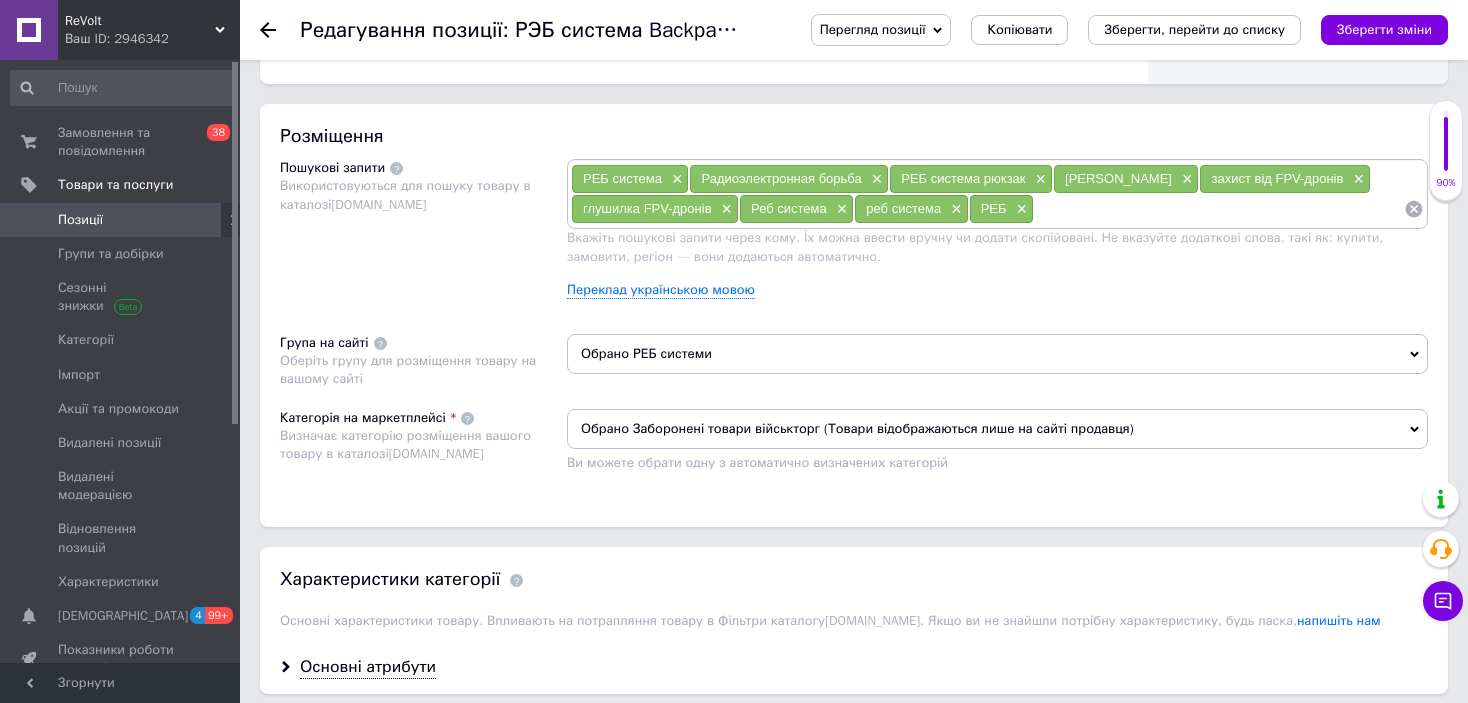 scroll, scrollTop: 1200, scrollLeft: 0, axis: vertical 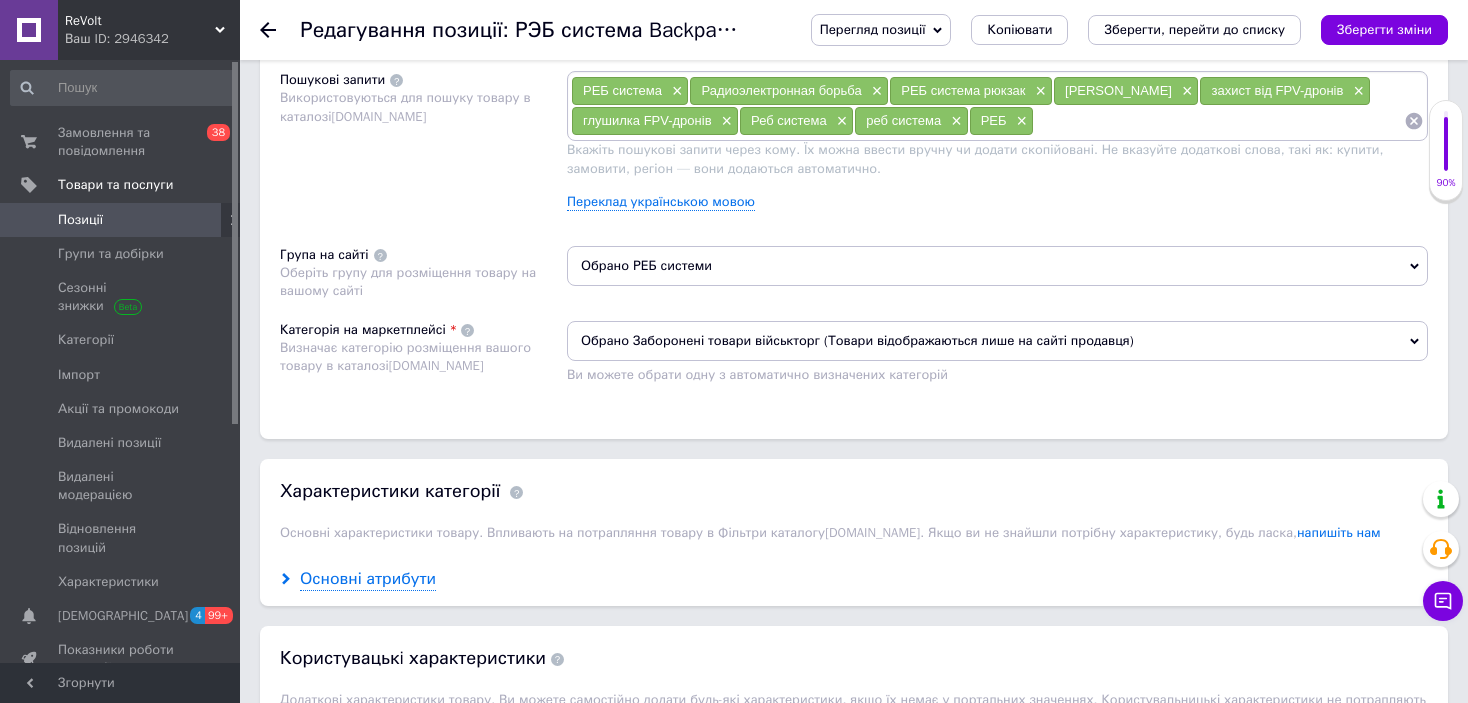 type on "Backpack70-2.4-5.8" 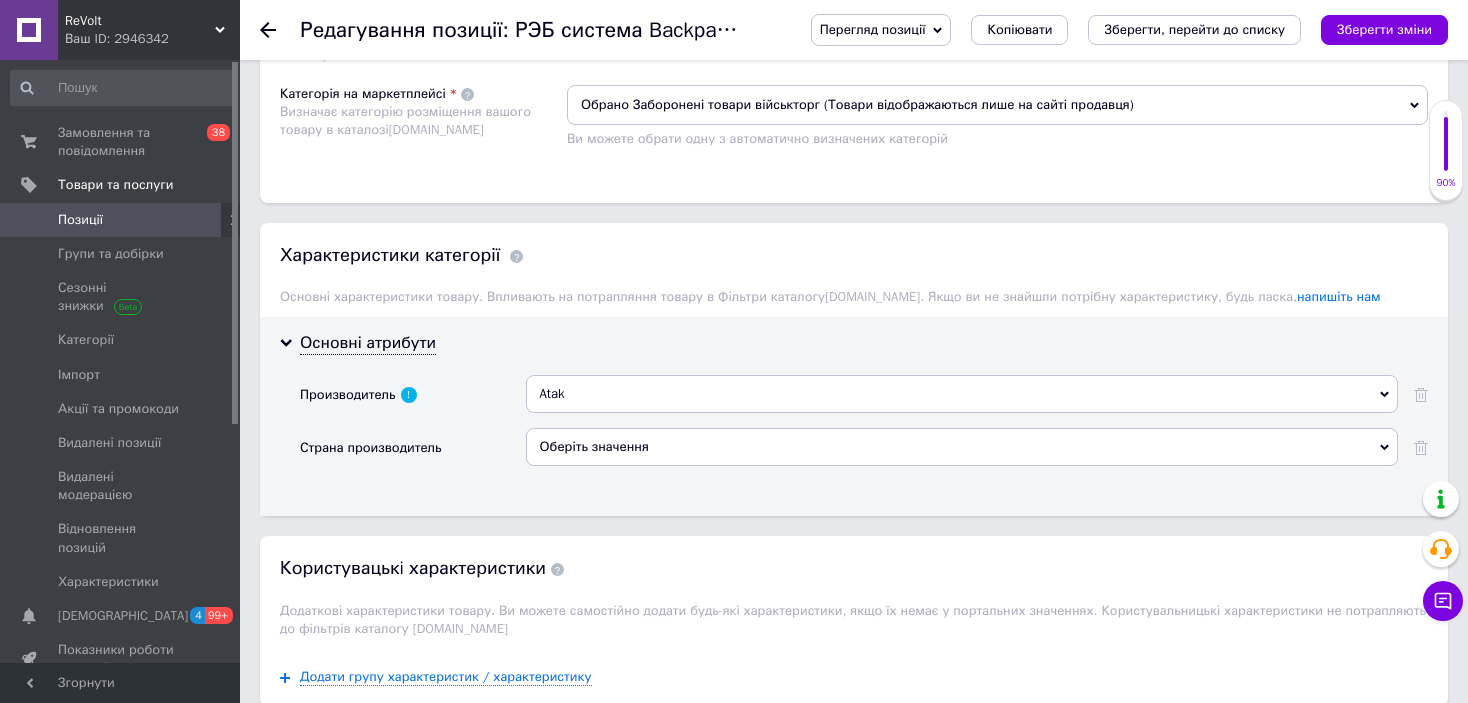 scroll, scrollTop: 1600, scrollLeft: 0, axis: vertical 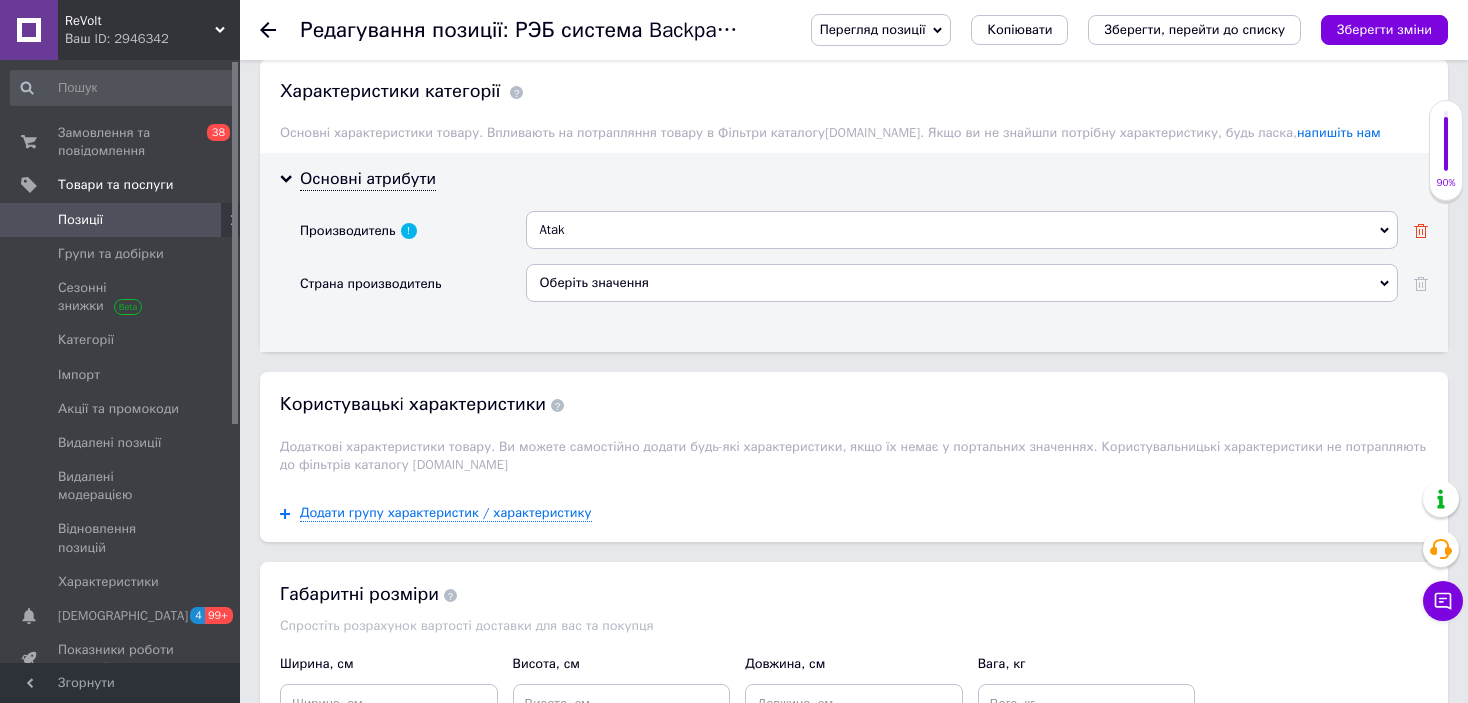 click 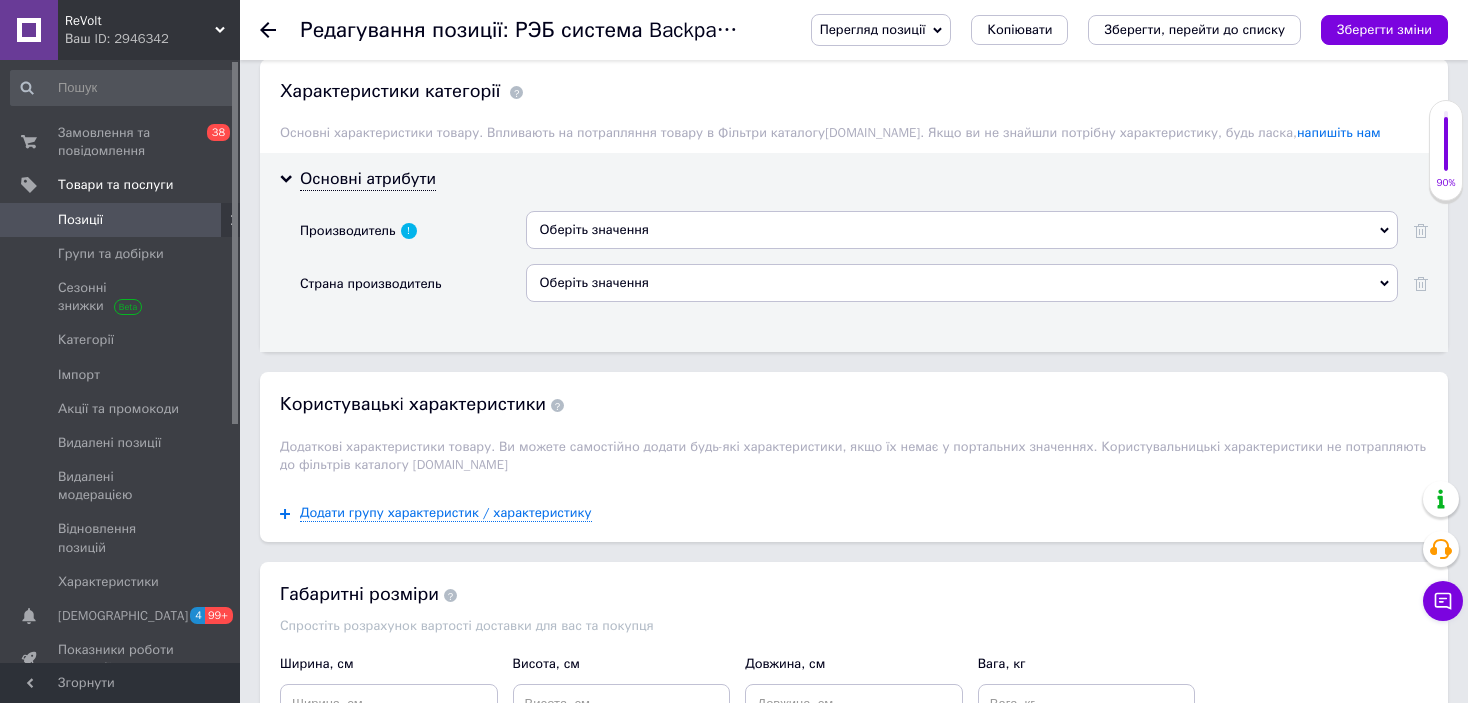 click on "Оберіть значення" at bounding box center [962, 283] 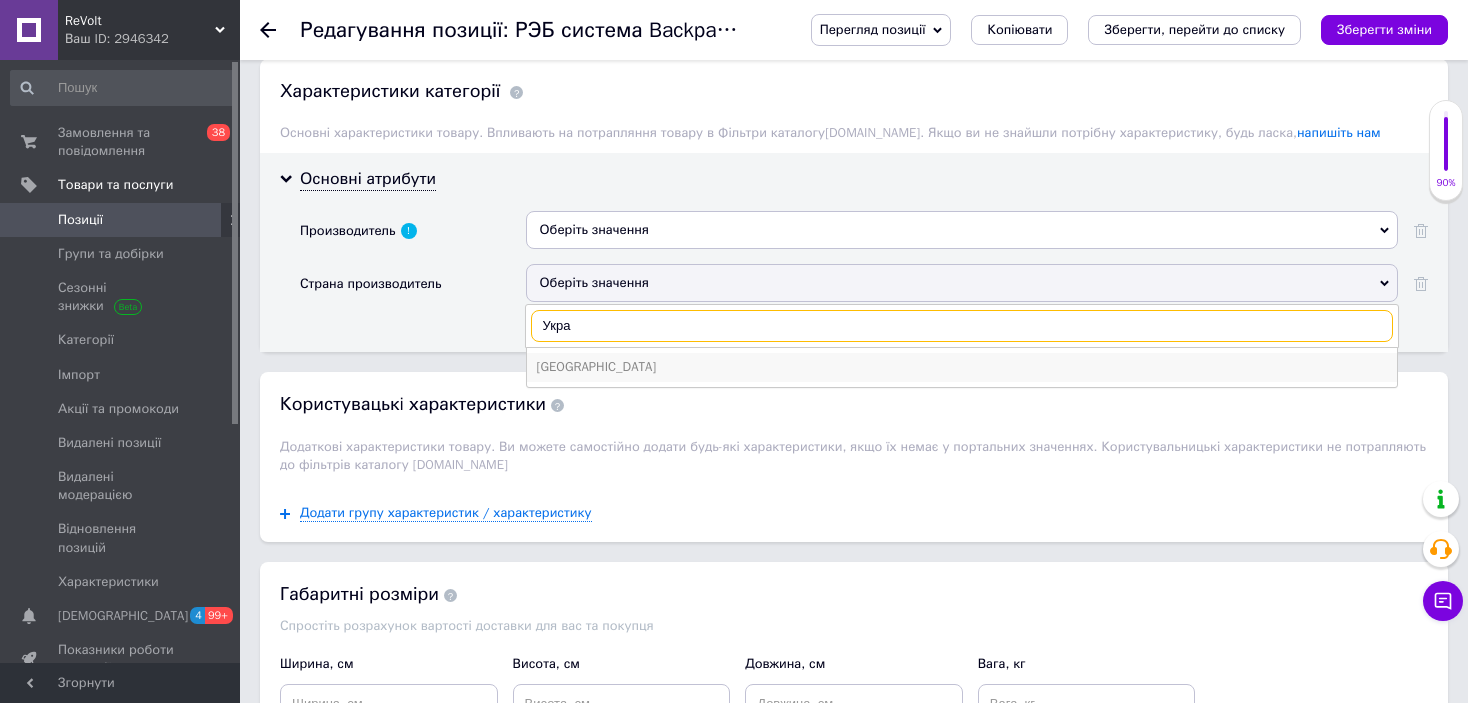 type on "Укра" 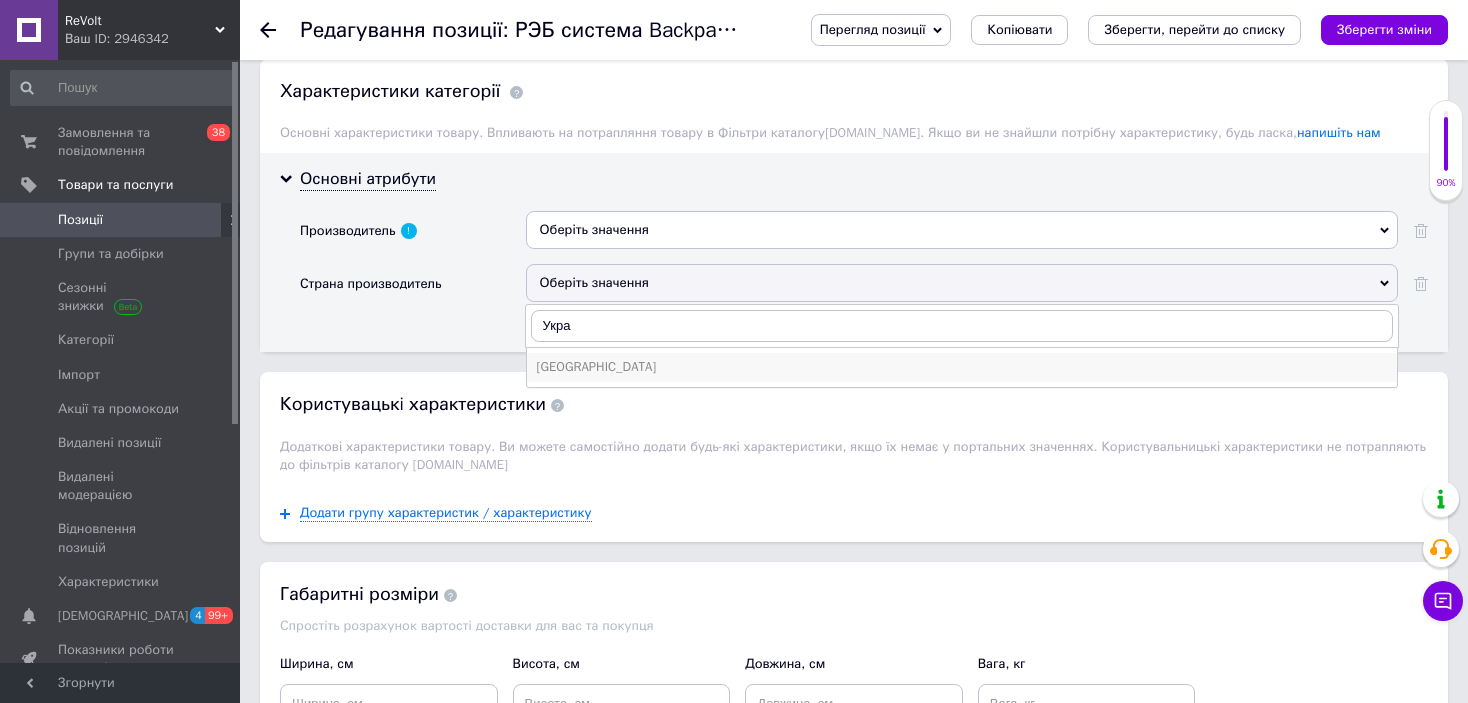 click on "[GEOGRAPHIC_DATA]" at bounding box center [962, 367] 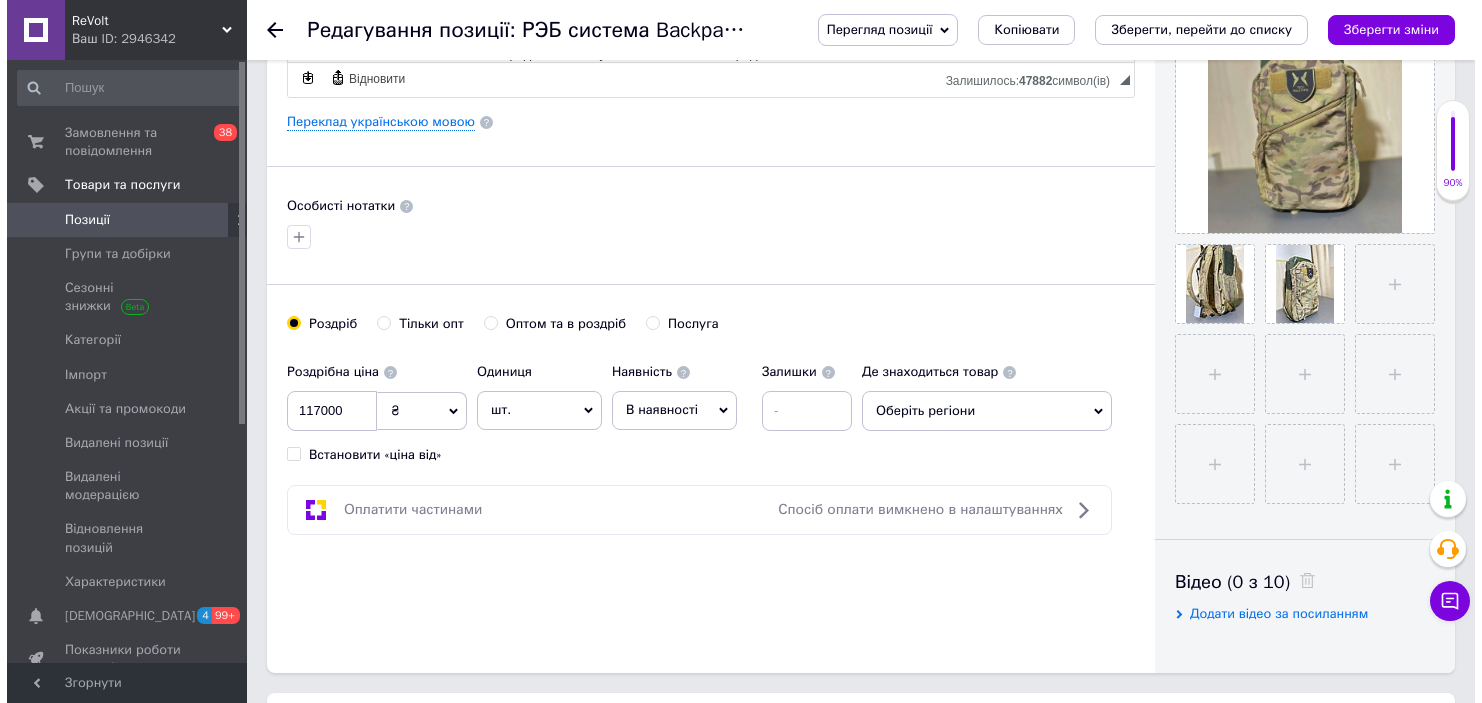 scroll, scrollTop: 300, scrollLeft: 0, axis: vertical 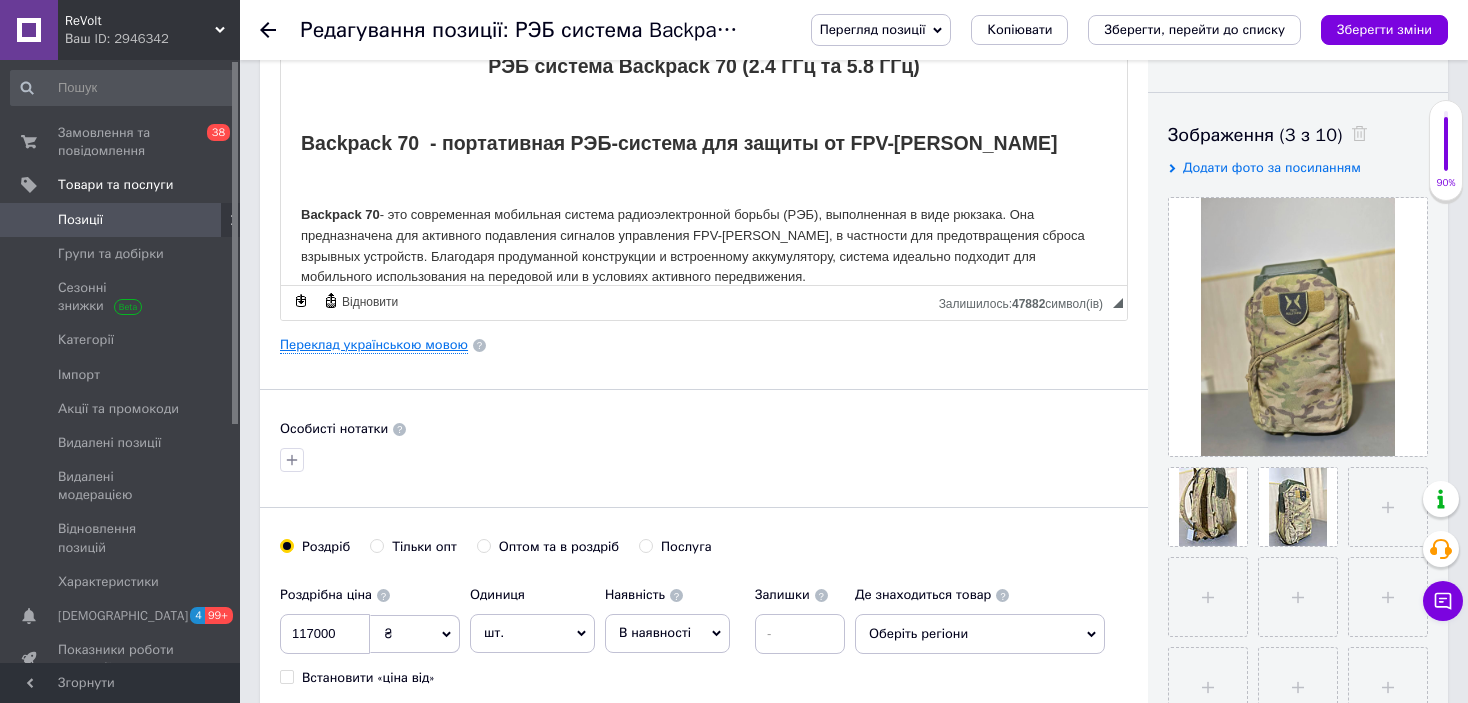 click on "Переклад українською мовою" at bounding box center [374, 345] 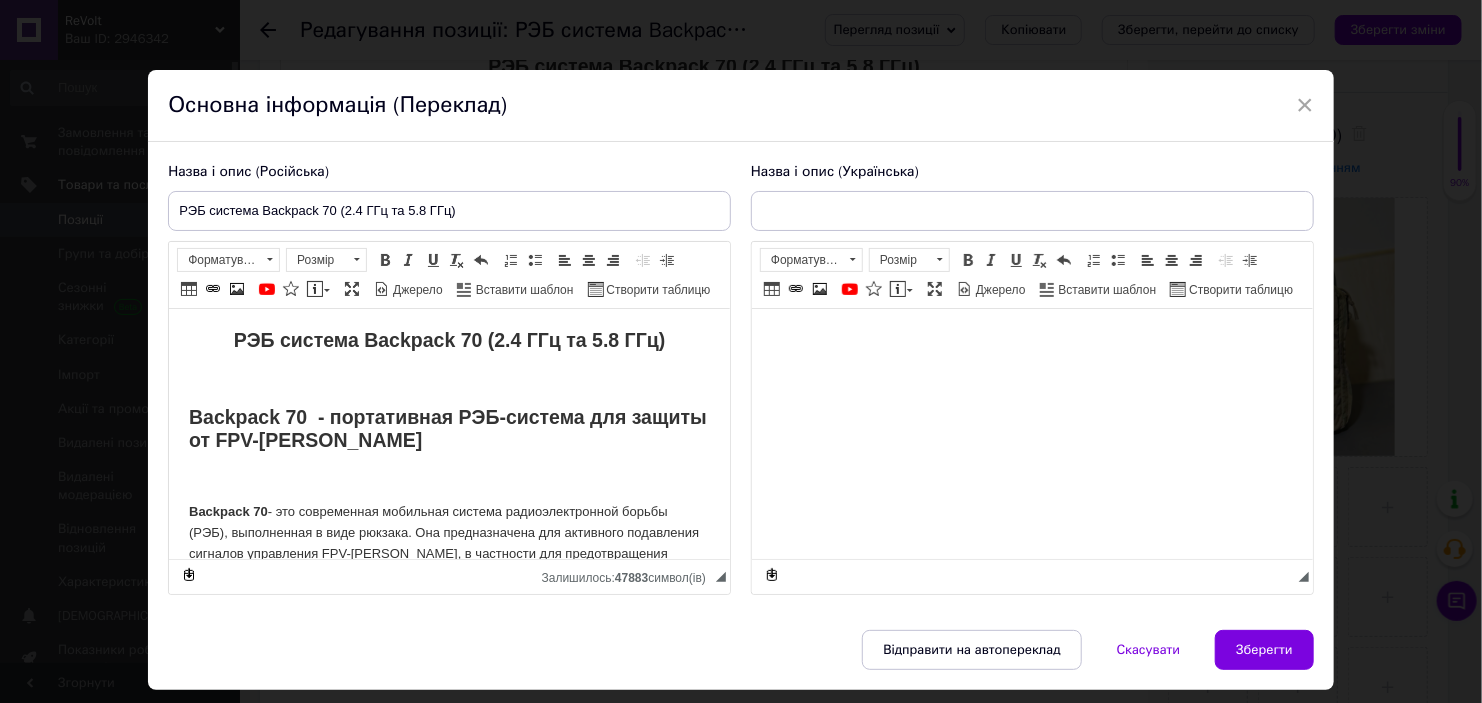 scroll, scrollTop: 0, scrollLeft: 0, axis: both 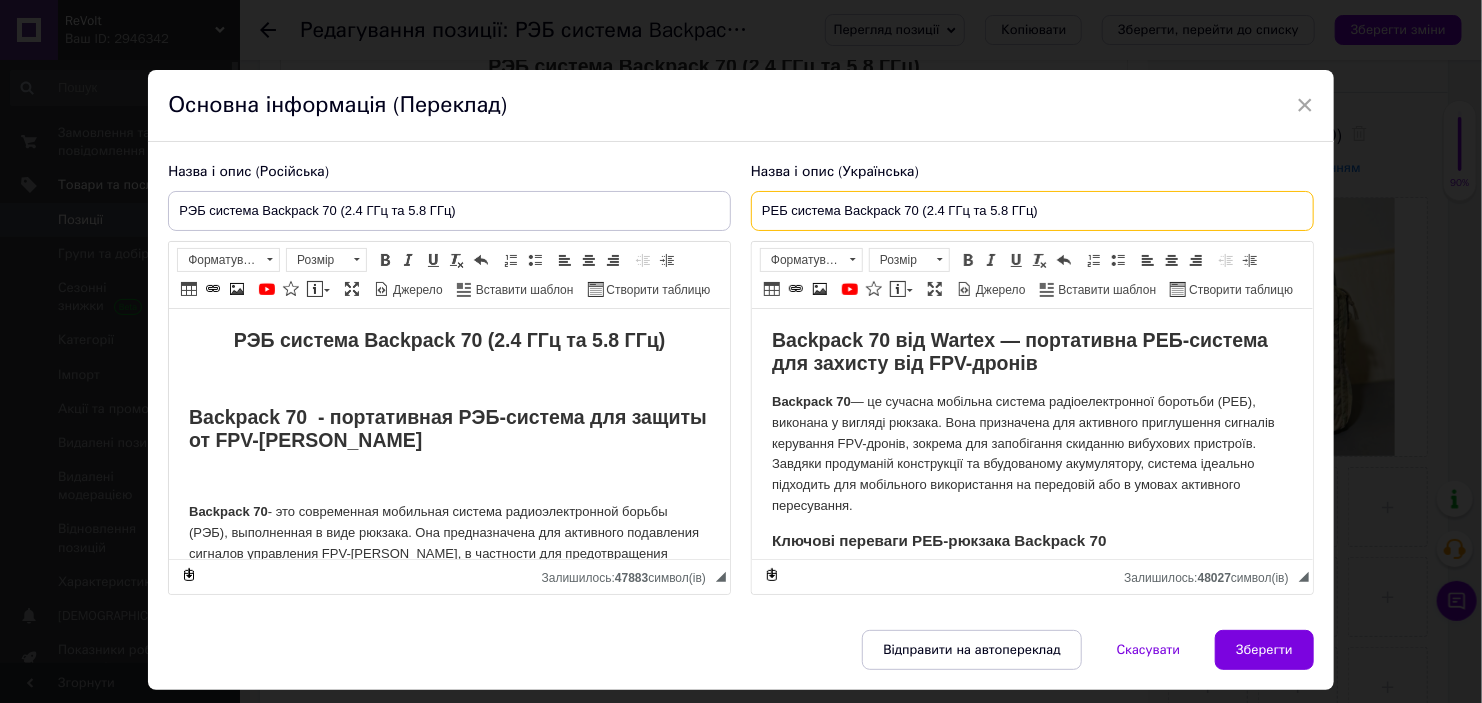 drag, startPoint x: 1051, startPoint y: 208, endPoint x: 720, endPoint y: 214, distance: 331.05438 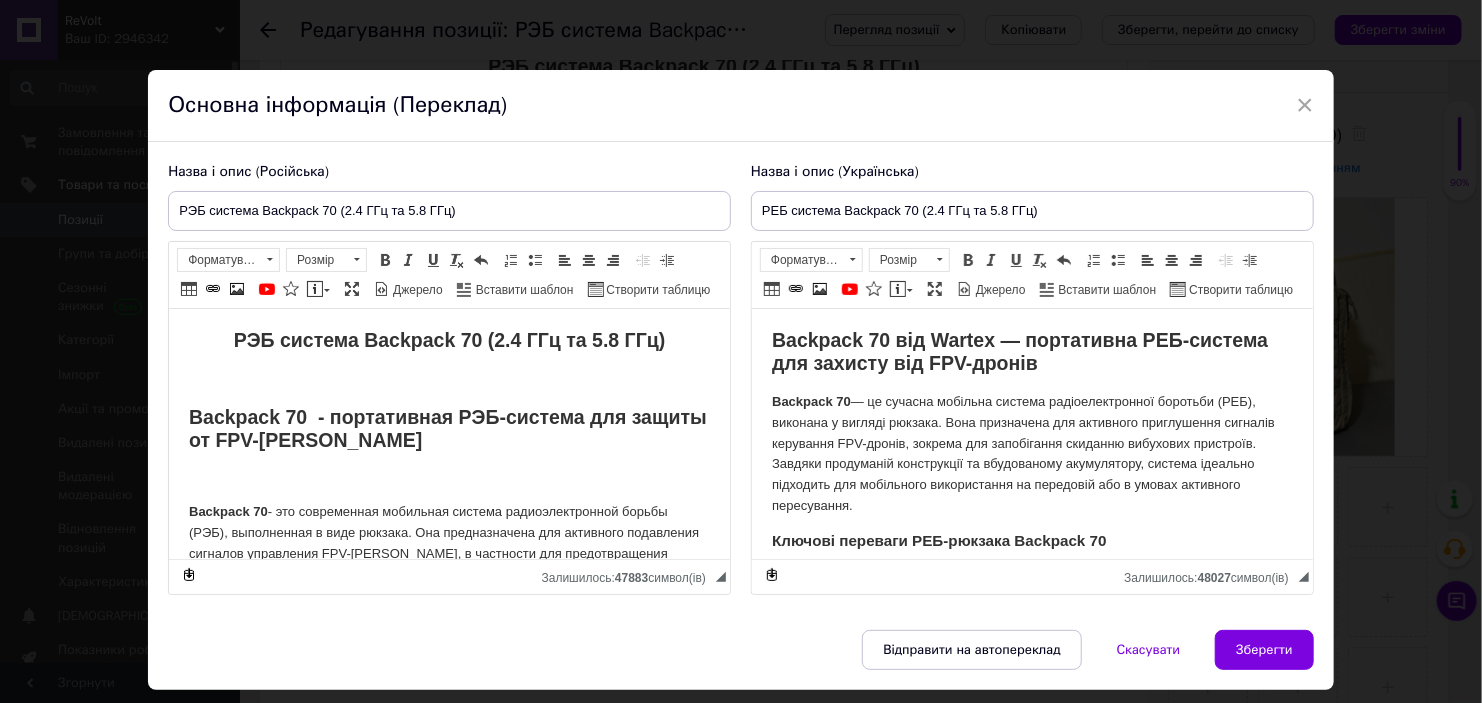 click on "Backpack 70 від Wartex — портативна РЕБ-система для захисту від FPV-дронів Backpack 70  — це сучасна мобільна система радіоелектронної боротьби (РЕБ), виконана у вигляді рюкзака. Вона призначена для активного приглушення сигналів керування FPV-дронів, зокрема для запобігання скиданню вибухових пристроїв. Завдяки продуманій конструкції та вбудованому акумулятору, система ідеально підходить для мобільного використання на передовій або в умовах активного пересування. Ключові переваги РЕБ-рюкзака Backpack 70 Захист від FPV-дронів : працює у двох основних діапазонах —  Формат" at bounding box center (1031, 900) 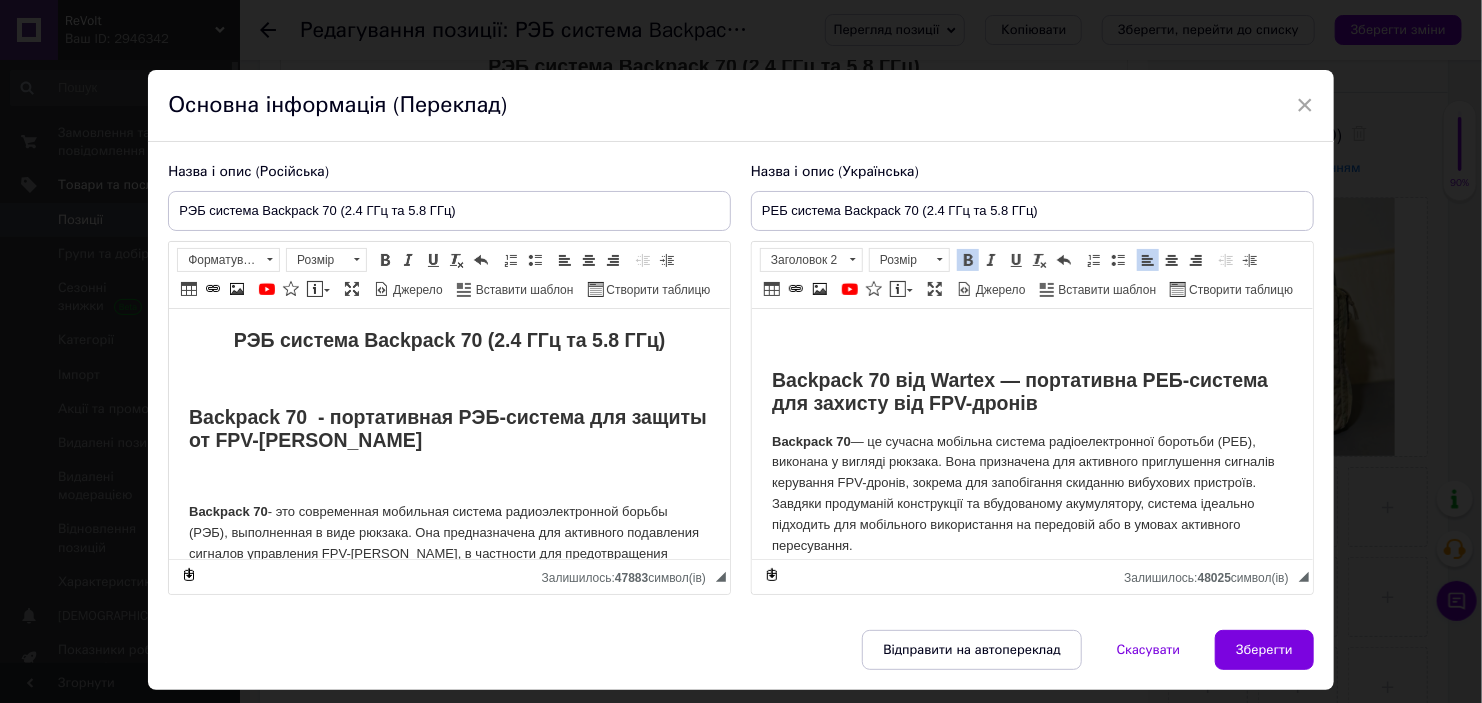 click at bounding box center (1031, 340) 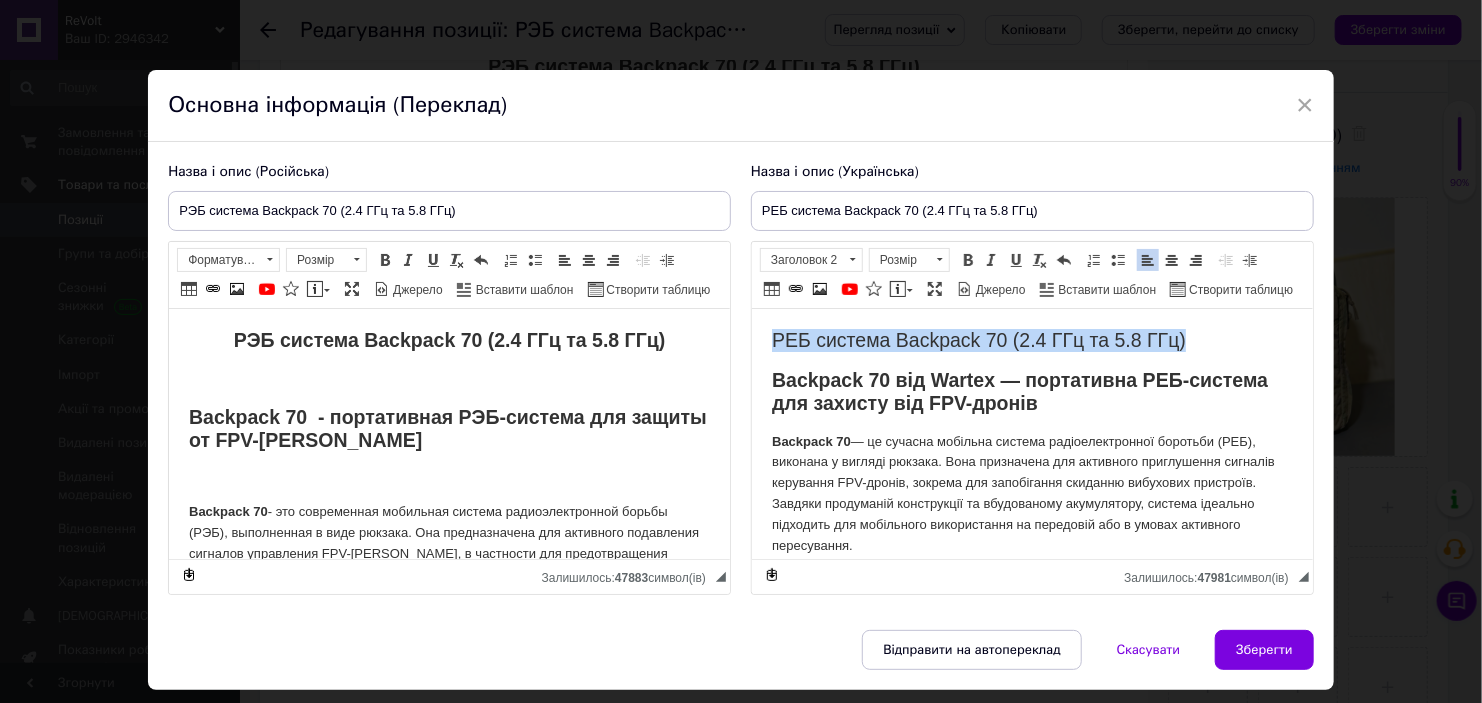 drag, startPoint x: 1219, startPoint y: 347, endPoint x: 1258, endPoint y: 315, distance: 50.447994 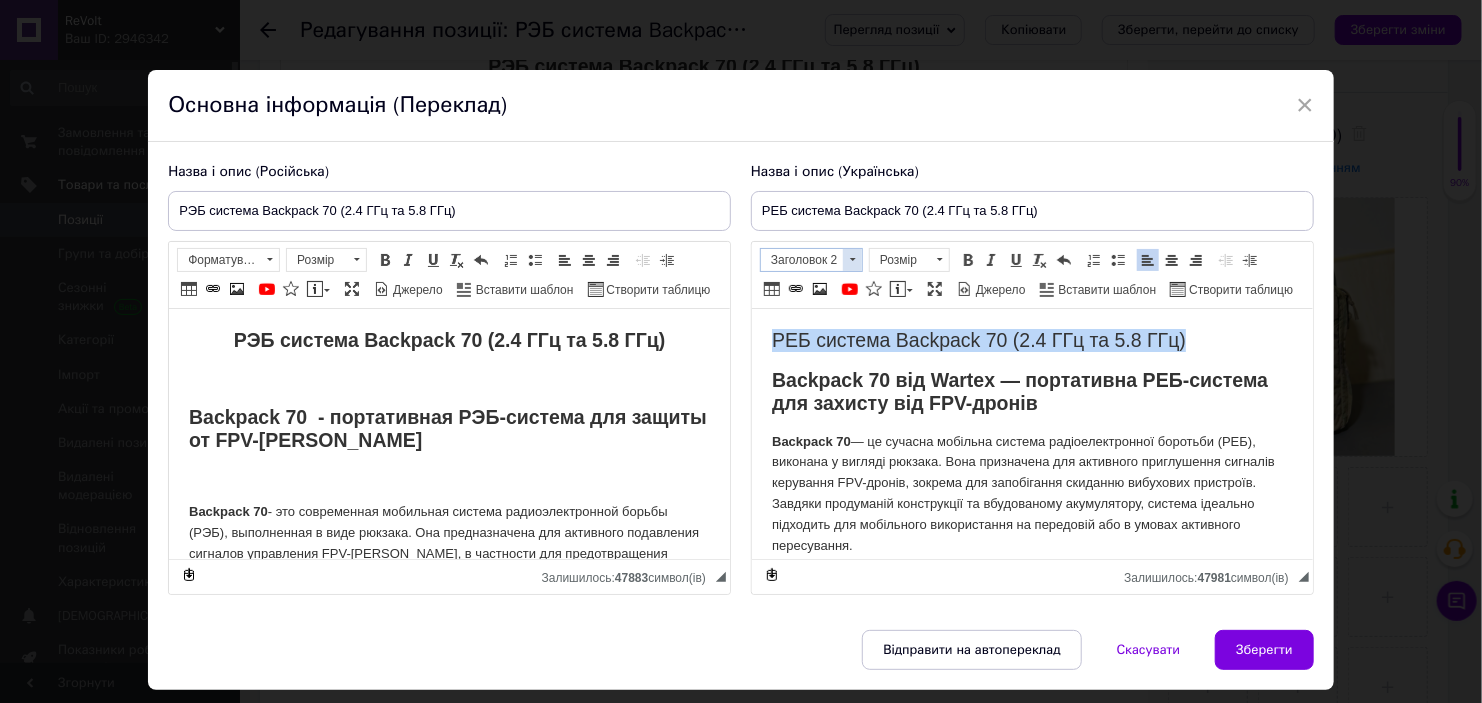 click on "Заголовок 2" at bounding box center [802, 260] 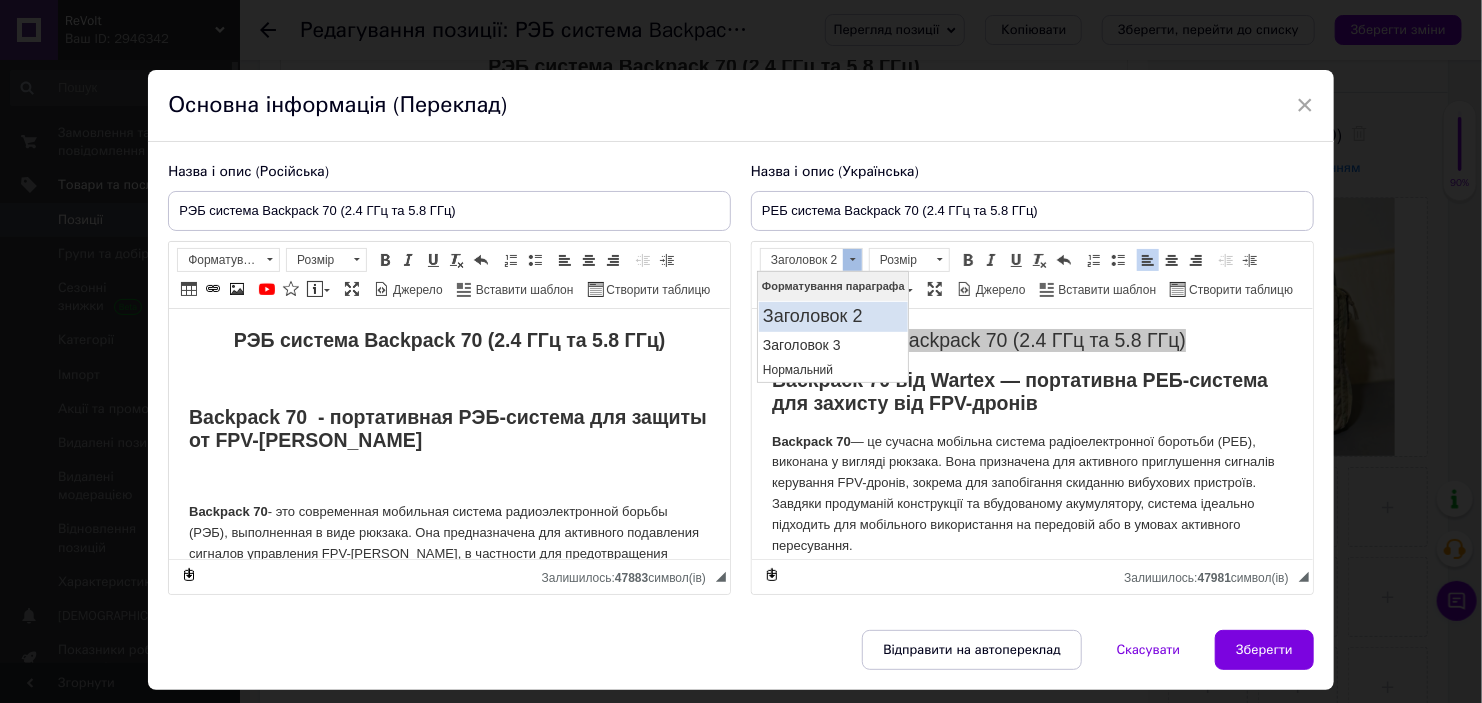 click on "Заголовок 2" at bounding box center (832, 316) 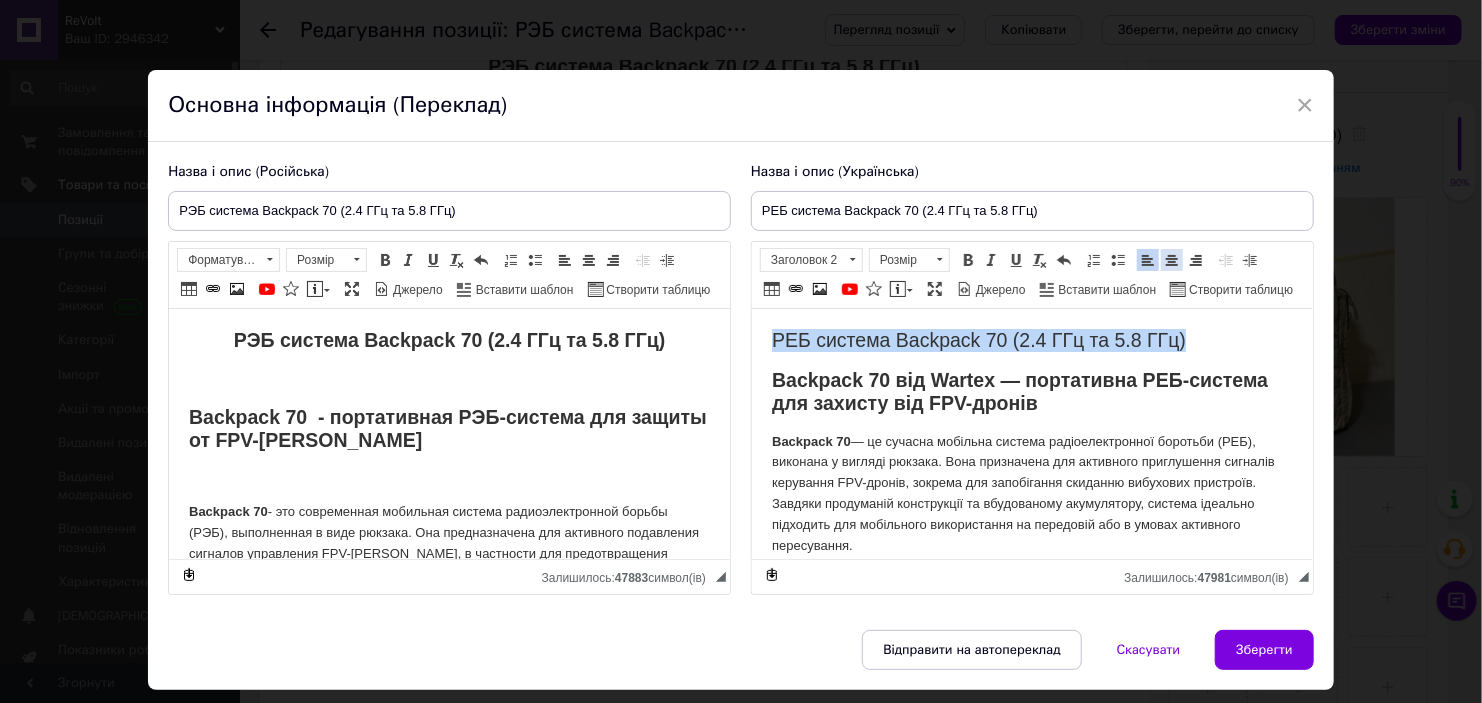 click at bounding box center [1172, 260] 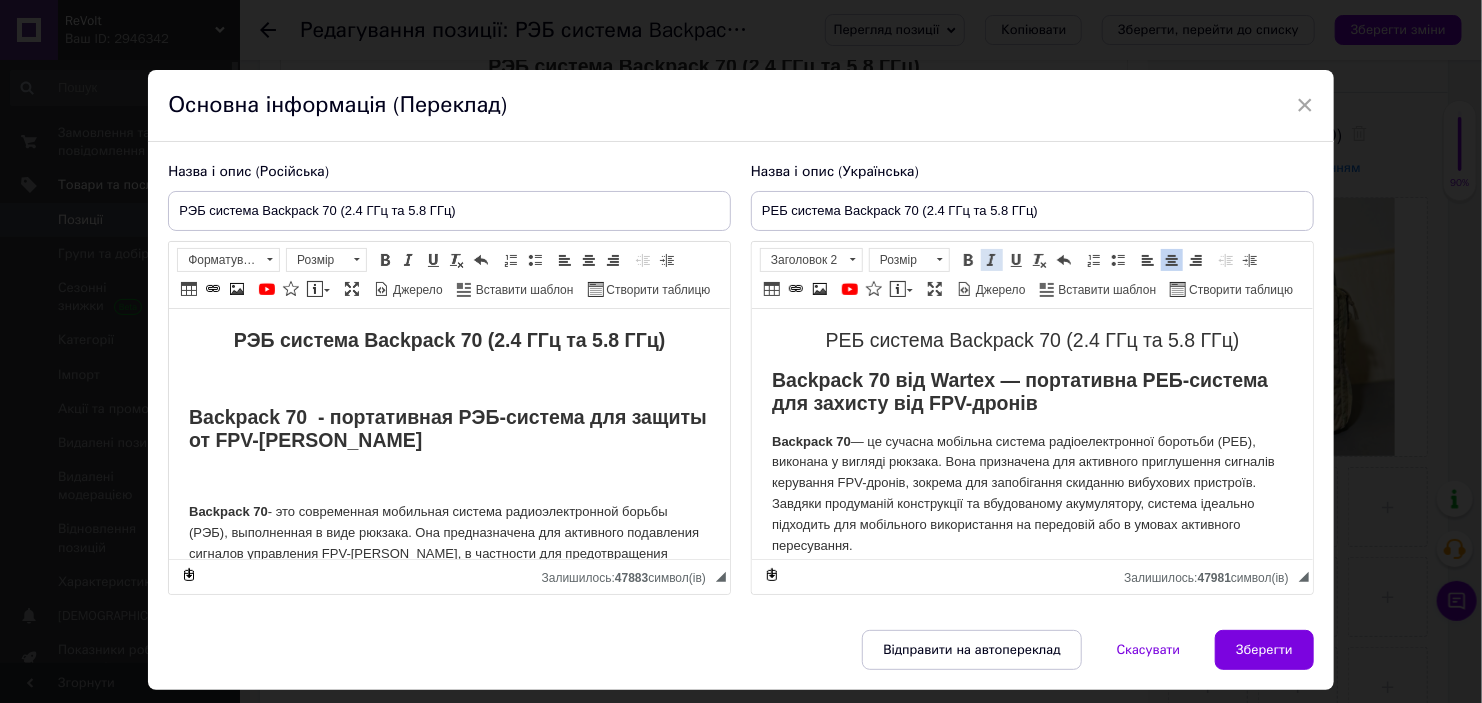 click on "Курсив  Сполучення клавіш Ctrl+I" at bounding box center [992, 260] 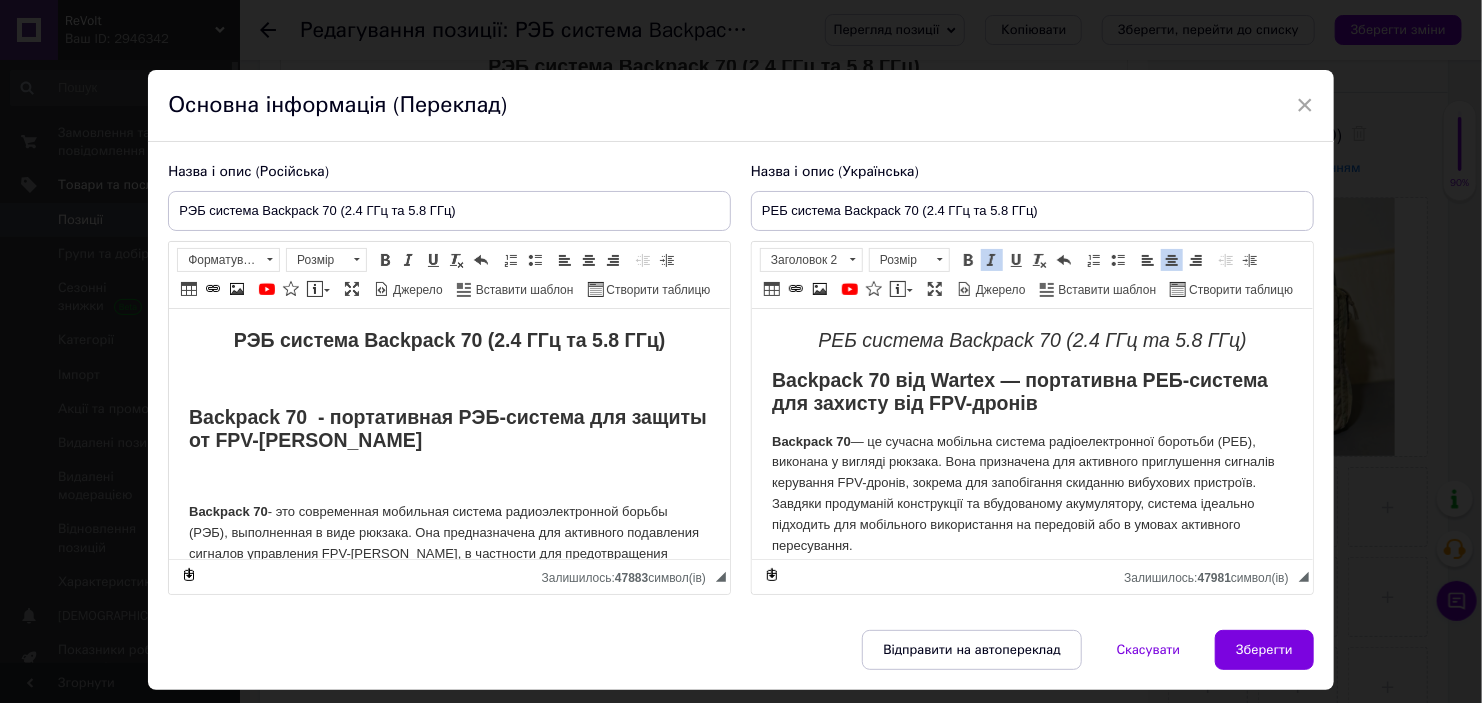 click on "Жирний  Сполучення клавіш Ctrl+B   Курсив  Сполучення клавіш Ctrl+I   Підкреслений  Сполучення клавіш Ctrl+U   Видалити форматування   Повернути  Сполучення клавіш Ctrl+Z" at bounding box center [1016, 260] 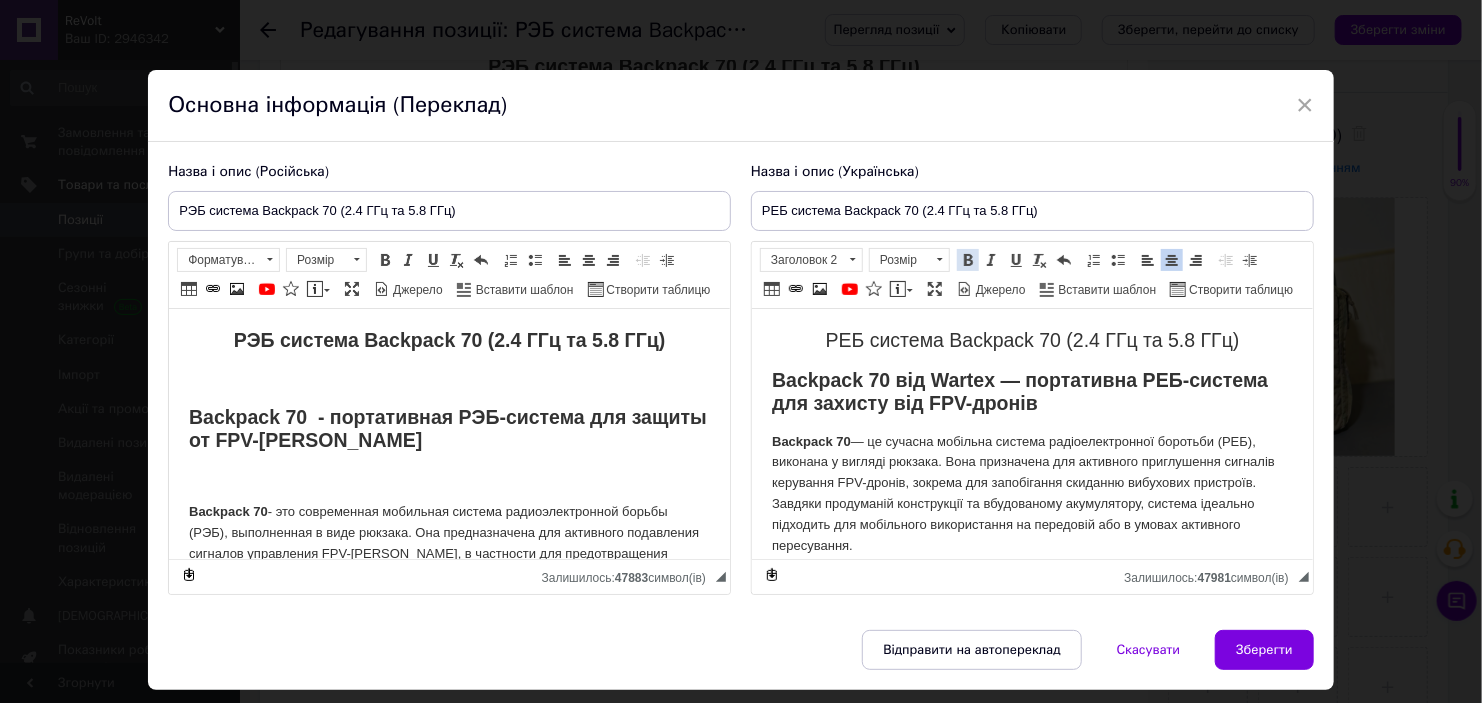 click at bounding box center (968, 260) 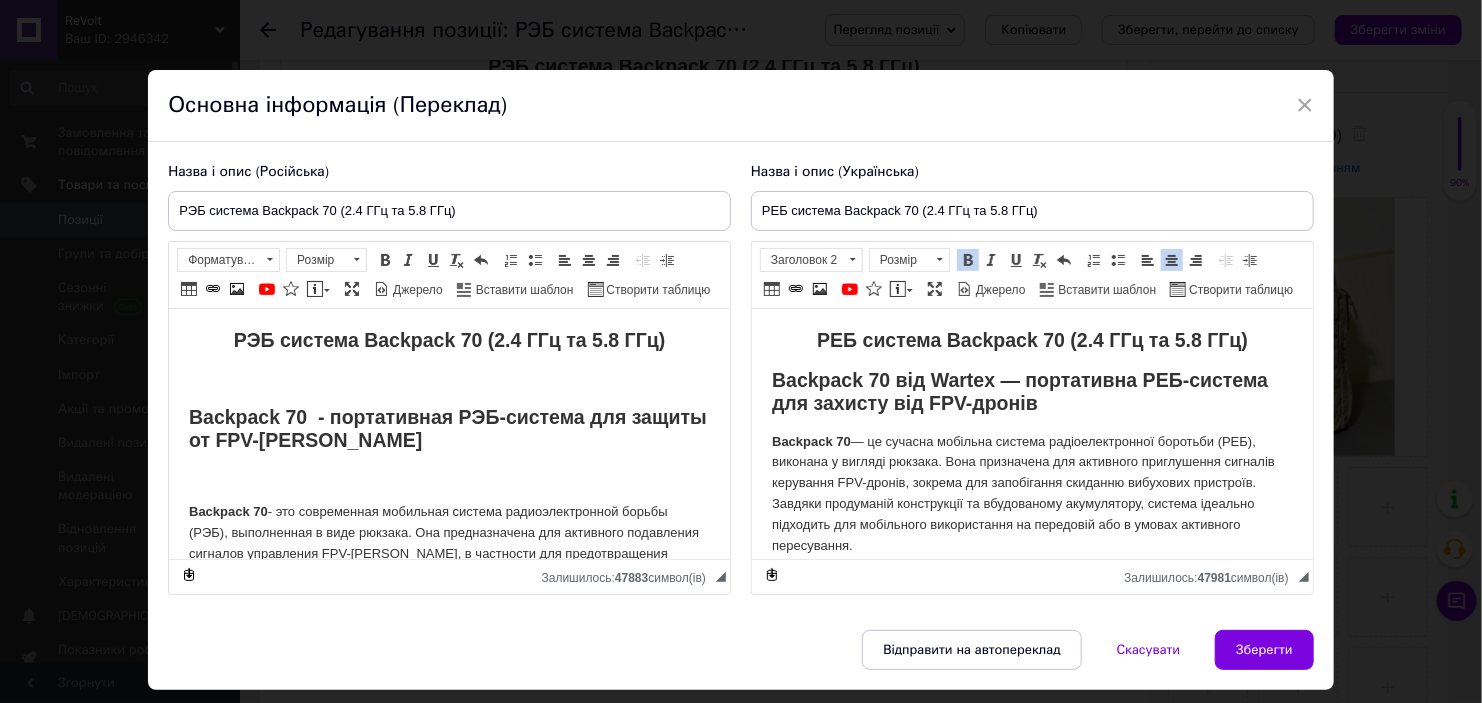 click on "РЕБ система Backpack 70 (2.4 ГГц та 5.8 ГГц)" at bounding box center [1031, 340] 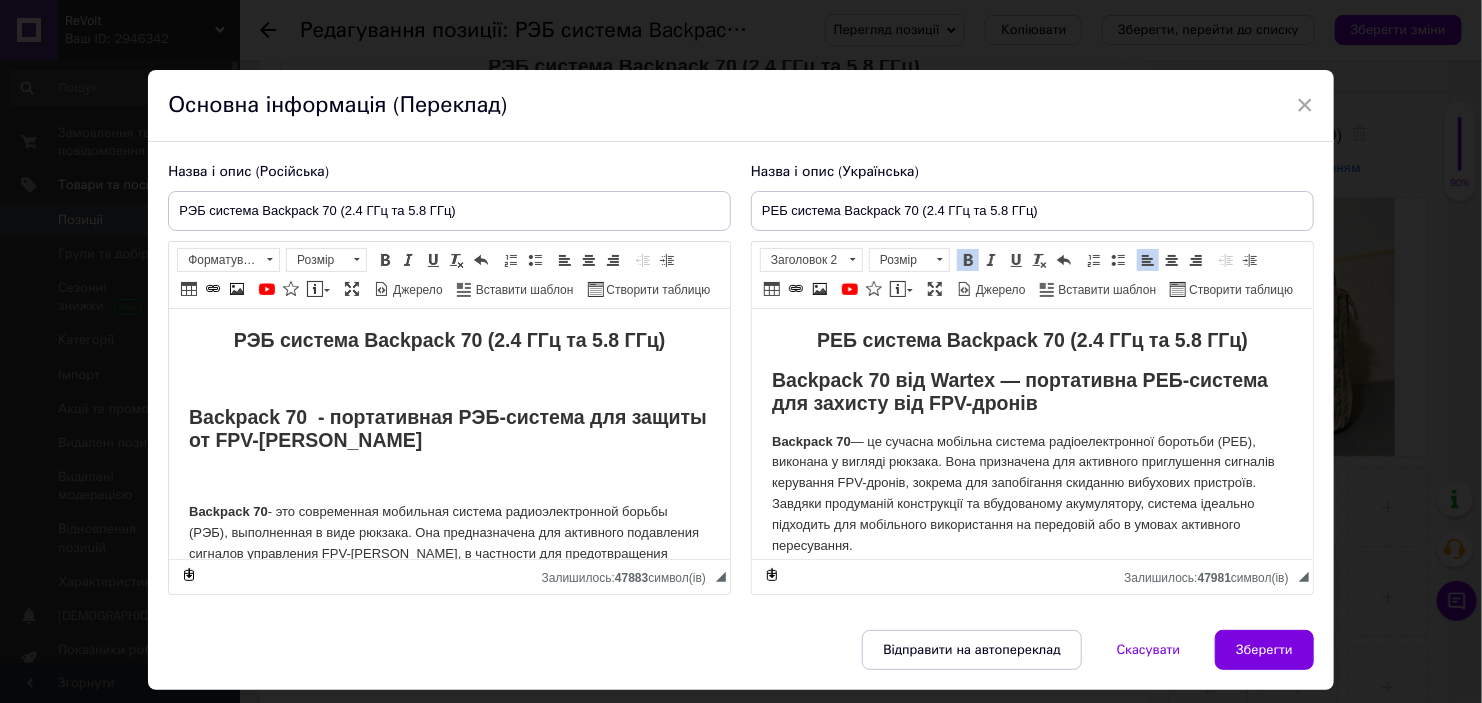 click on "РЕБ система Backpack 70 (2.4 ГГц та 5.8 ГГц)" at bounding box center (1031, 340) 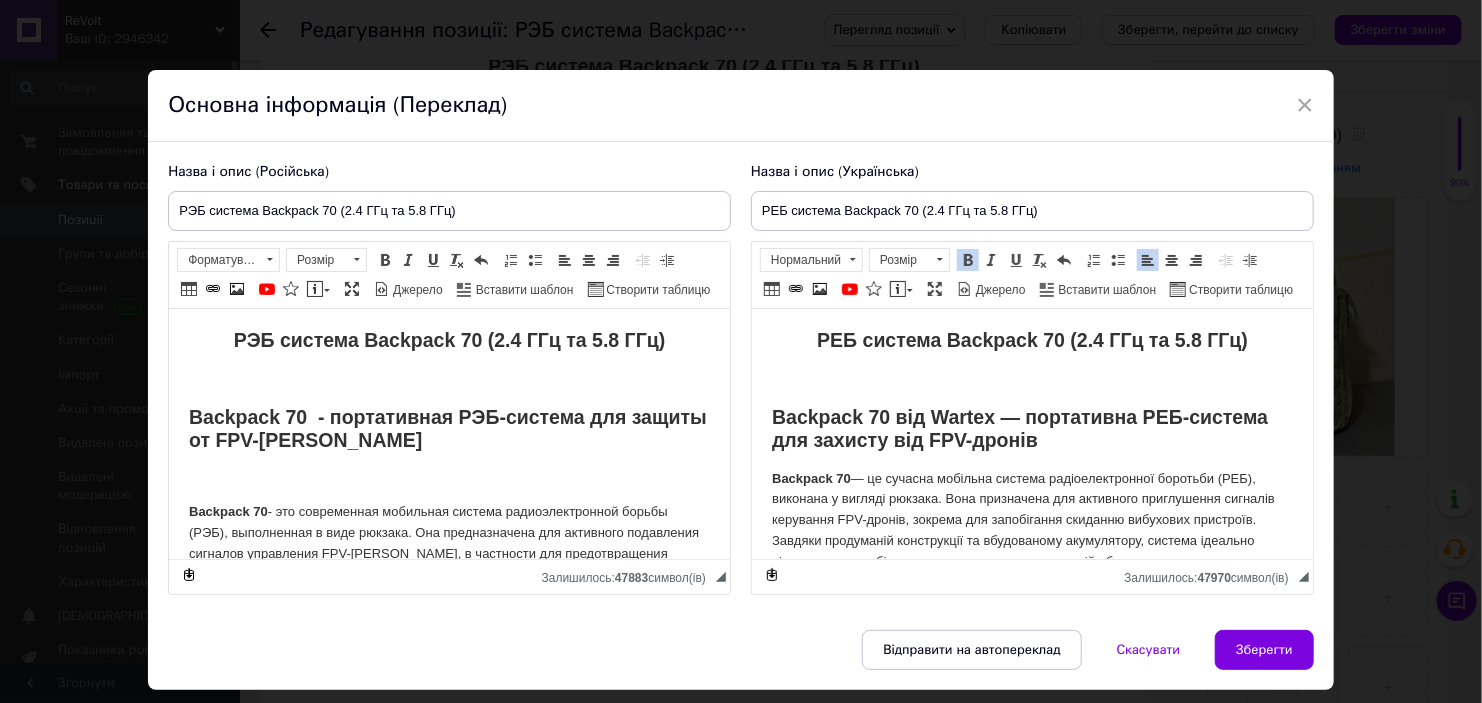 click on "Backpack 70 від Wartex — портативна РЕБ-система для захисту від FPV-дронів" at bounding box center [1031, 429] 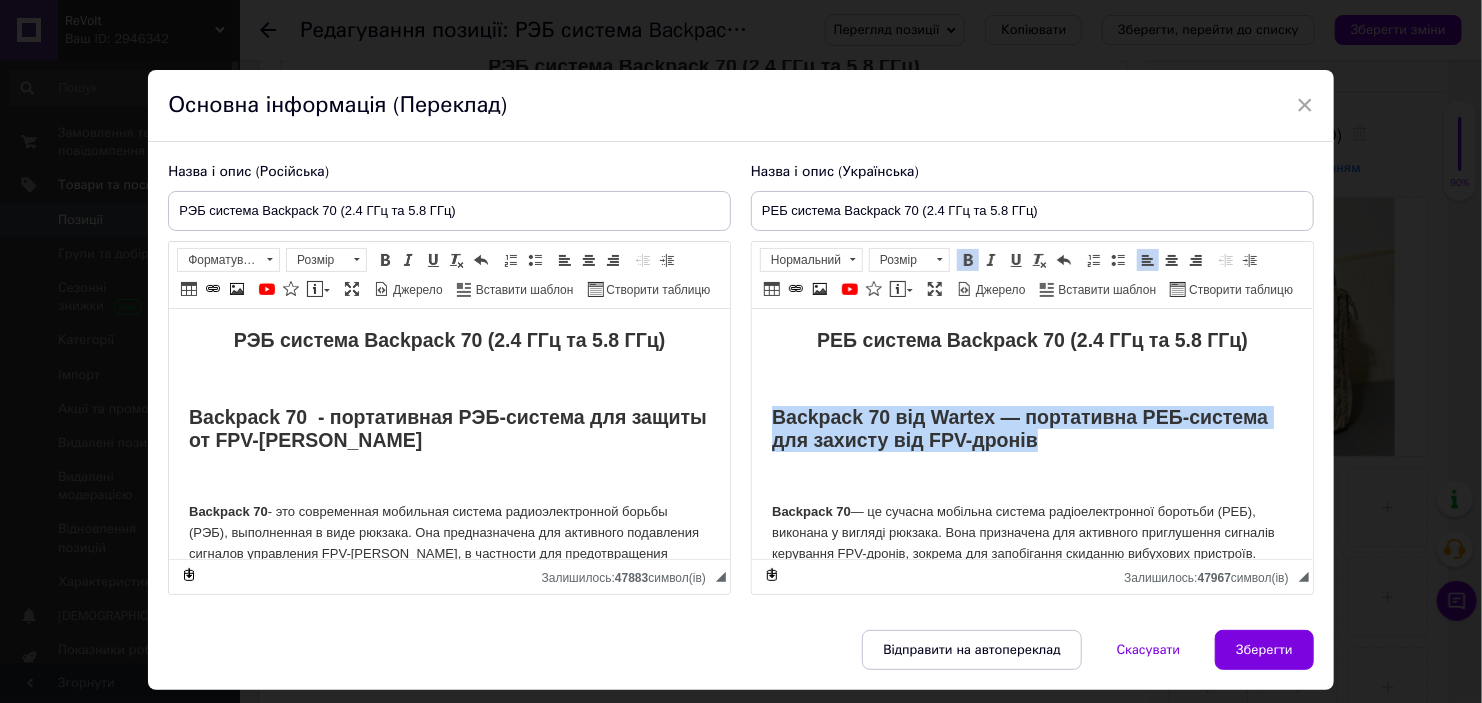 drag, startPoint x: 1061, startPoint y: 442, endPoint x: 1252, endPoint y: 383, distance: 199.90498 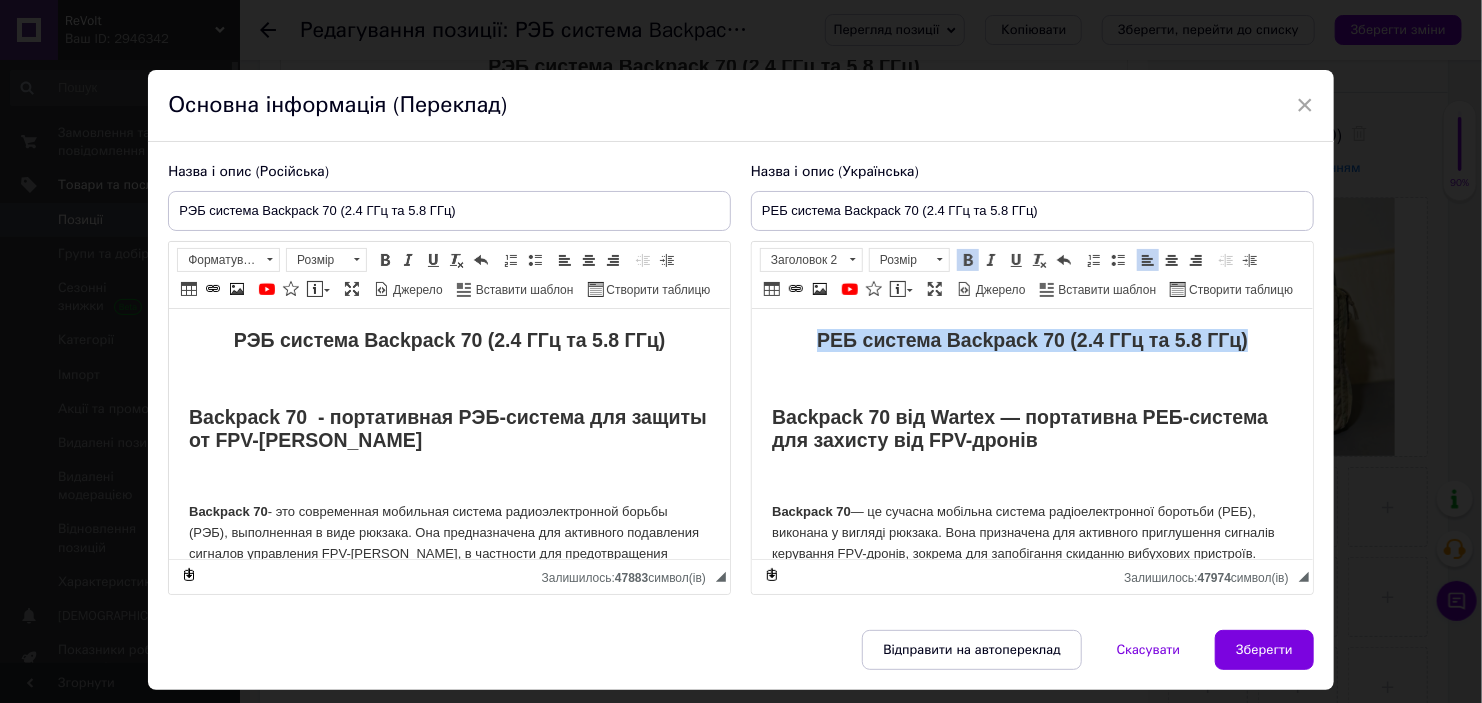 drag, startPoint x: 775, startPoint y: 346, endPoint x: 1331, endPoint y: 348, distance: 556.0036 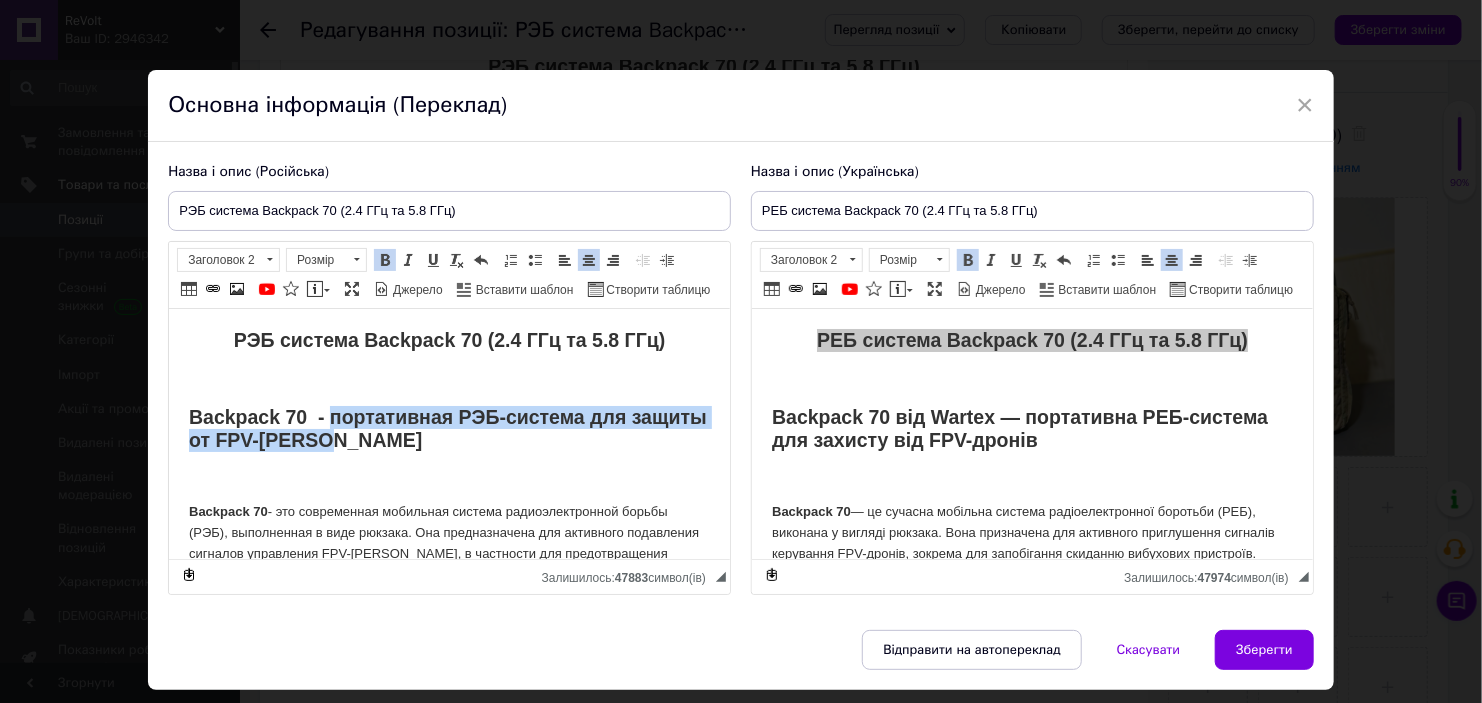 drag, startPoint x: 333, startPoint y: 415, endPoint x: 452, endPoint y: 434, distance: 120.50726 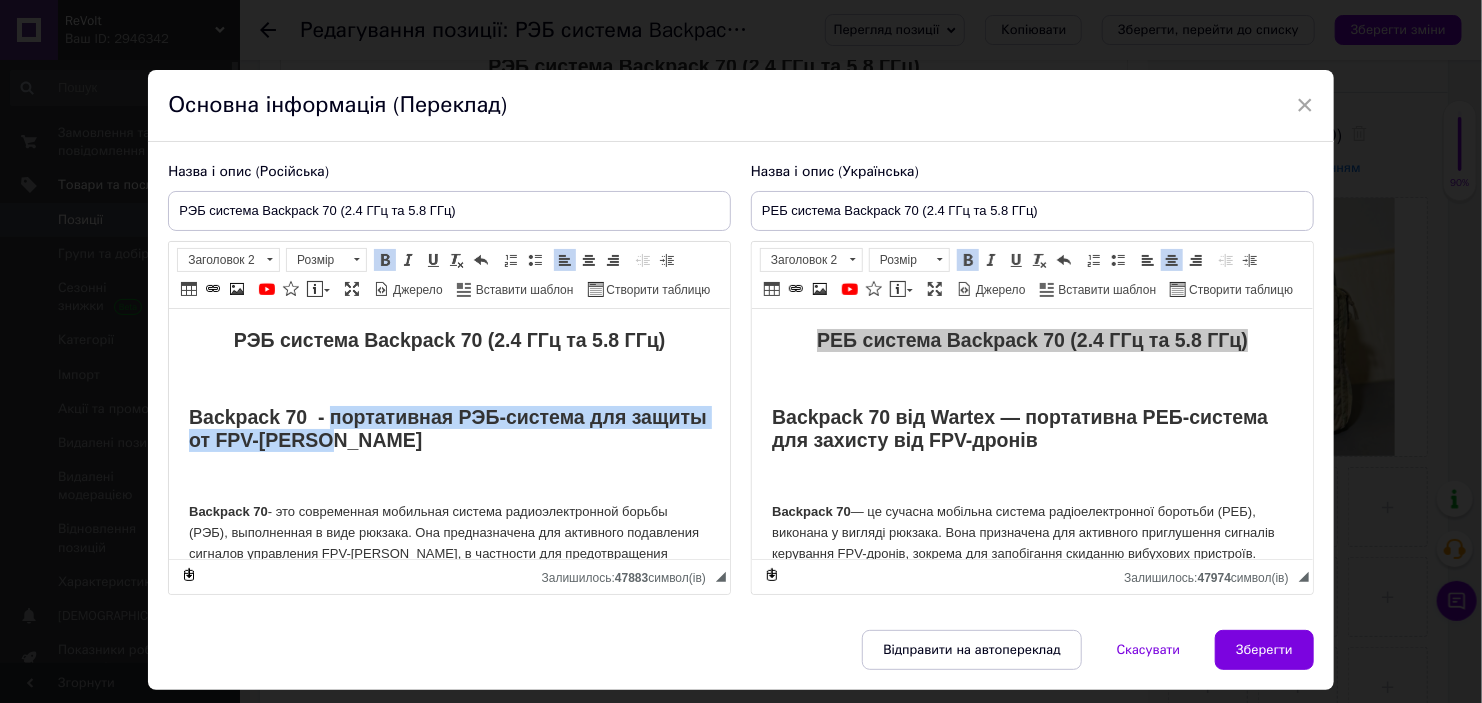 click on "Backpack 70  - портативная РЭБ-система для защиты от FPV-[PERSON_NAME]" at bounding box center (449, 429) 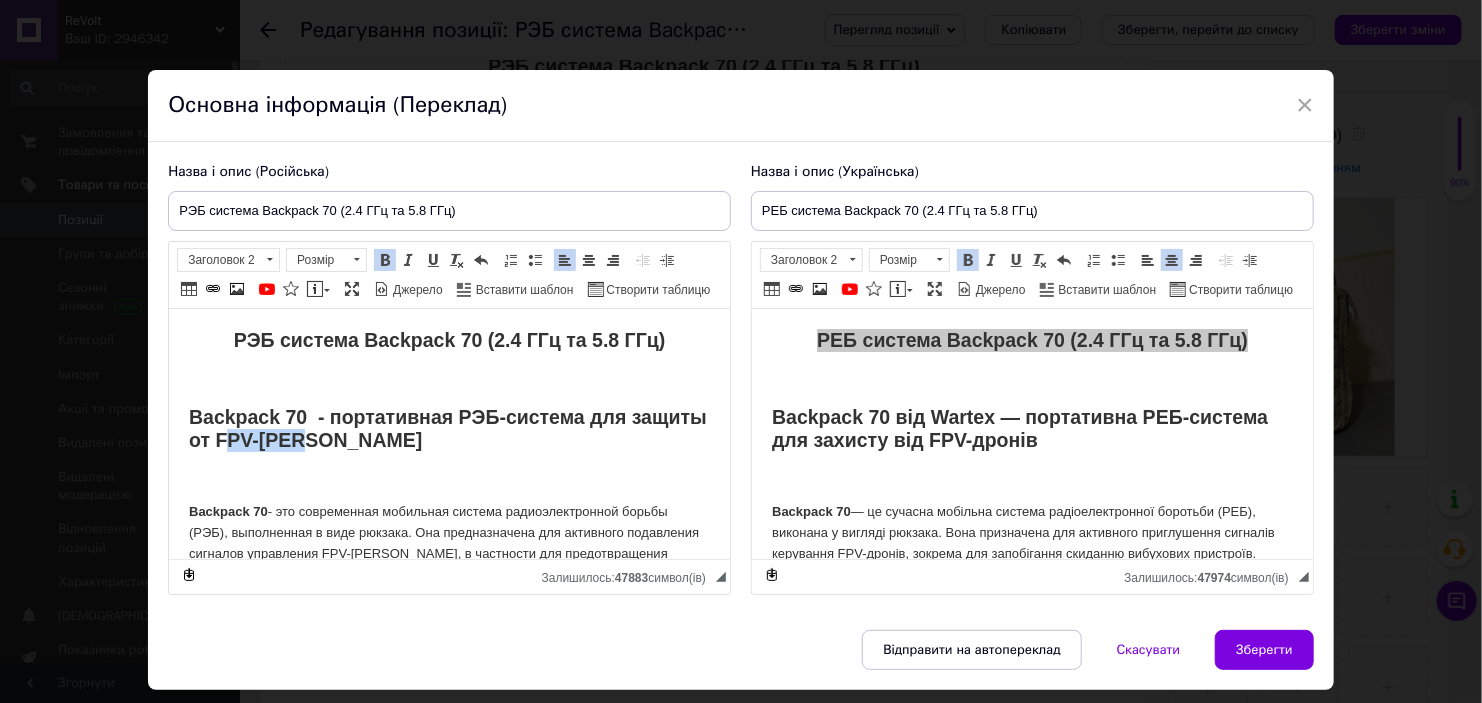 drag, startPoint x: 365, startPoint y: 441, endPoint x: 296, endPoint y: 435, distance: 69.260376 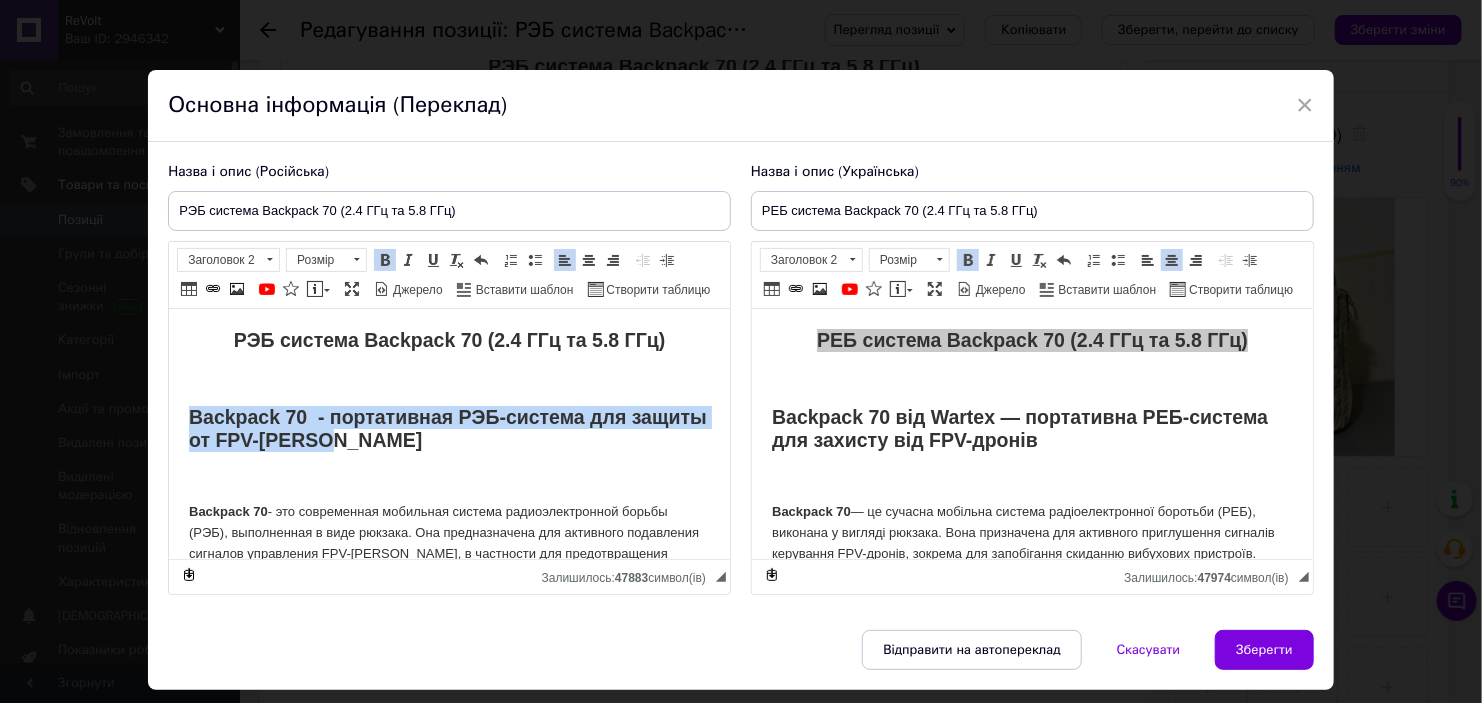 drag, startPoint x: 451, startPoint y: 434, endPoint x: 312, endPoint y: 722, distance: 319.789 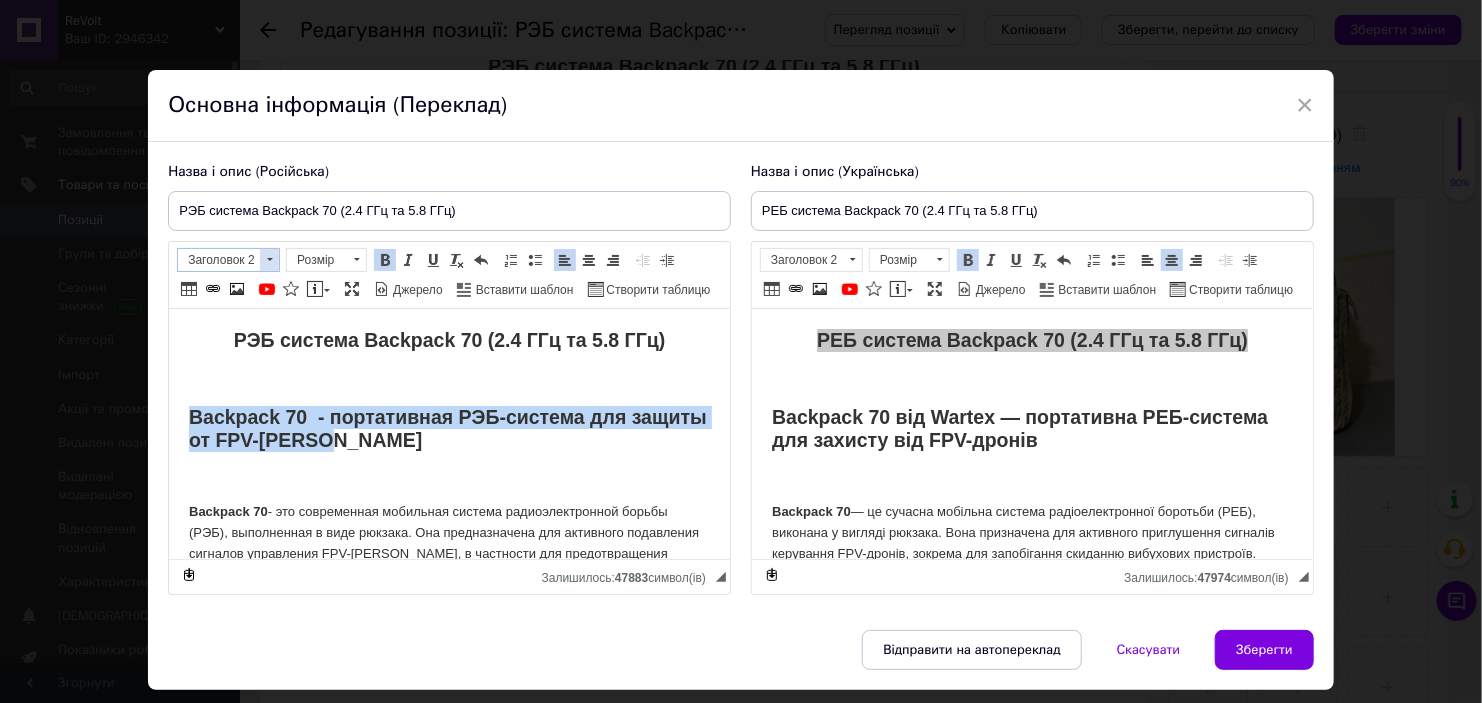 click on "Заголовок 2" at bounding box center (219, 260) 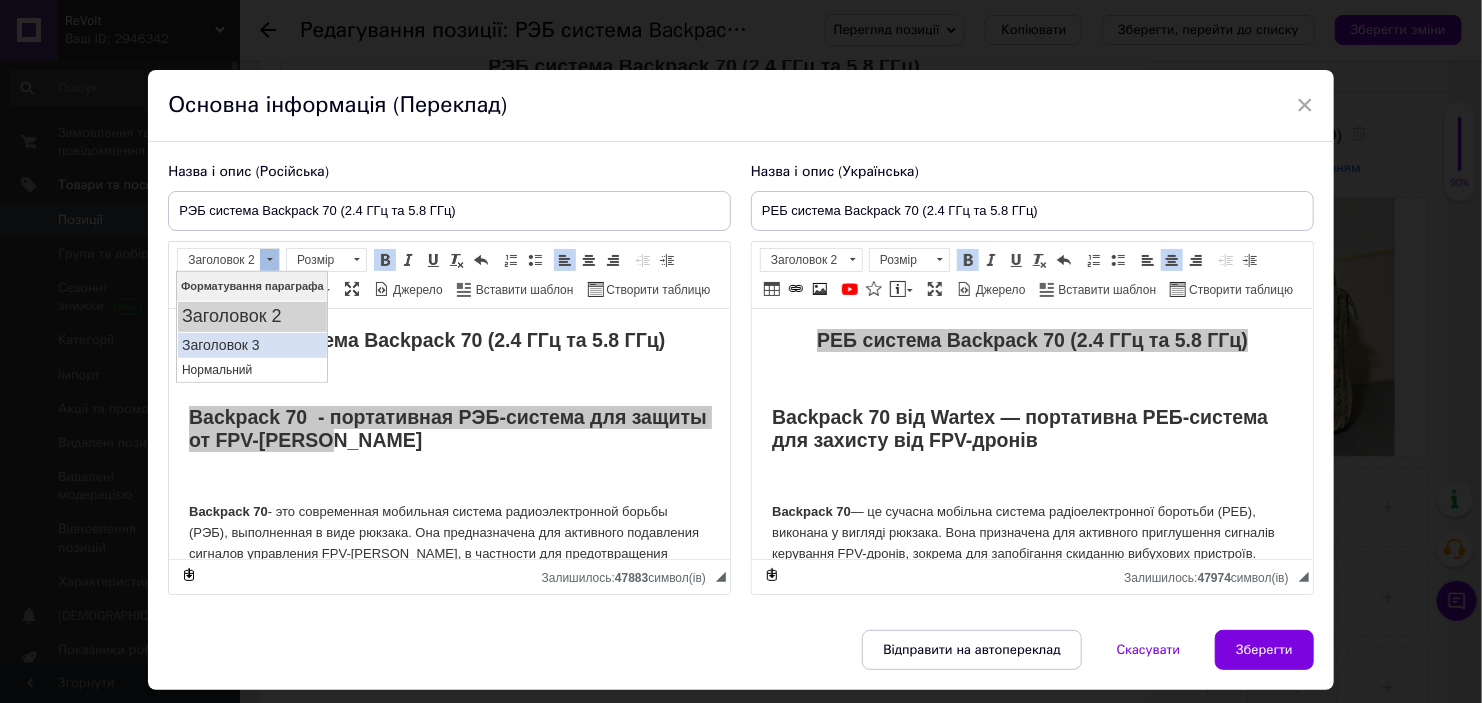 click on "Заголовок 3" at bounding box center (252, 344) 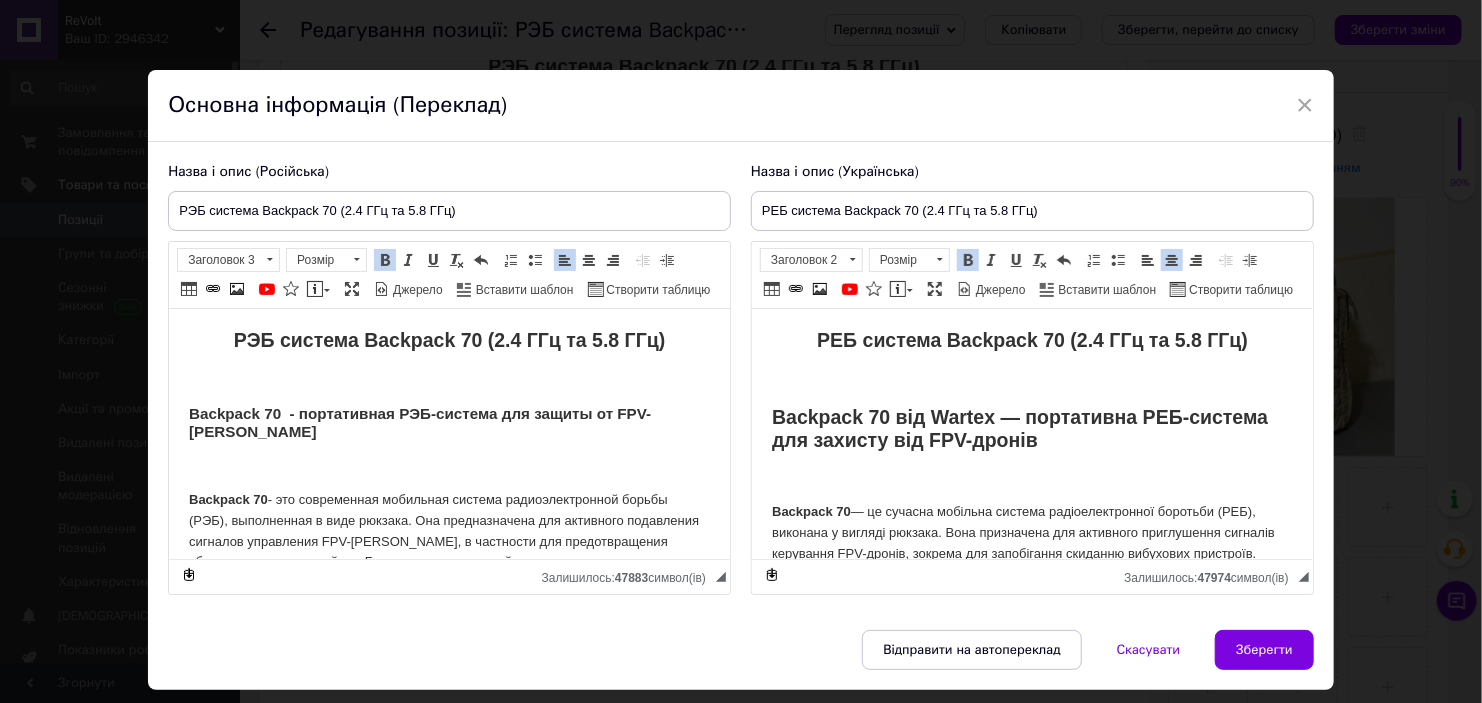 drag, startPoint x: 848, startPoint y: 407, endPoint x: 942, endPoint y: 399, distance: 94.33981 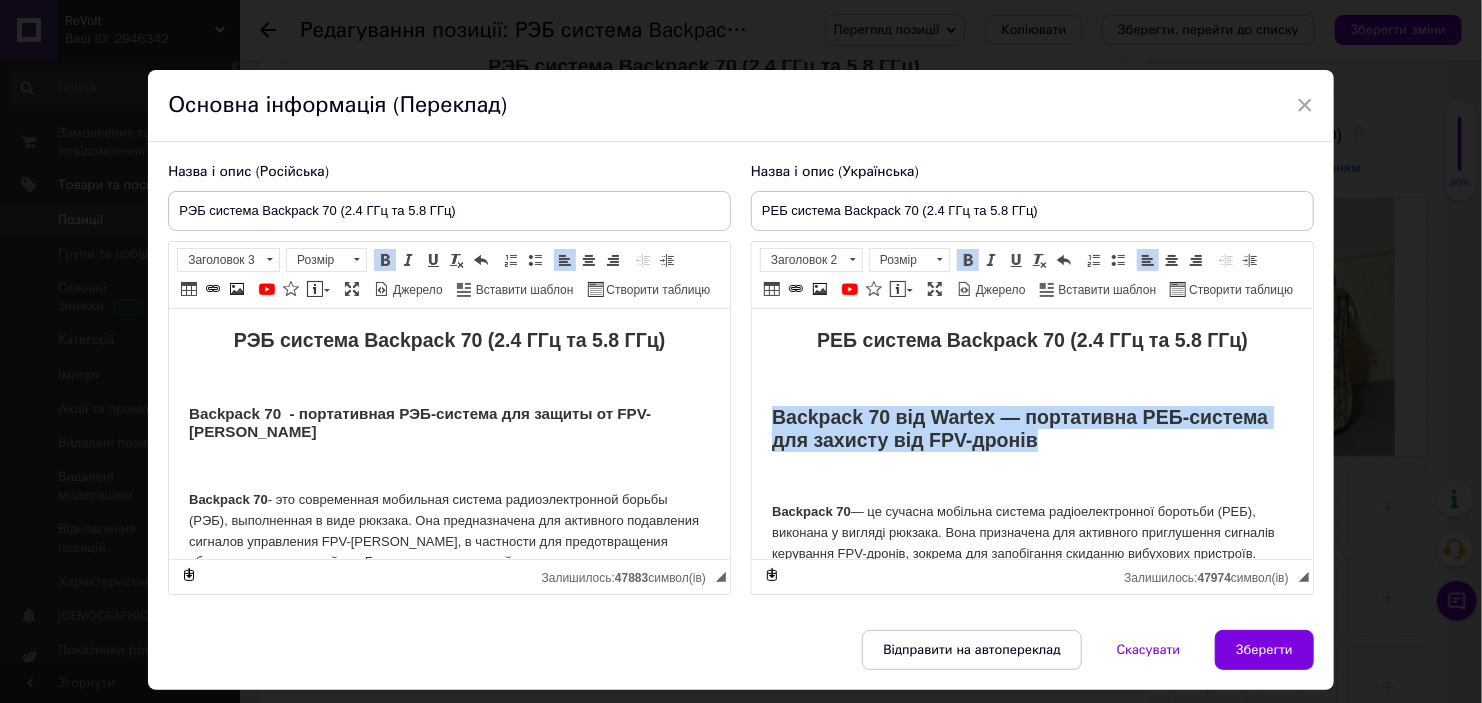 drag, startPoint x: 1084, startPoint y: 440, endPoint x: 1293, endPoint y: 353, distance: 226.38463 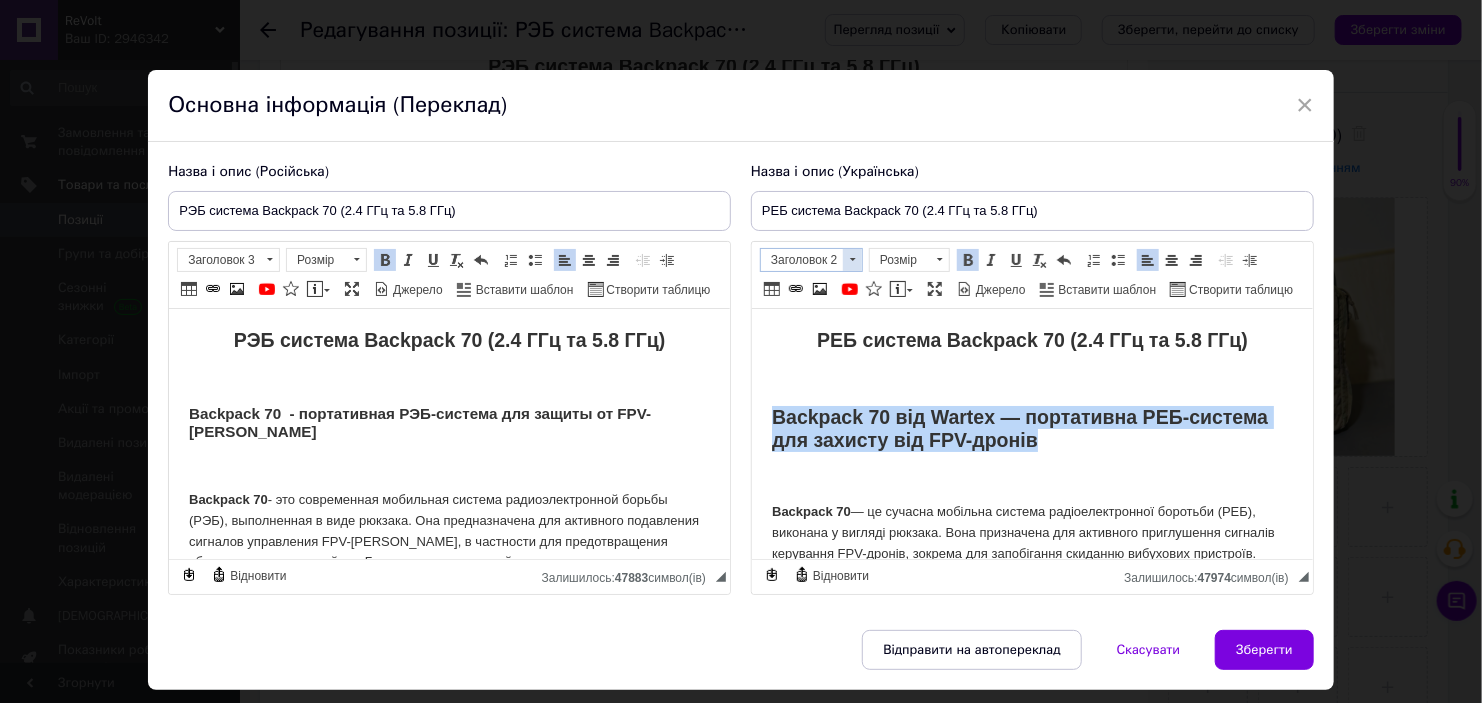 click on "Заголовок 2" at bounding box center [802, 260] 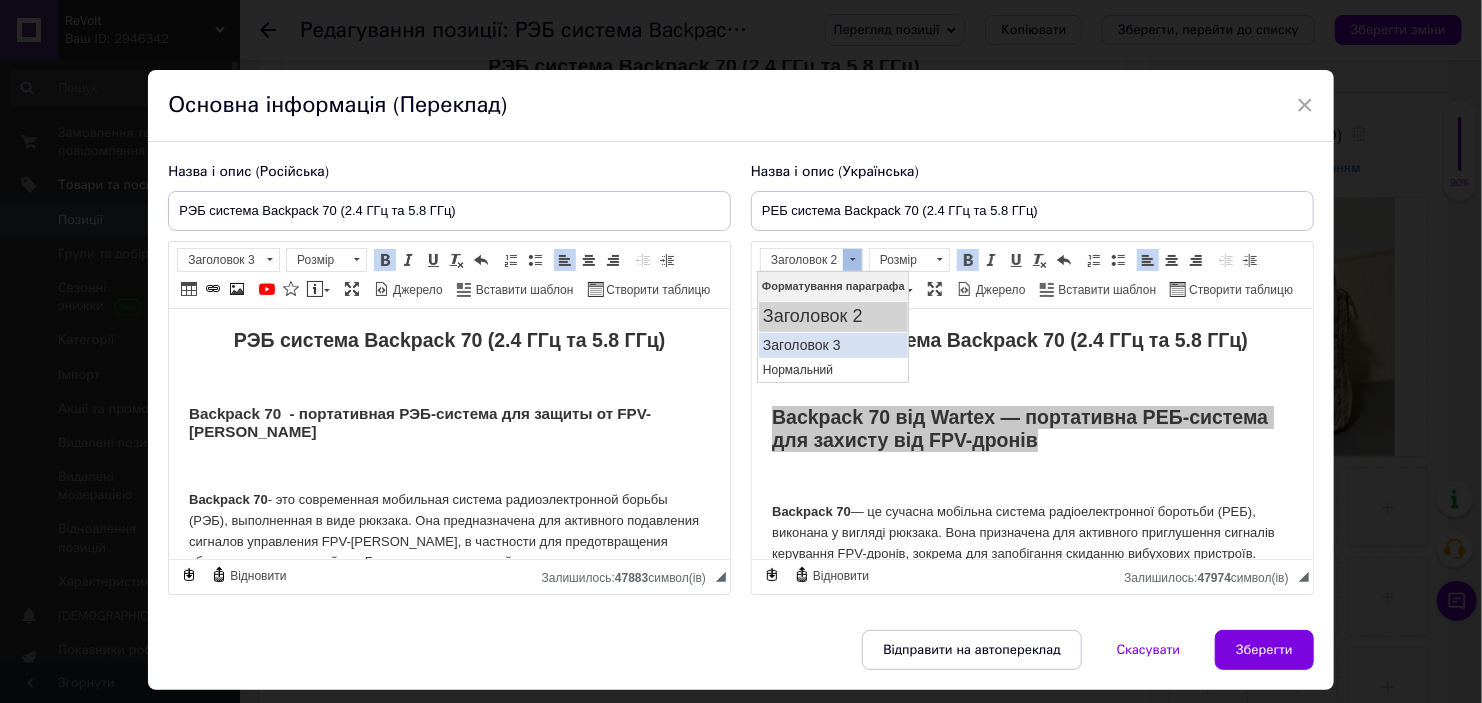 click on "Заголовок 3" at bounding box center [832, 344] 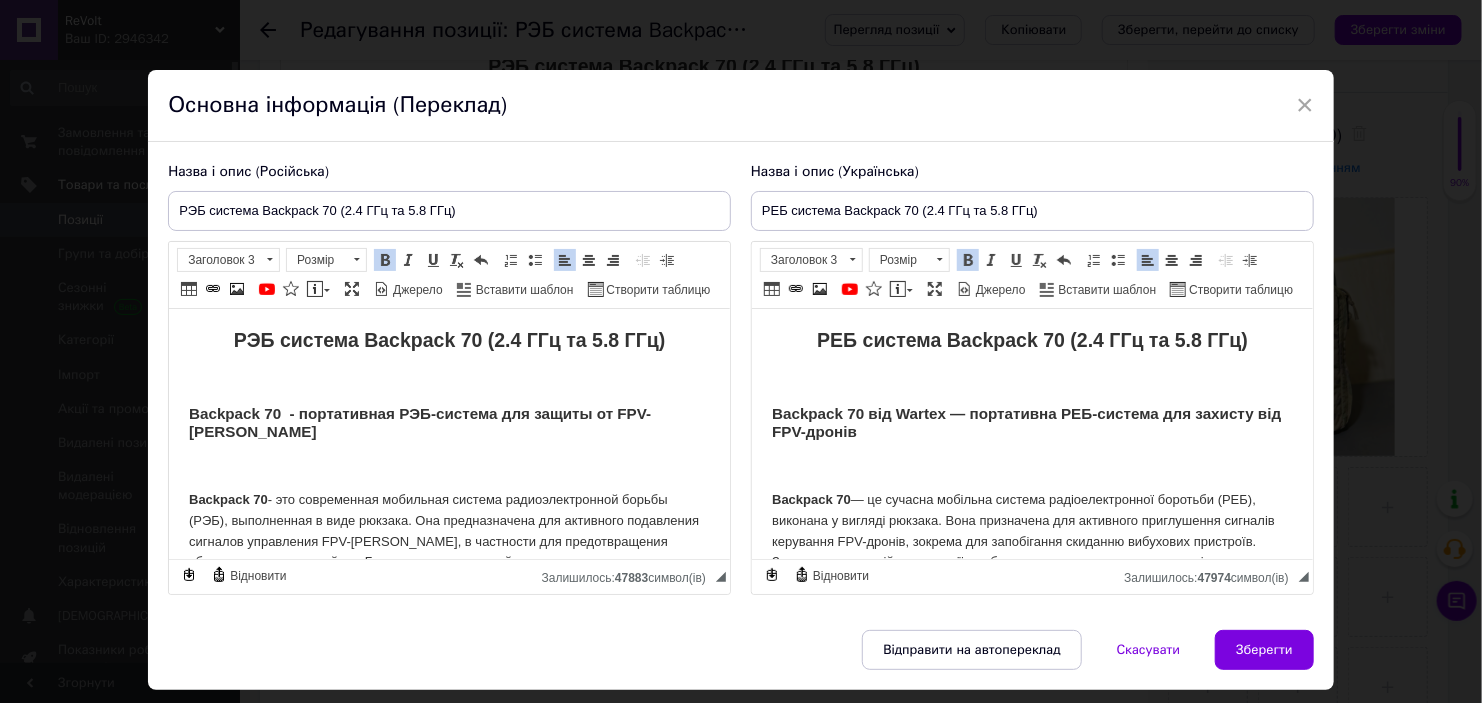 click on "Backpack 70 від Wartex — портативна РЕБ-система для захисту від FPV-дронів" at bounding box center (1025, 422) 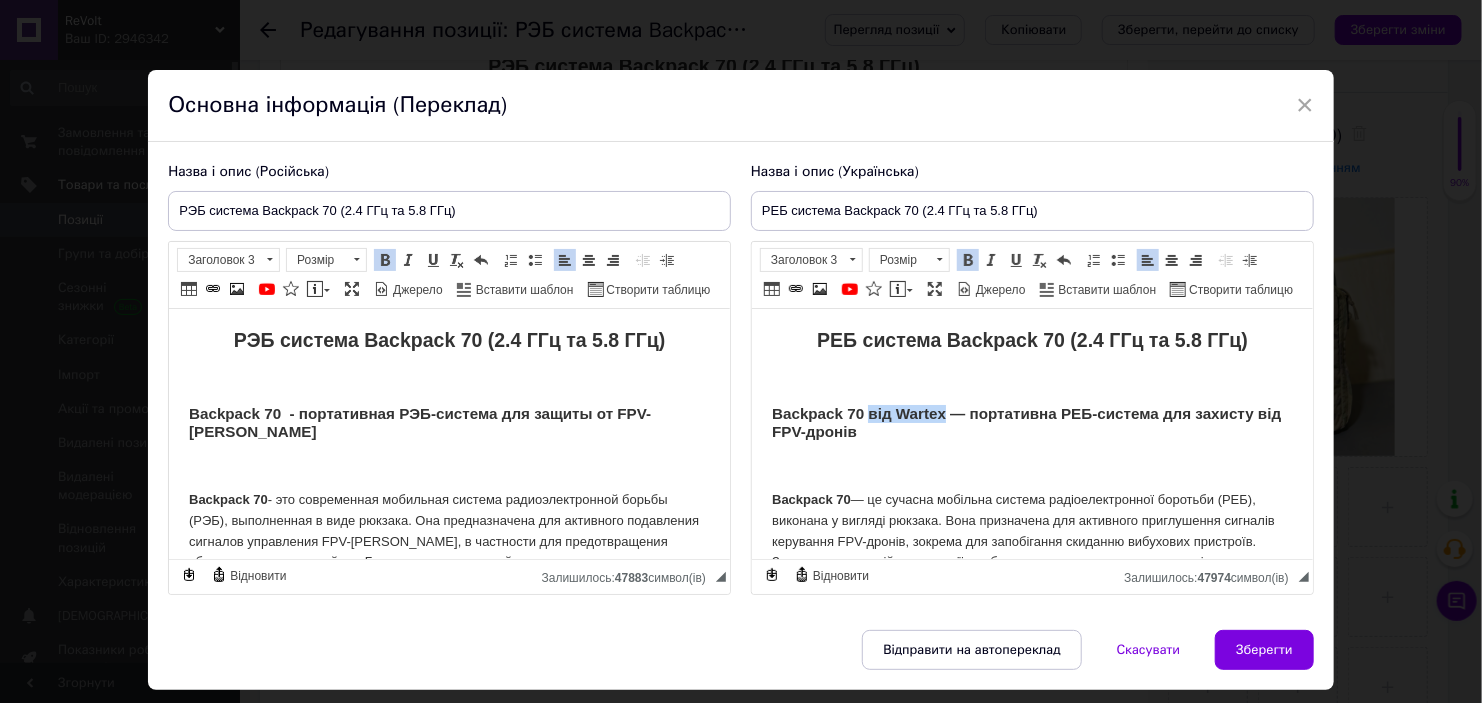 drag, startPoint x: 868, startPoint y: 409, endPoint x: 946, endPoint y: 406, distance: 78.05767 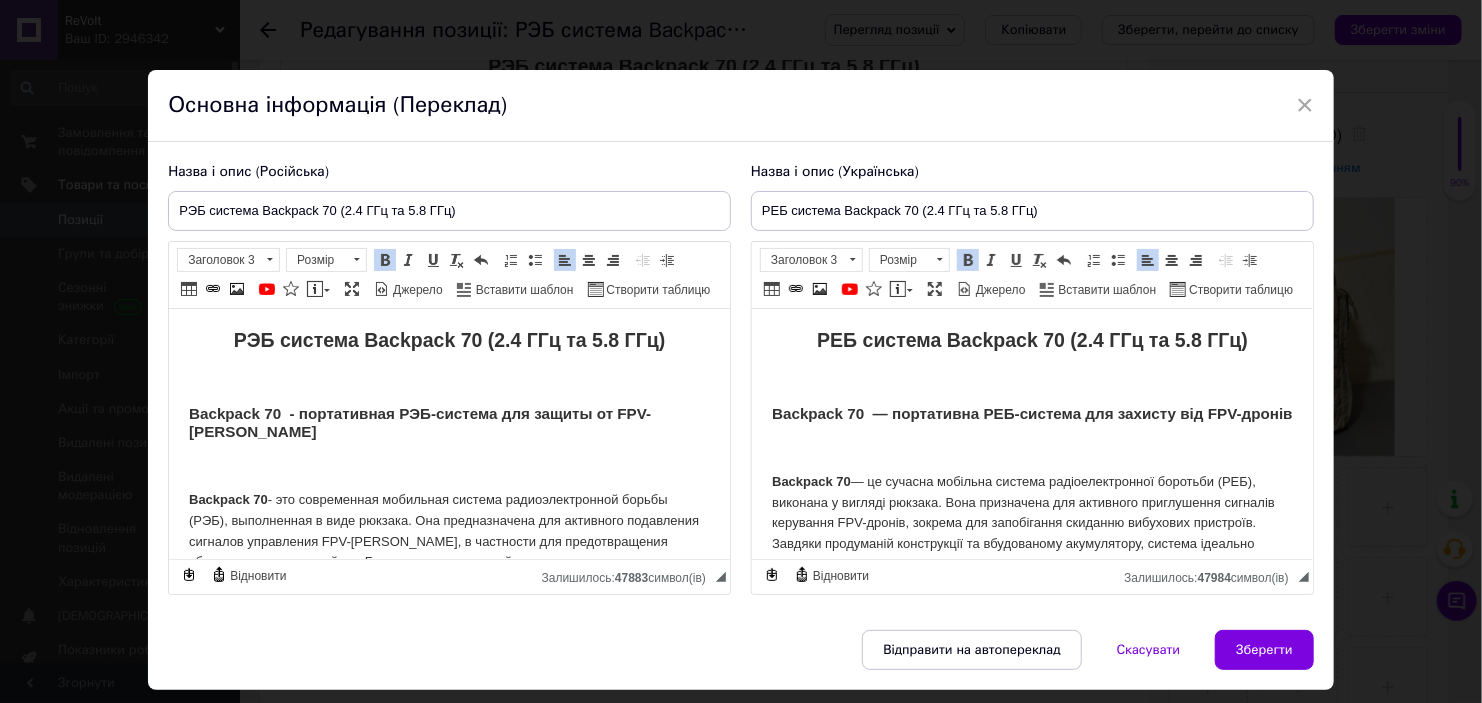 click on "РЭБ система Backpack 70 (2.4 ГГц та 5.8 ГГц) Backpack 70  - портативная РЭБ-система для защиты от FPV-[PERSON_NAME] Backpack 70  - это современная мобильная система радиоэлектронной борьбы (РЭБ), выполненная в виде рюкзака. Она предназначена для активного подавления сигналов управления FPV-[PERSON_NAME], в частности для предотвращения сброса взрывных устройств. Благодаря продуманной конструкции и встроенному аккумулятору, система идеально подходит для мобильного использования на передовой или в условиях активного передвижения. Ключевые преимущества РЭБ-рюкзака Backpack 70 Мобильность:" at bounding box center [449, 992] 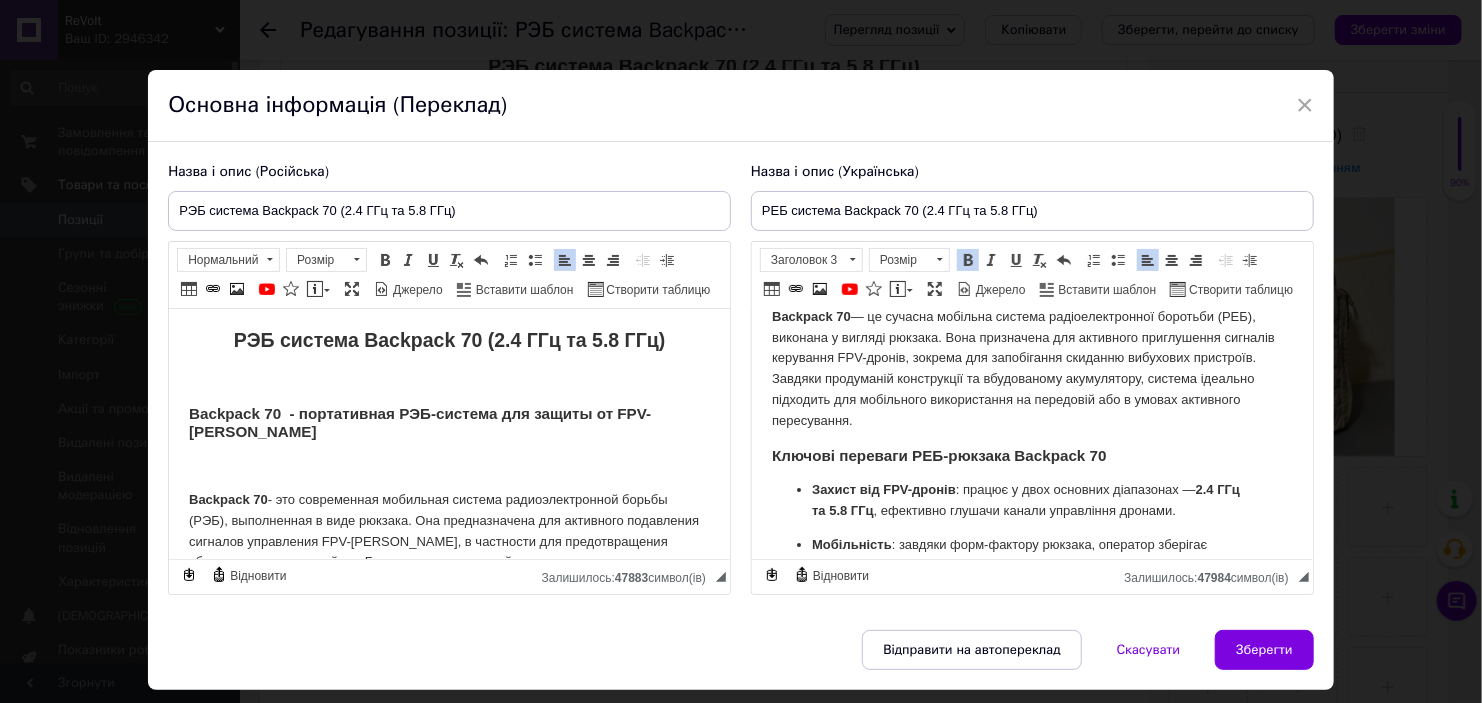 scroll, scrollTop: 200, scrollLeft: 0, axis: vertical 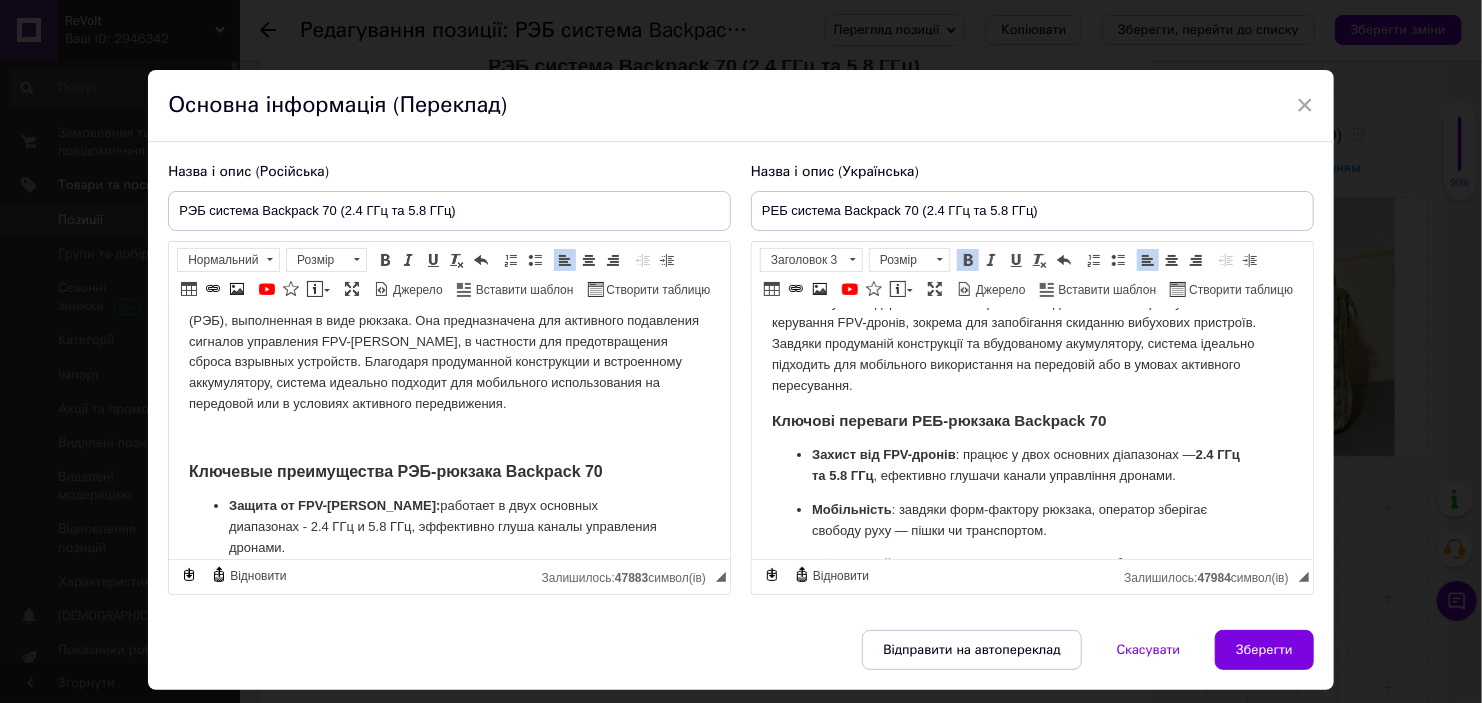 click on "Backpack 70  — це сучасна мобільна система радіоелектронної боротьби (РЕБ), виконана у вигляді рюкзака. Вона призначена для активного приглушення сигналів керування FPV-дронів, зокрема для запобігання скиданню вибухових пристроїв. Завдяки продуманій конструкції та вбудованому акумулятору, система ідеально підходить для мобільного використання на передовій або в умовах активного пересування." at bounding box center [1031, 334] 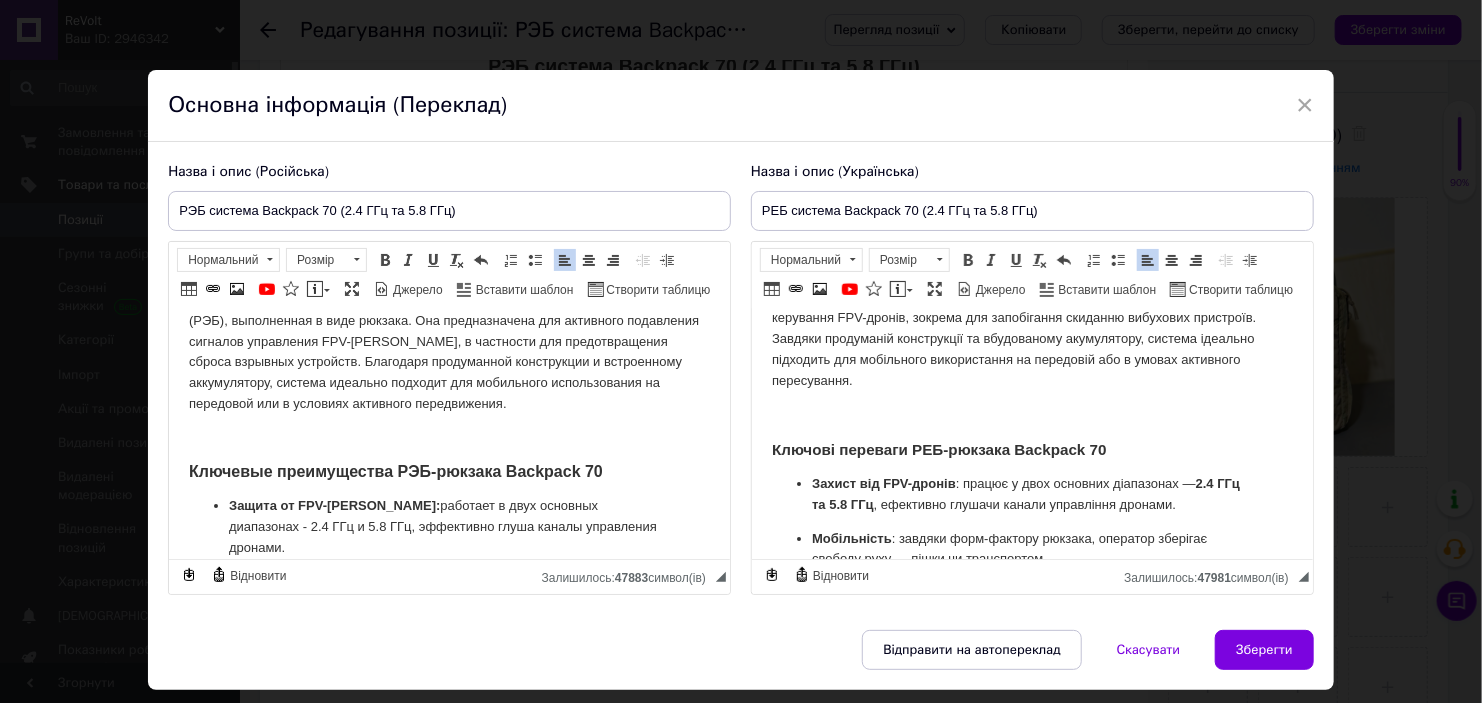 scroll, scrollTop: 400, scrollLeft: 0, axis: vertical 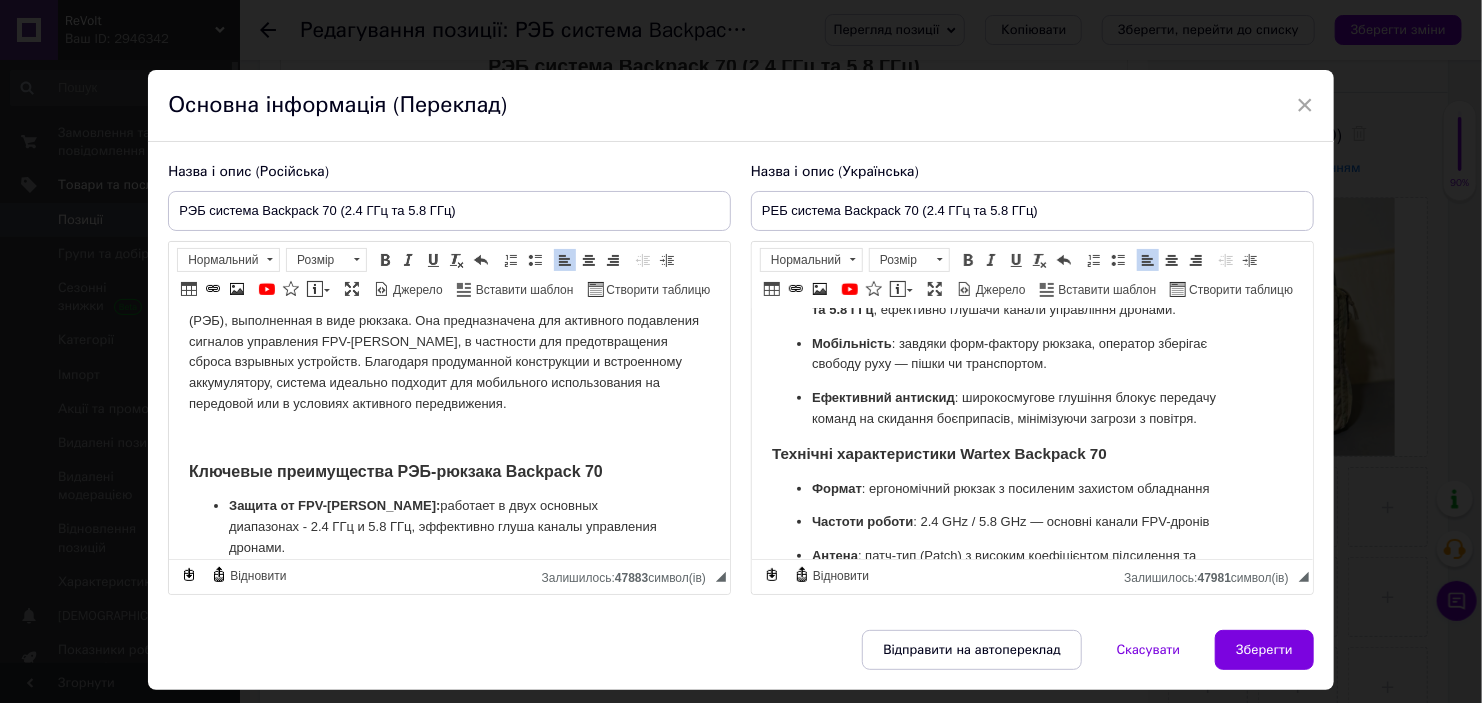 click on "Ефективний антискид : широкосмугове глушіння блокує передачу команд на скидання боєприпасів, мінімізуючи загрози з повітря." at bounding box center (1031, 409) 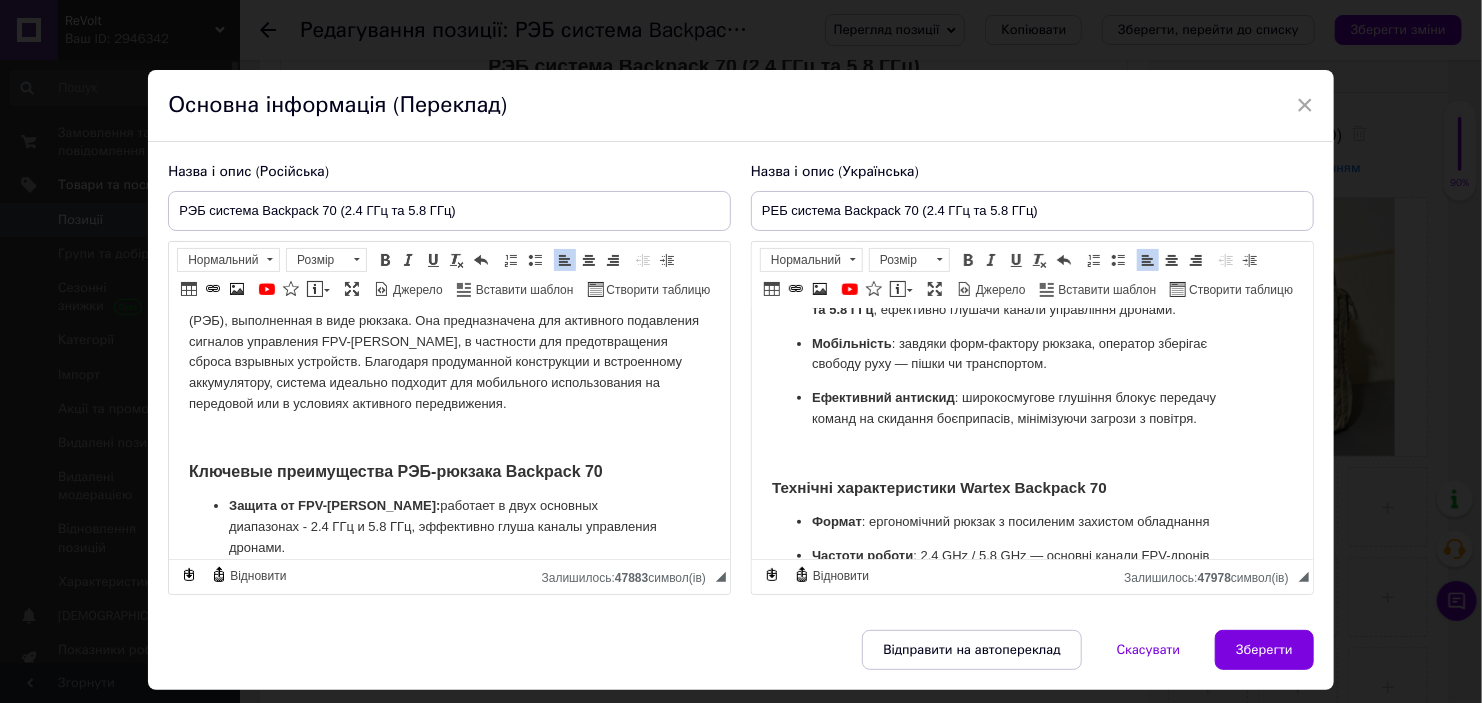 click on "Технічні характеристики Wartex Backpack 70" at bounding box center (938, 487) 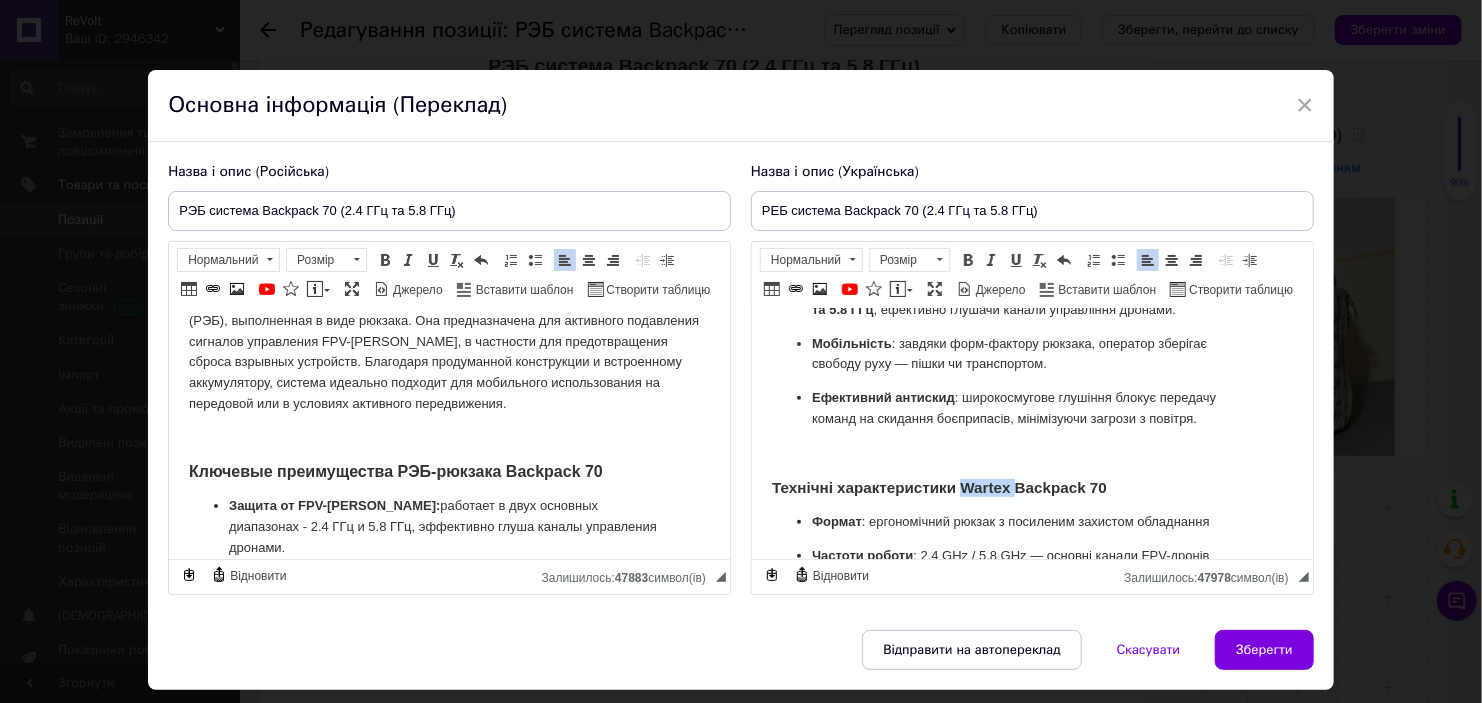 click on "Технічні характеристики Wartex Backpack 70" at bounding box center (938, 487) 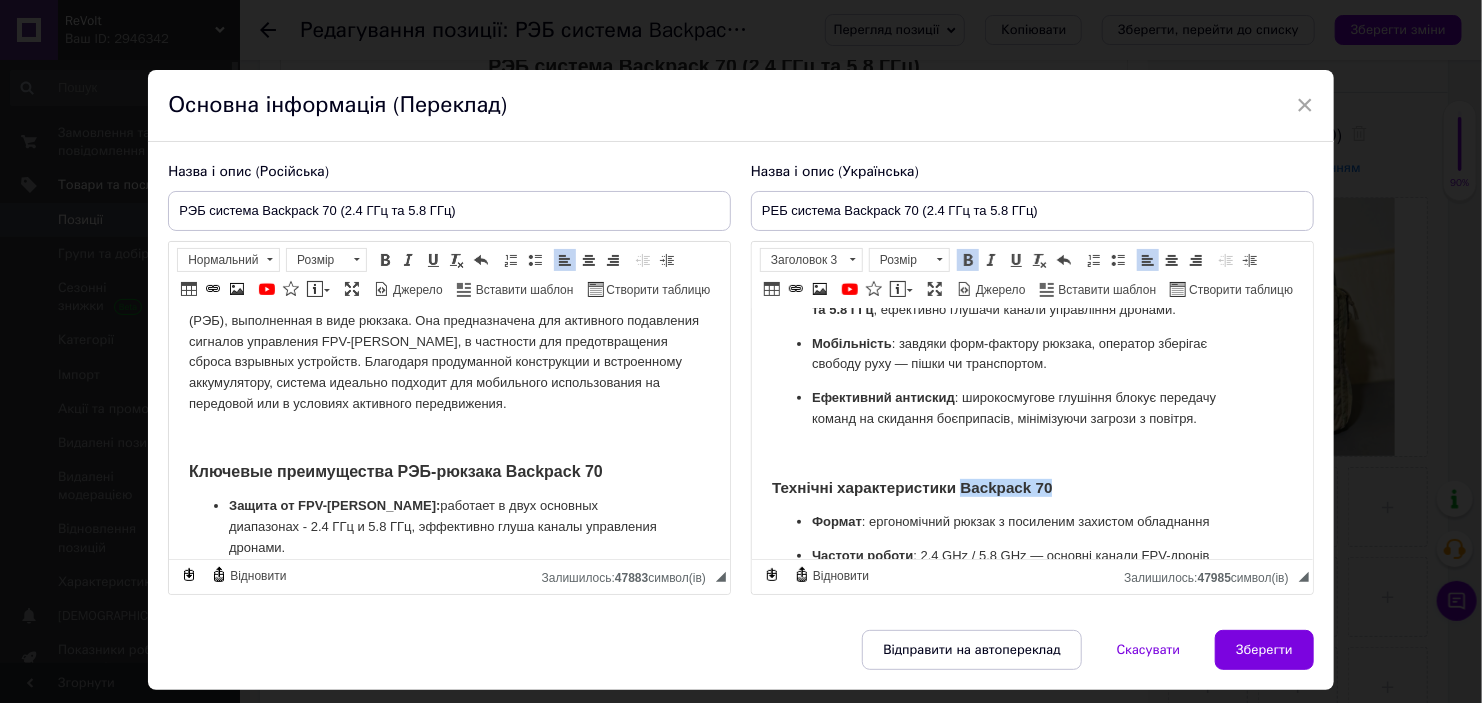 drag, startPoint x: 1073, startPoint y: 512, endPoint x: 962, endPoint y: 503, distance: 111.364265 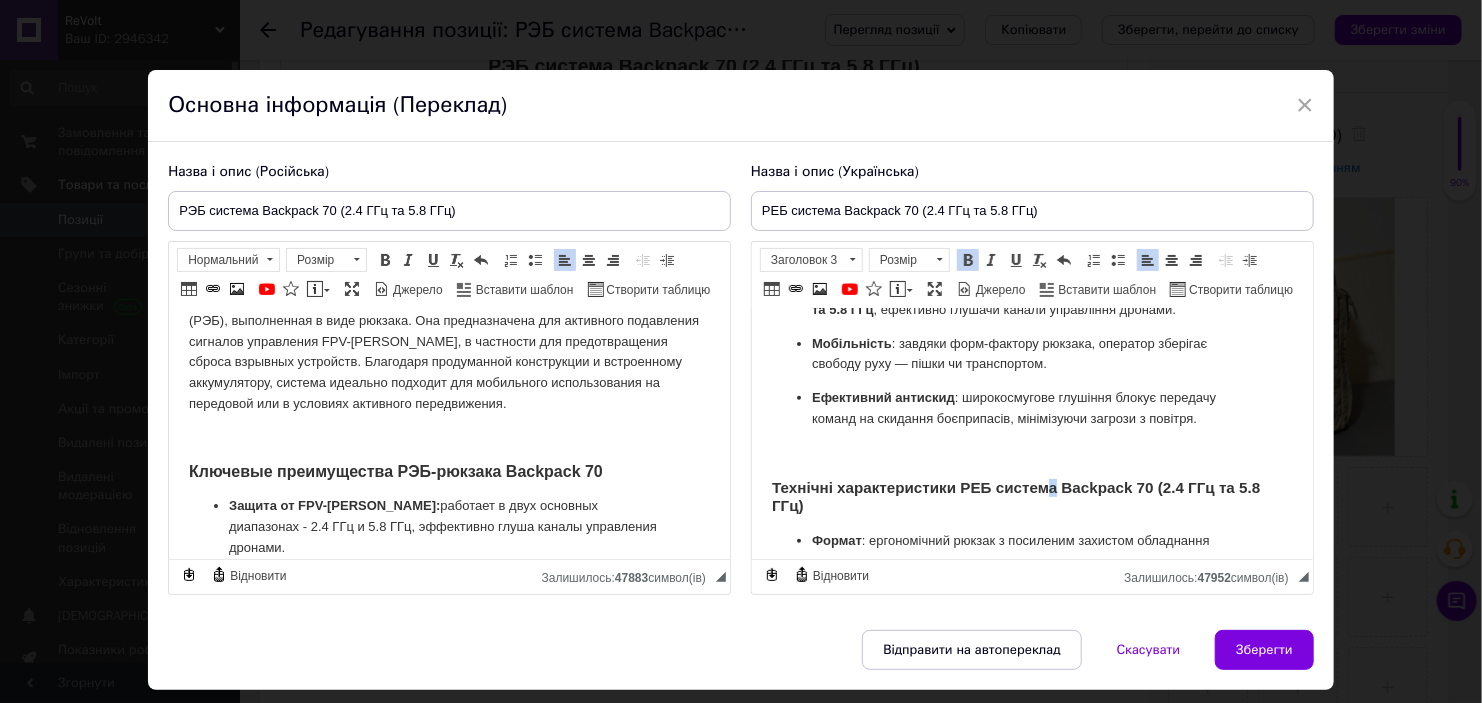click on "Технічні характеристики РЕБ система Backpack 70 (2.4 ГГц та 5.8 ГГц)" at bounding box center (1015, 496) 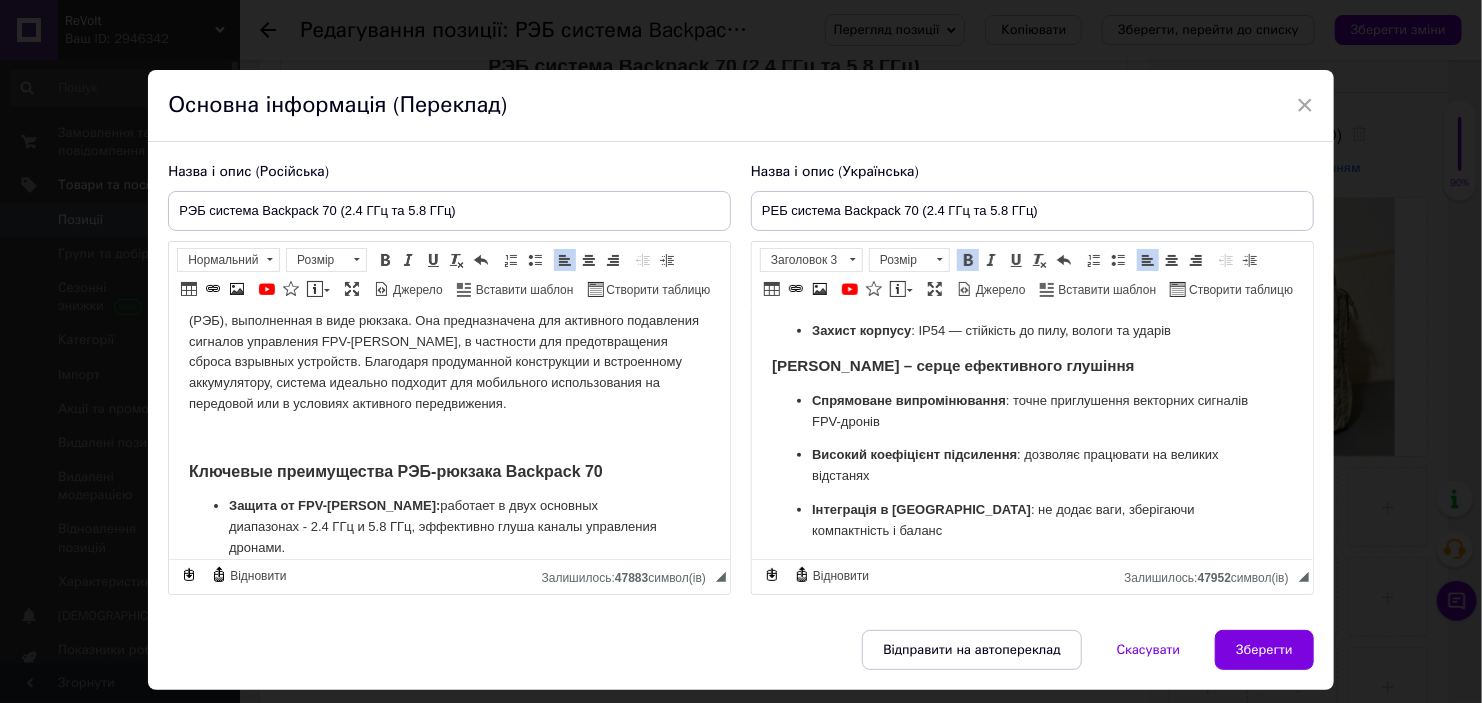 scroll, scrollTop: 700, scrollLeft: 0, axis: vertical 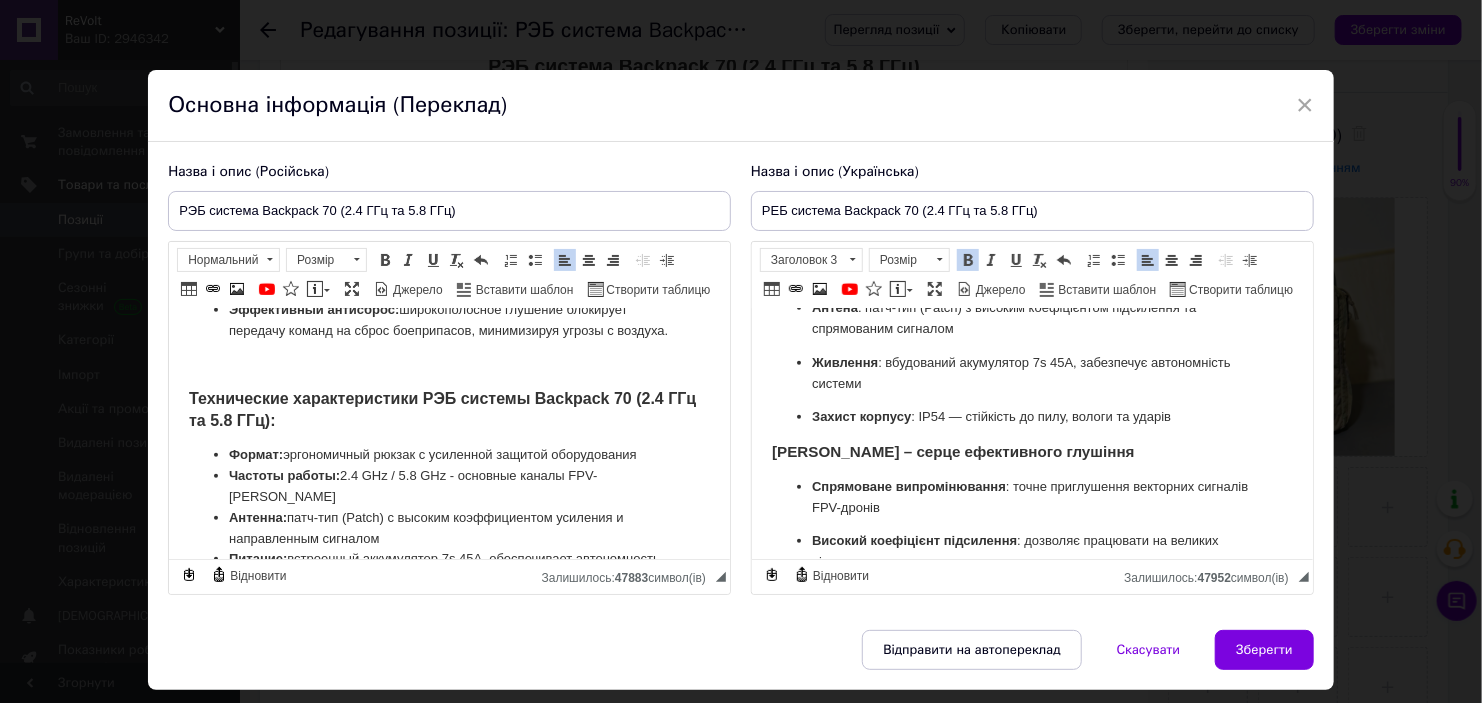 click on "Захист корпусу : IP54 — стійкість до пилу, вологи та ударів" at bounding box center [1031, 417] 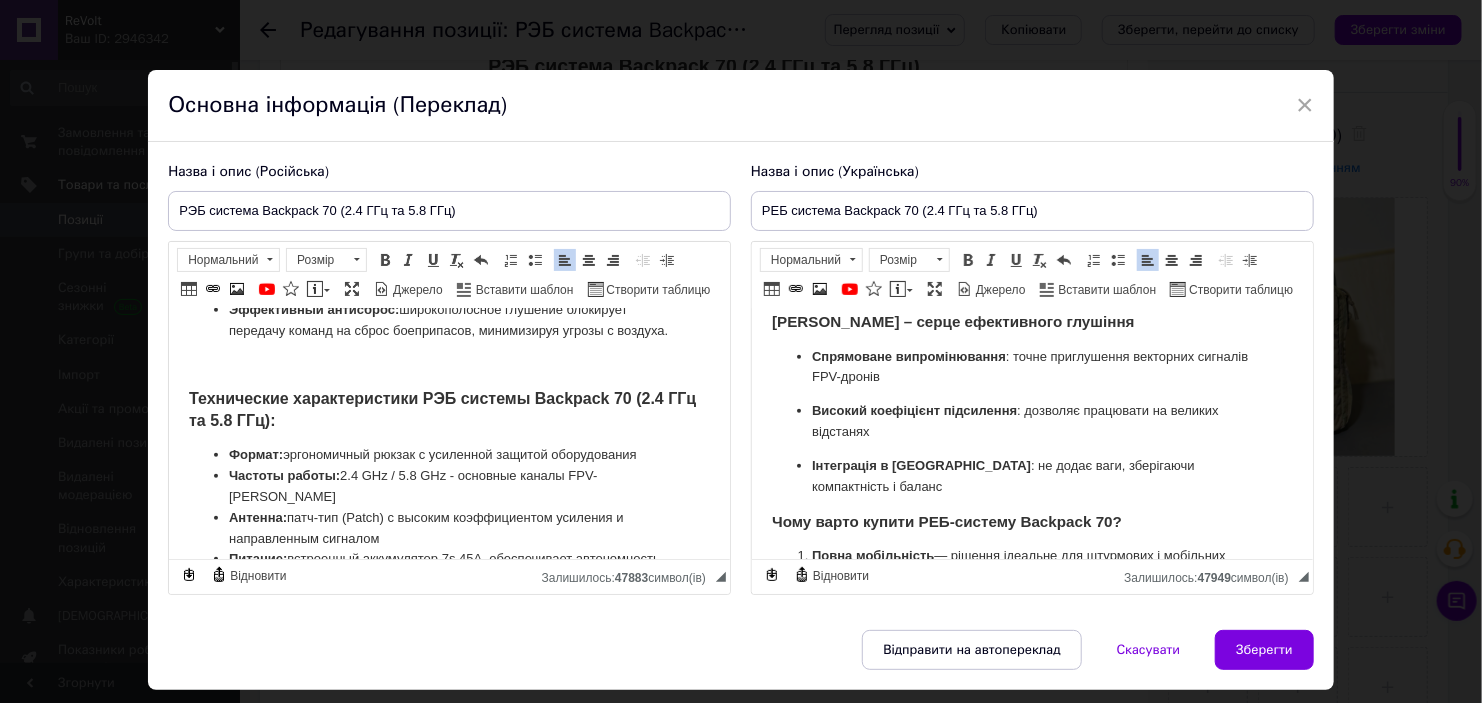 scroll, scrollTop: 900, scrollLeft: 0, axis: vertical 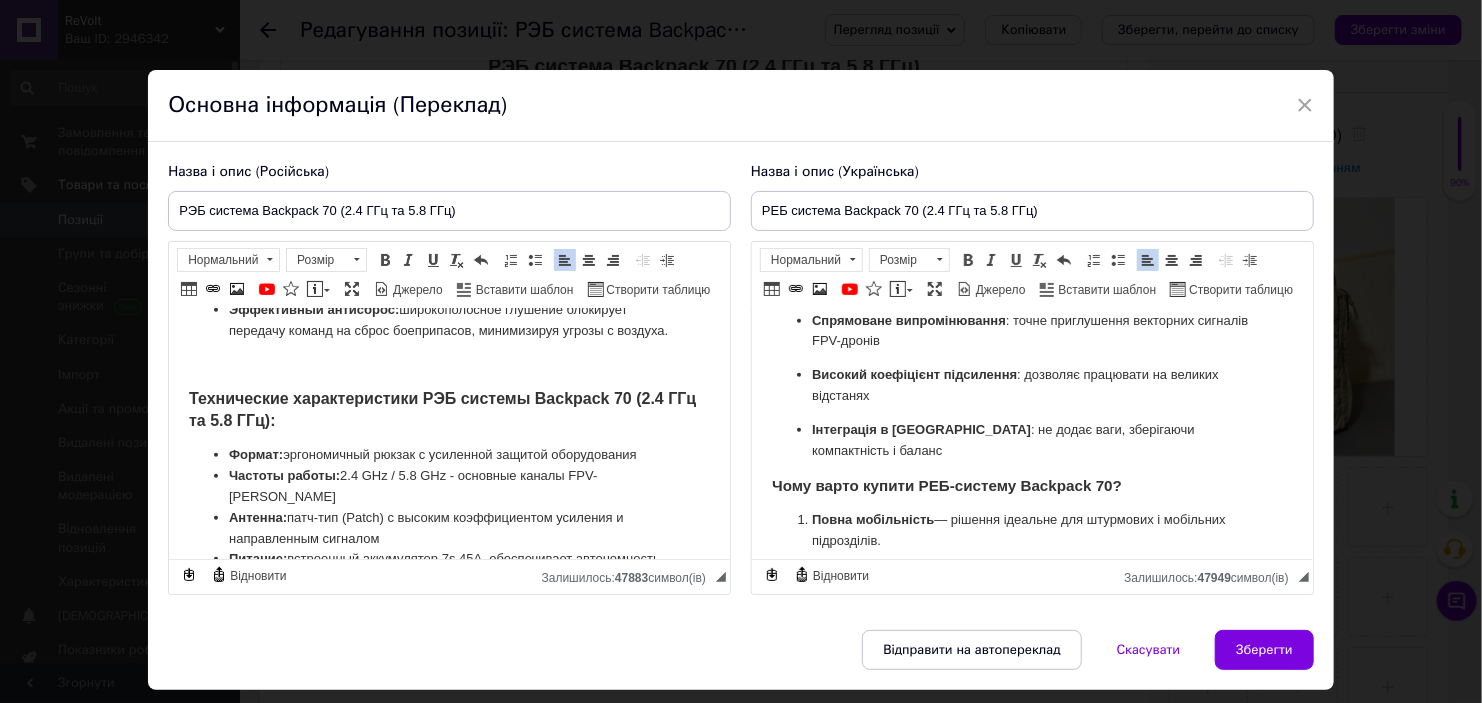 click on "Спрямоване випромінювання : точне приглушення векторних сигналів FPV-дронів Високий коефіцієнт підсилення : дозволяє працювати на великих відстанях Інтеграція в рюкзак : не додає ваги, зберігаючи компактність і баланс" at bounding box center [1031, 386] 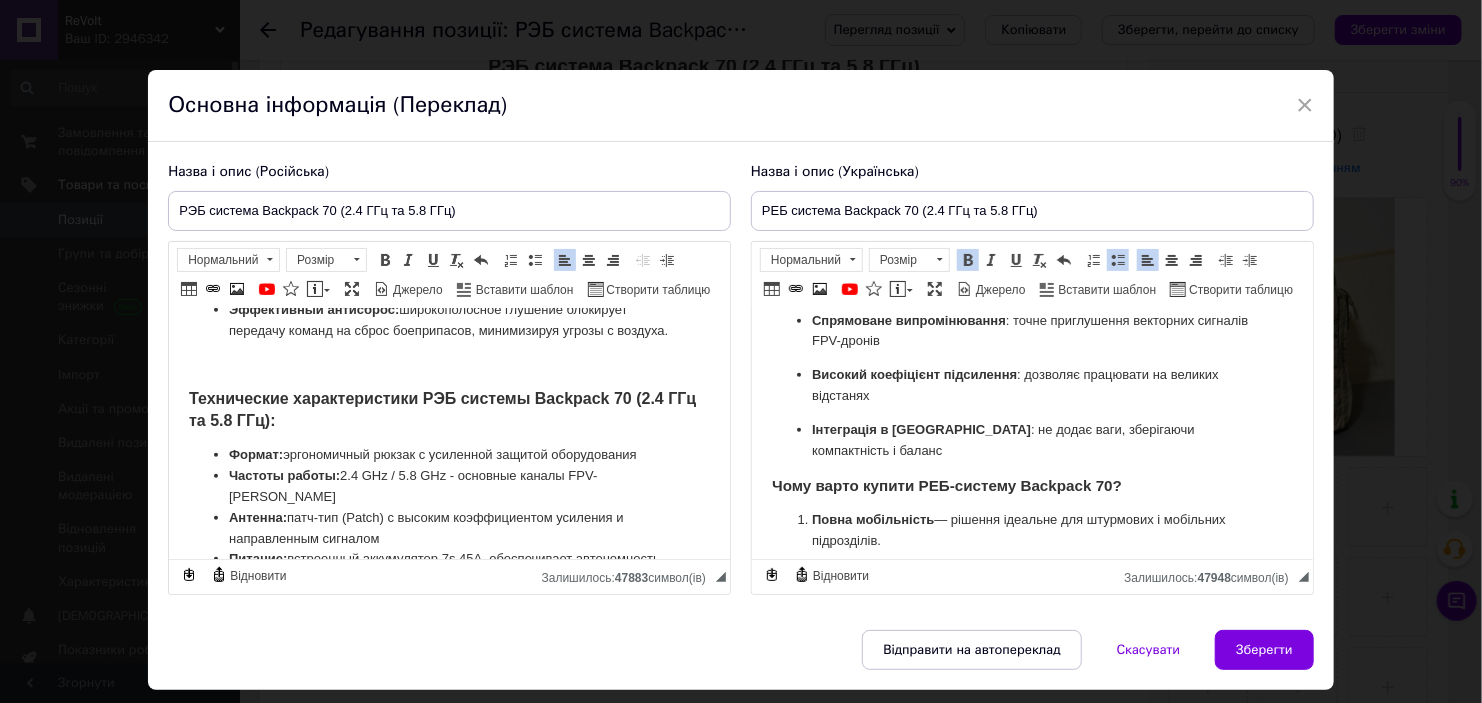 click on "Спрямоване випромінювання : точне приглушення векторних сигналів FPV-дронів Високий коефіцієнт підсилення : дозволяє працювати на великих відстанях Інтеграція в рюкзак : не додає ваги, зберігаючи компактність і баланс" at bounding box center [1031, 386] 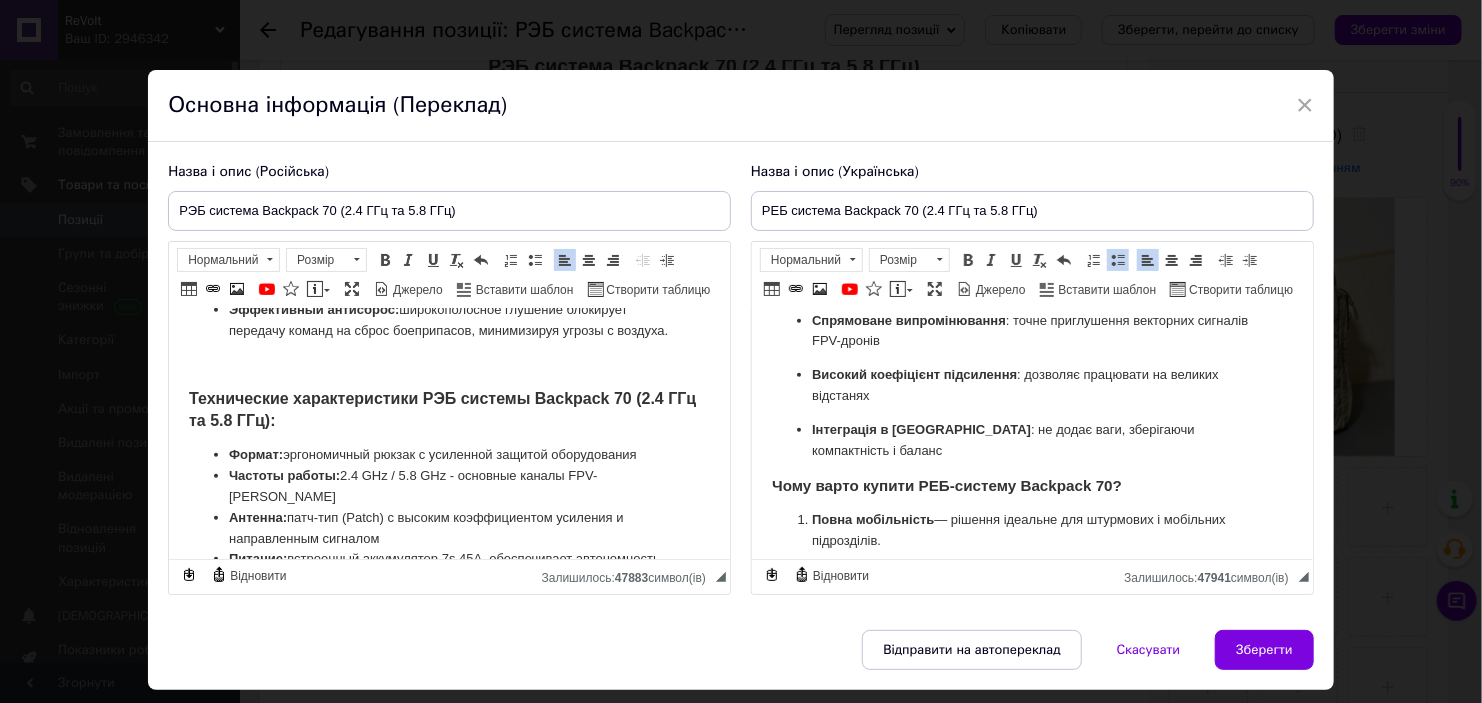 click on "Спрямоване випромінювання : точне приглушення векторних сигналів FPV-дронів Високий коефіцієнт підсилення : дозволяє працювати на великих відстанях ​​​​​​​ Інтеграція в рюкзак : не додає ваги, зберігаючи компактність і баланс" at bounding box center (1031, 386) 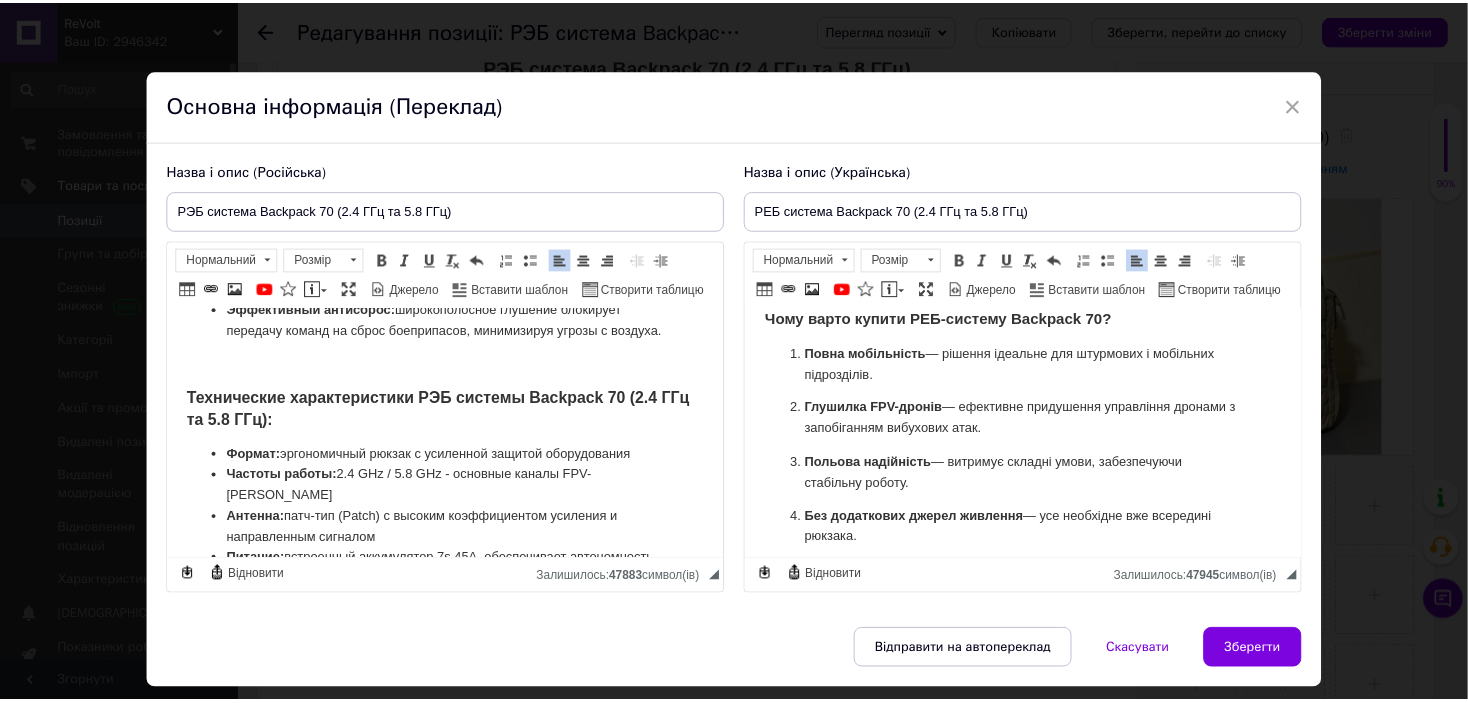 scroll, scrollTop: 1161, scrollLeft: 0, axis: vertical 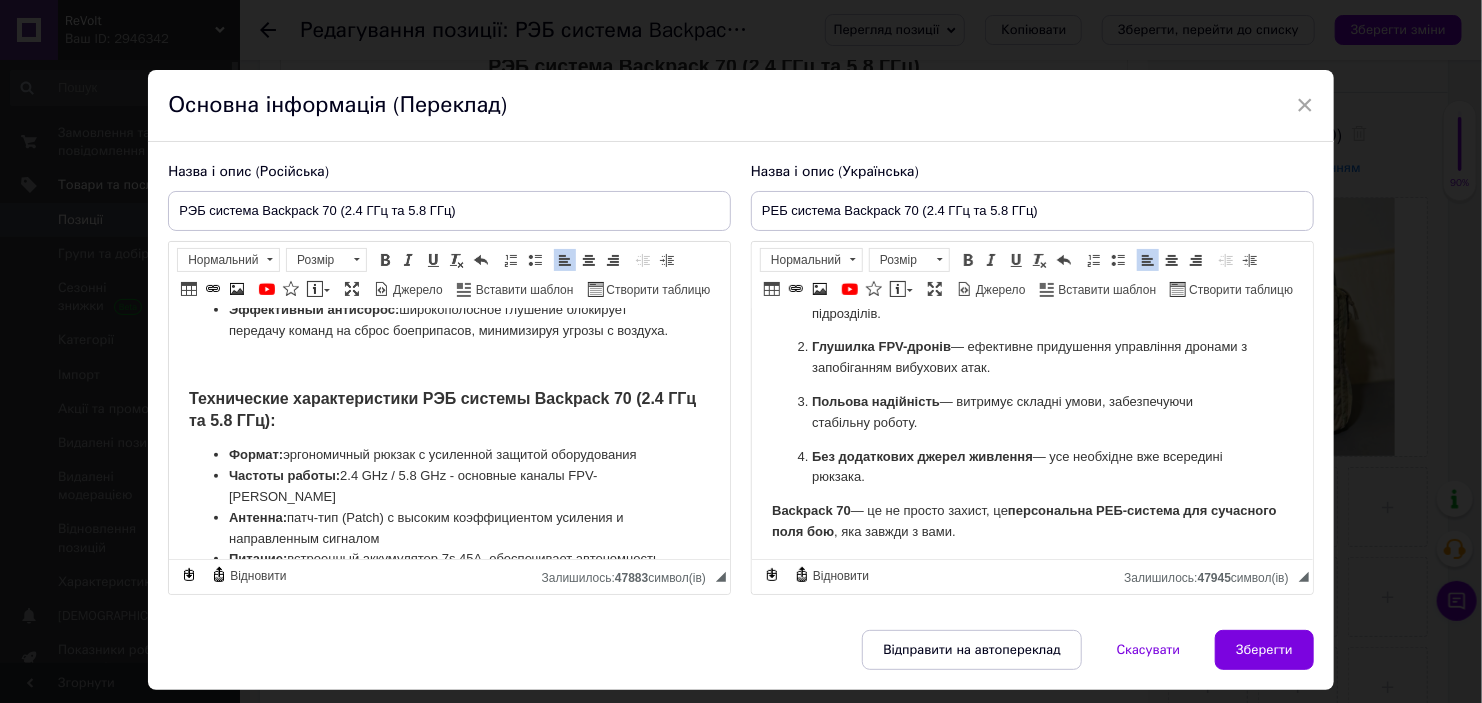 click on "Без додаткових джерел живлення  — усе необхідне вже всередині рюкзака." at bounding box center [1031, 468] 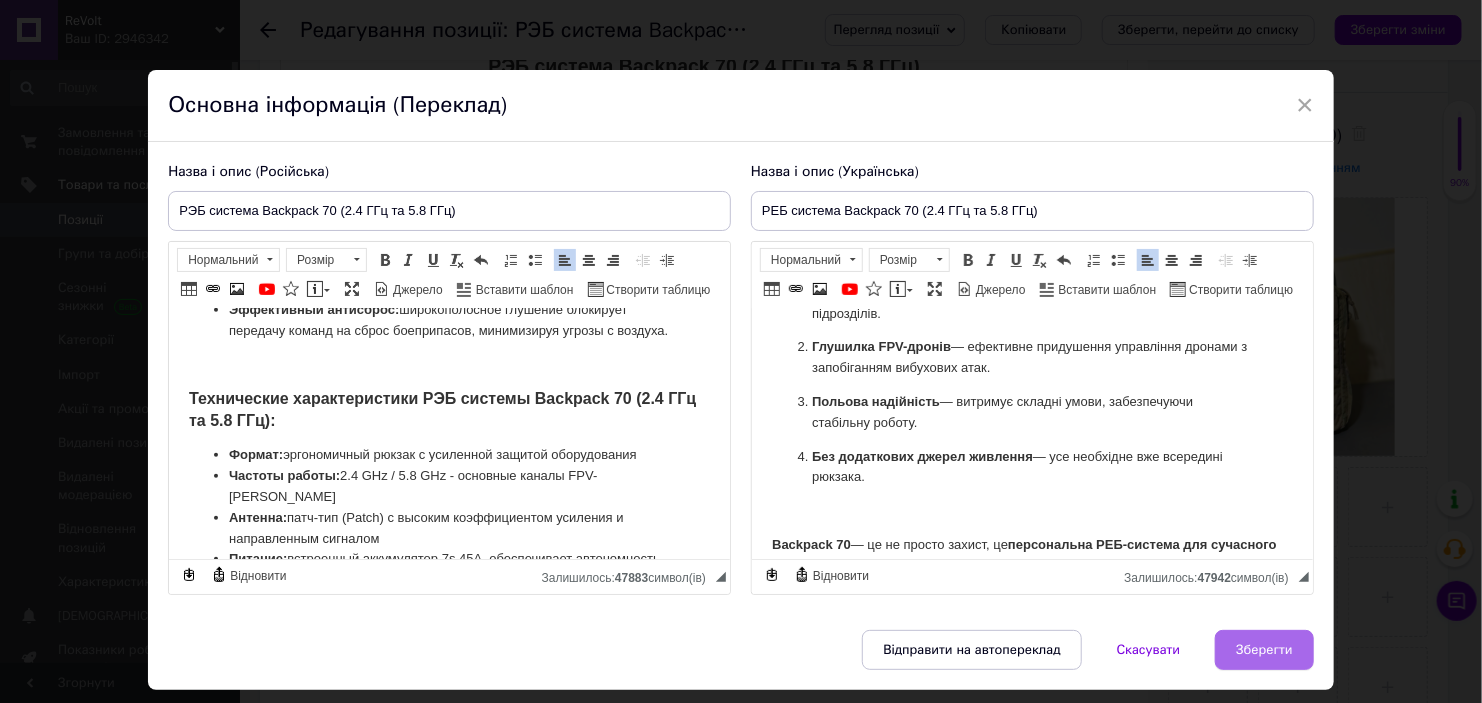 click on "Зберегти" at bounding box center (1264, 650) 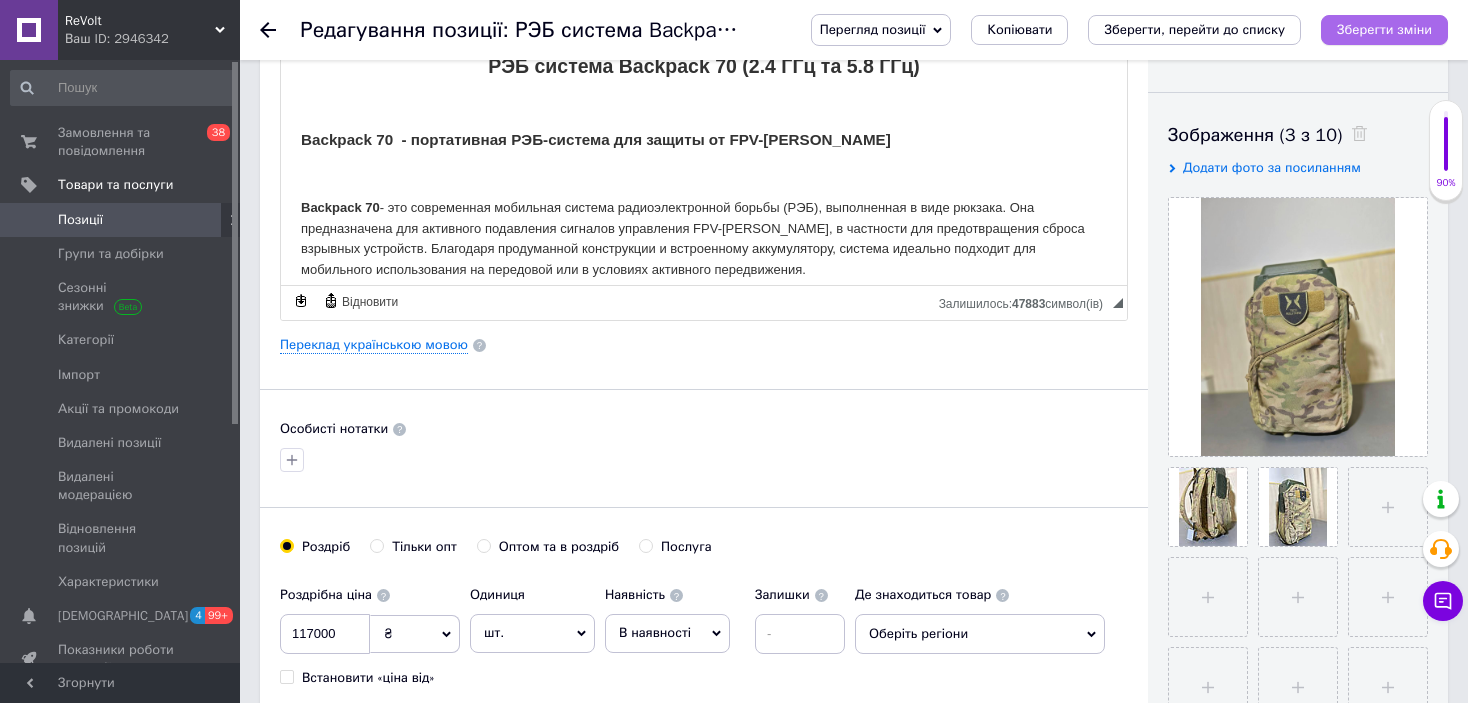 click on "Зберегти зміни" at bounding box center (1384, 29) 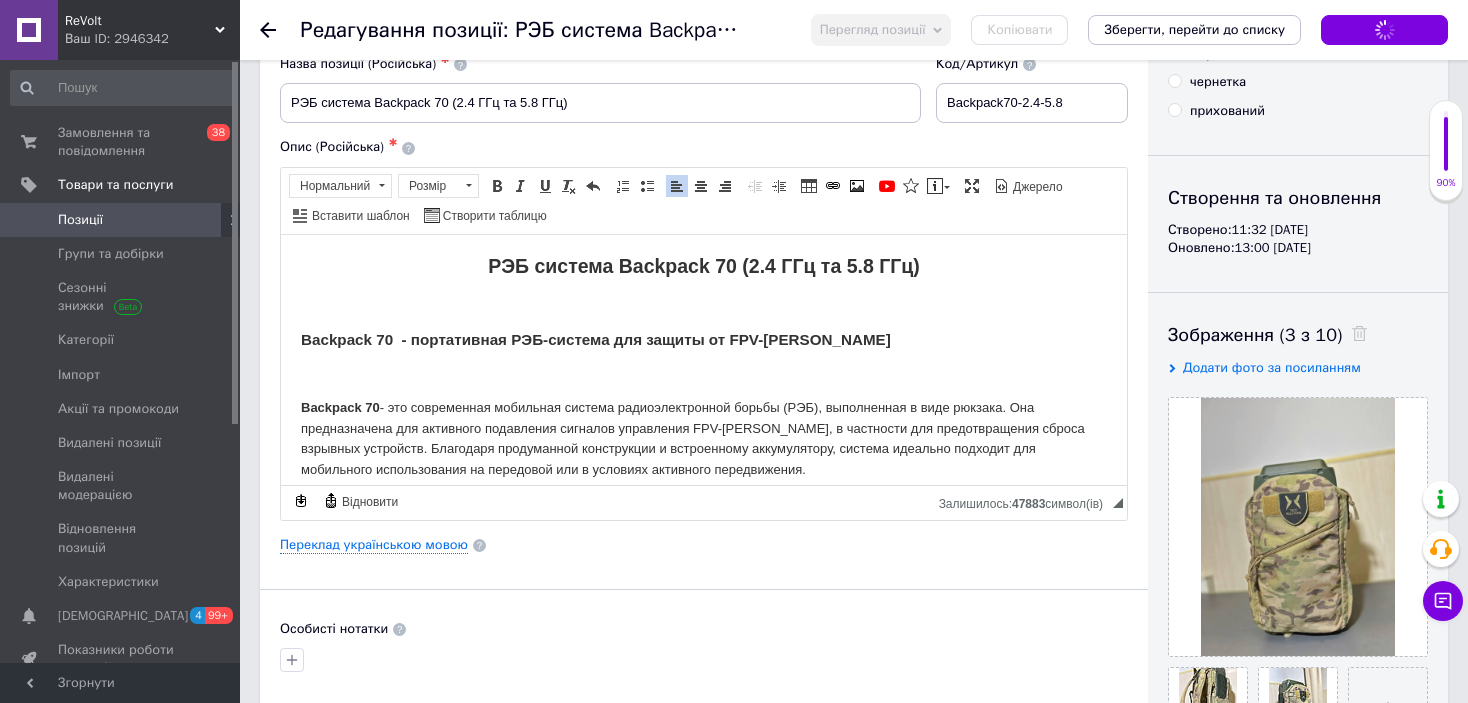 scroll, scrollTop: 0, scrollLeft: 0, axis: both 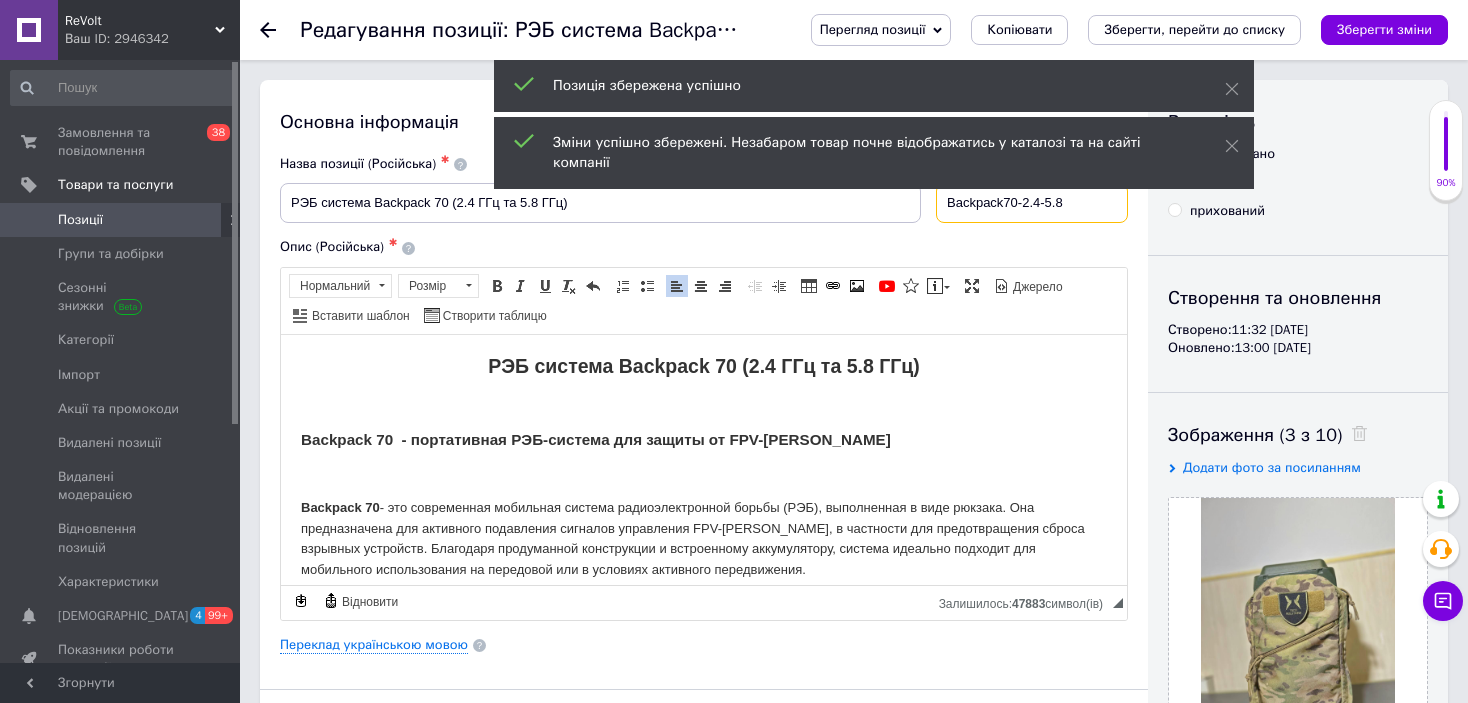 drag, startPoint x: 1094, startPoint y: 199, endPoint x: 851, endPoint y: 199, distance: 243 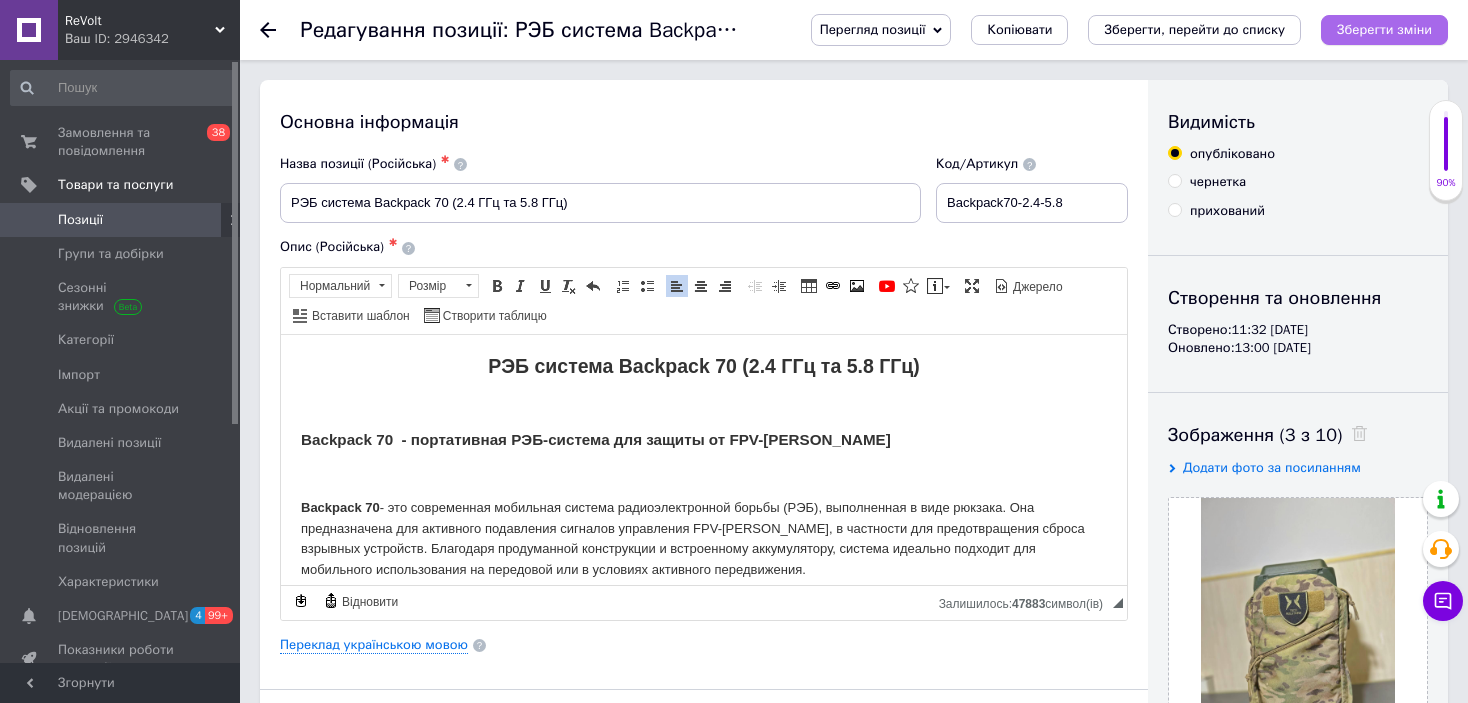 click on "Зберегти зміни" at bounding box center (1384, 30) 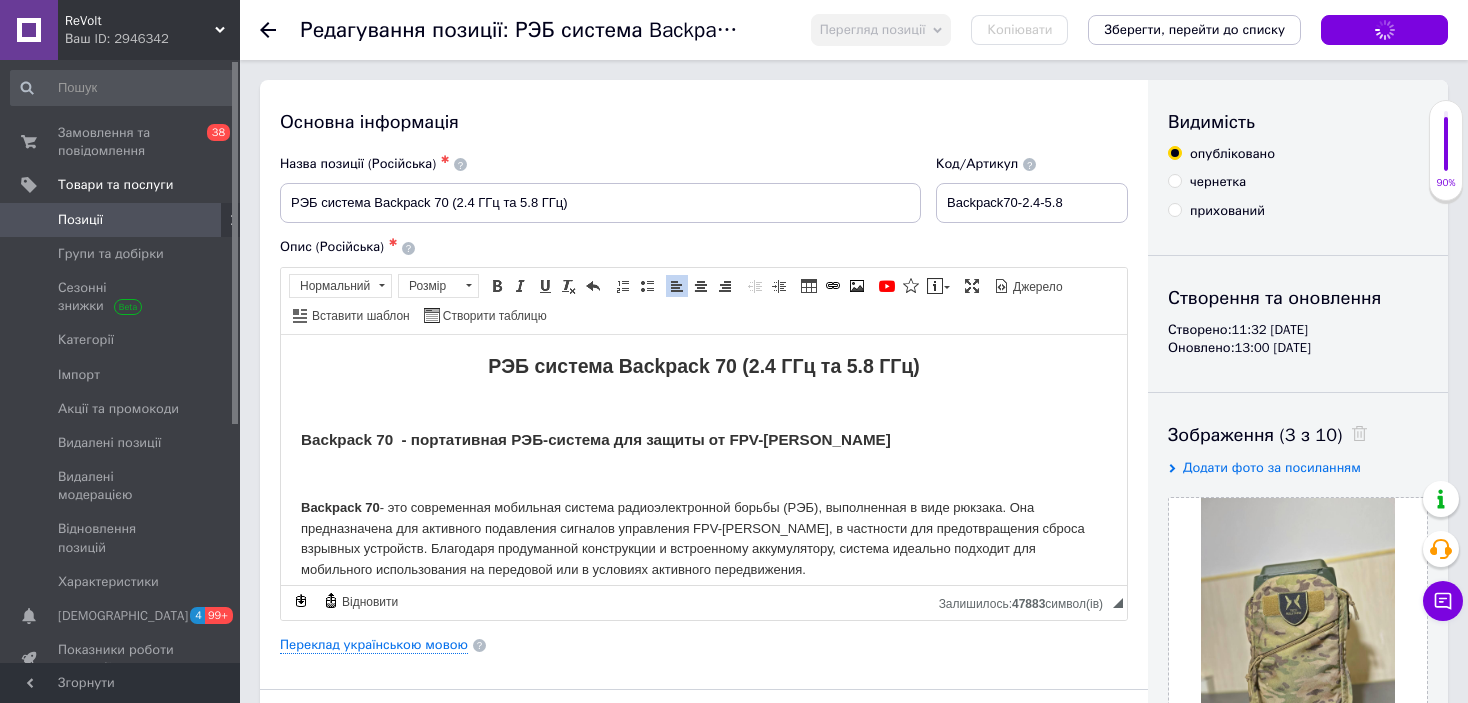 click at bounding box center [29, 220] 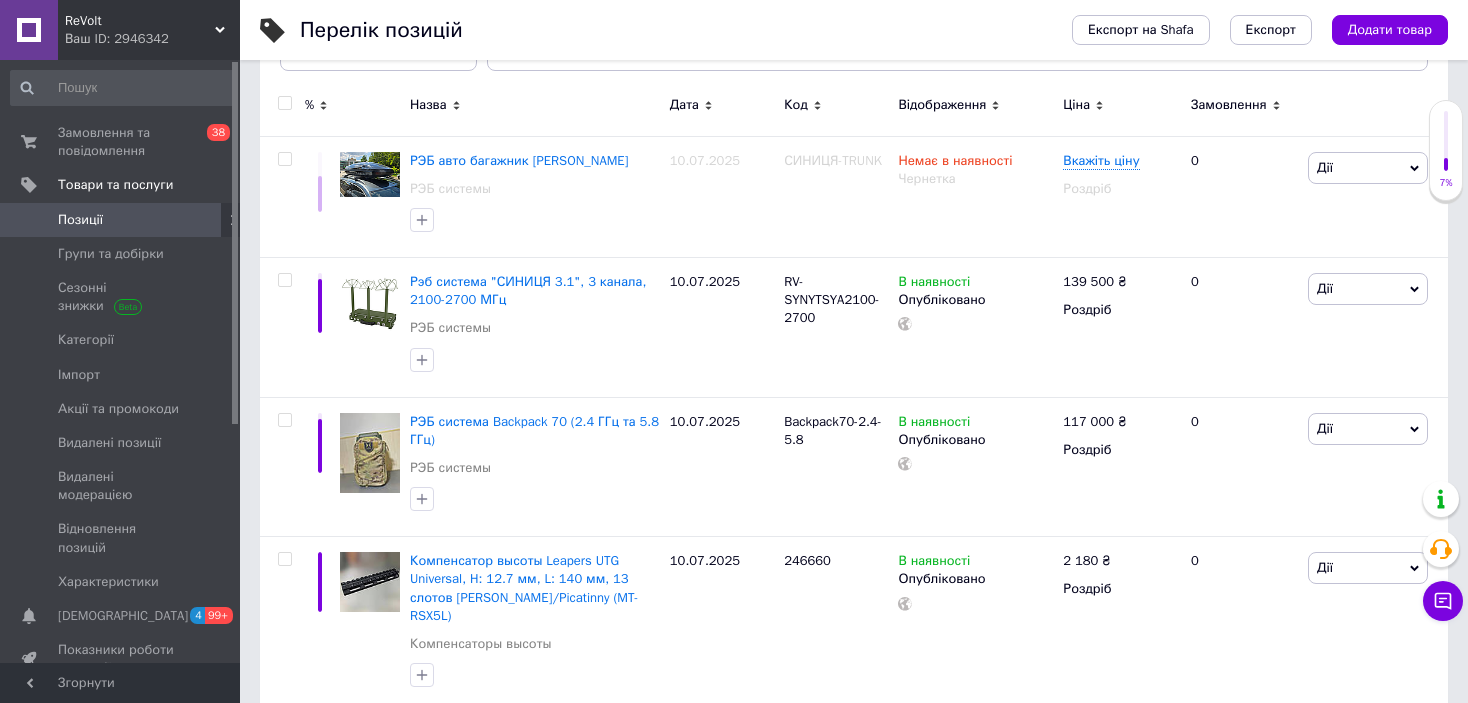 scroll, scrollTop: 300, scrollLeft: 0, axis: vertical 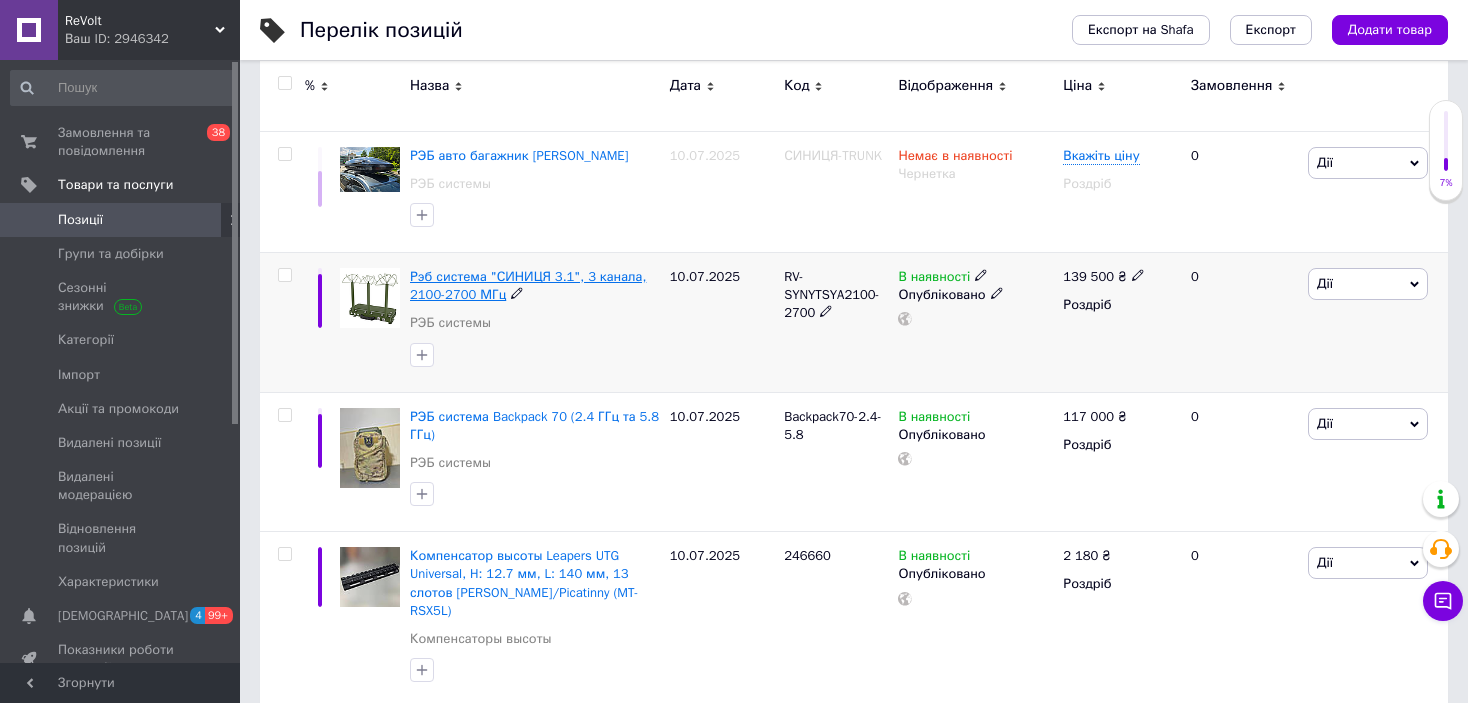 click on "Рэб система "СИНИЦЯ 3.1", 3 канала, 2100-2700 МГц" at bounding box center [528, 285] 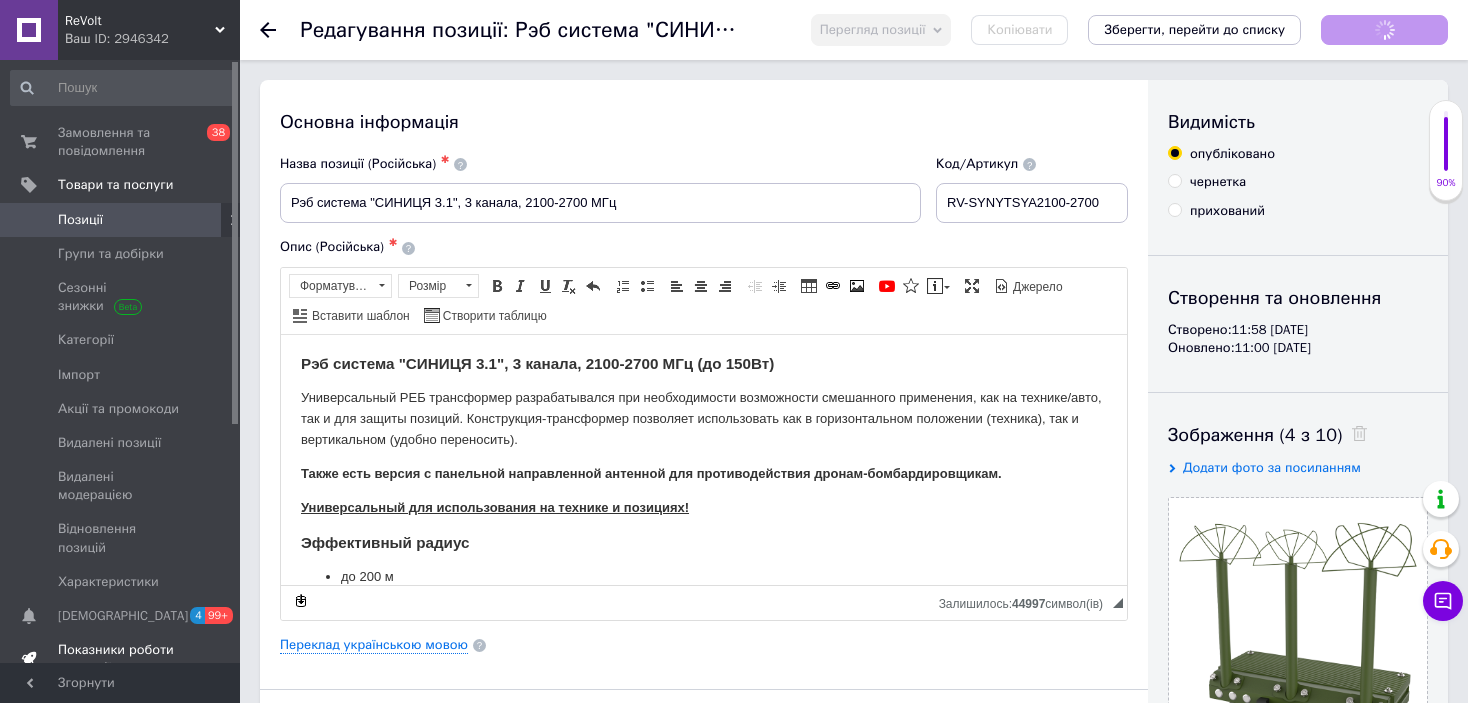 scroll, scrollTop: 0, scrollLeft: 0, axis: both 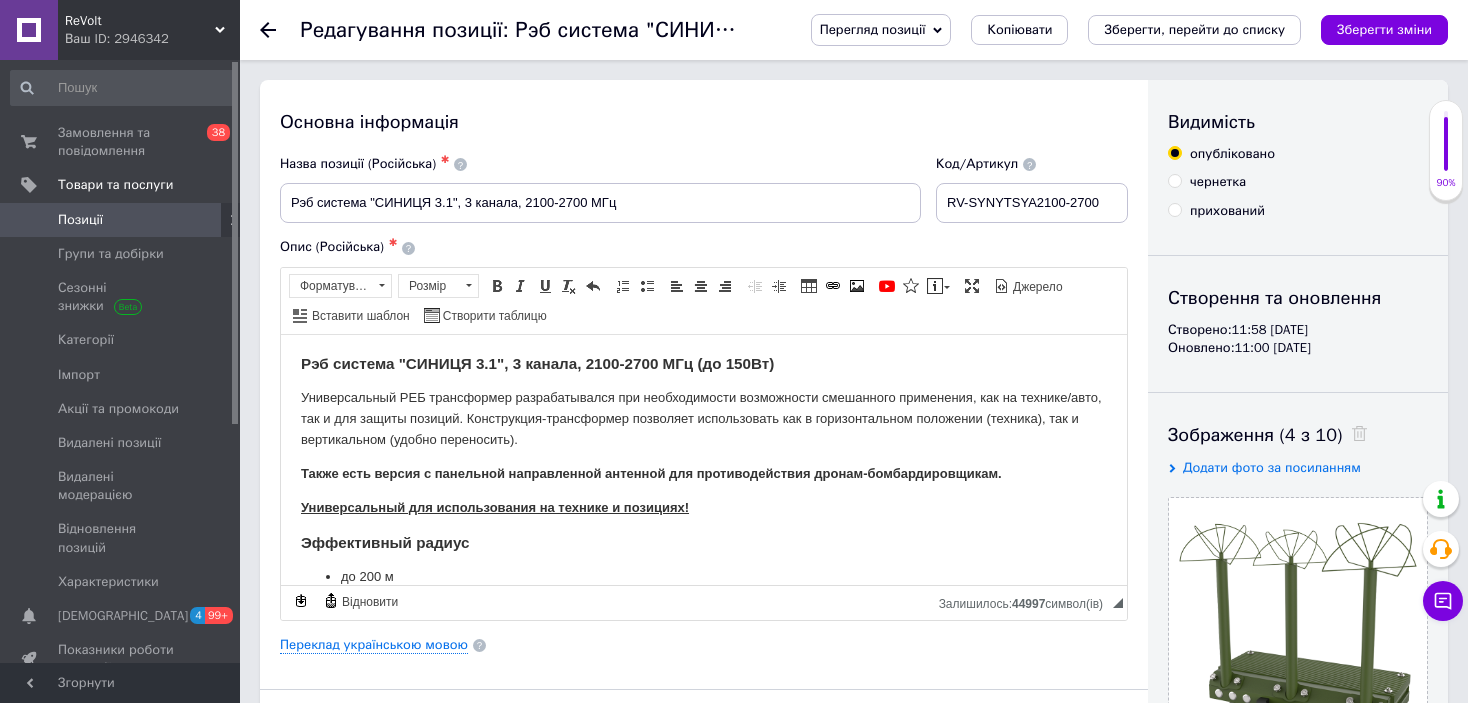 click on "Основна інформація" at bounding box center (704, 122) 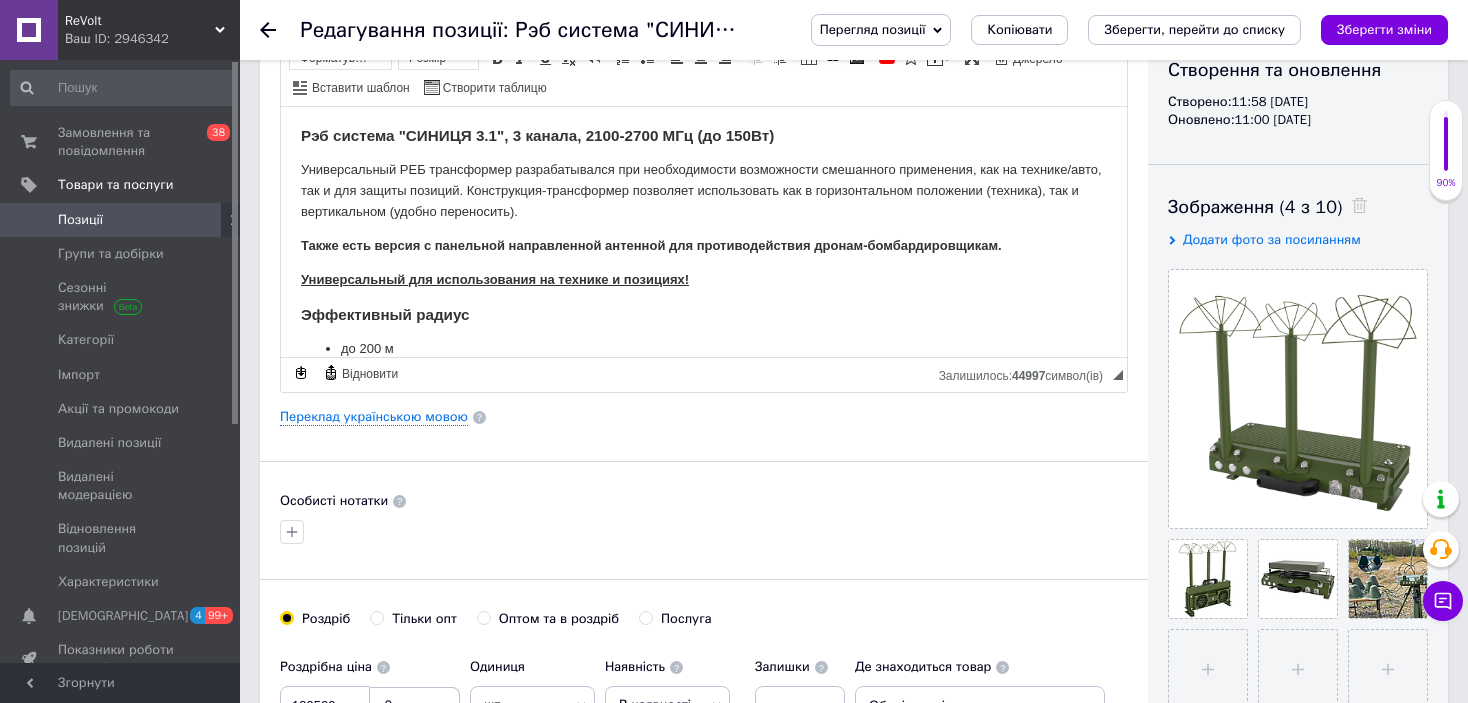 scroll, scrollTop: 0, scrollLeft: 0, axis: both 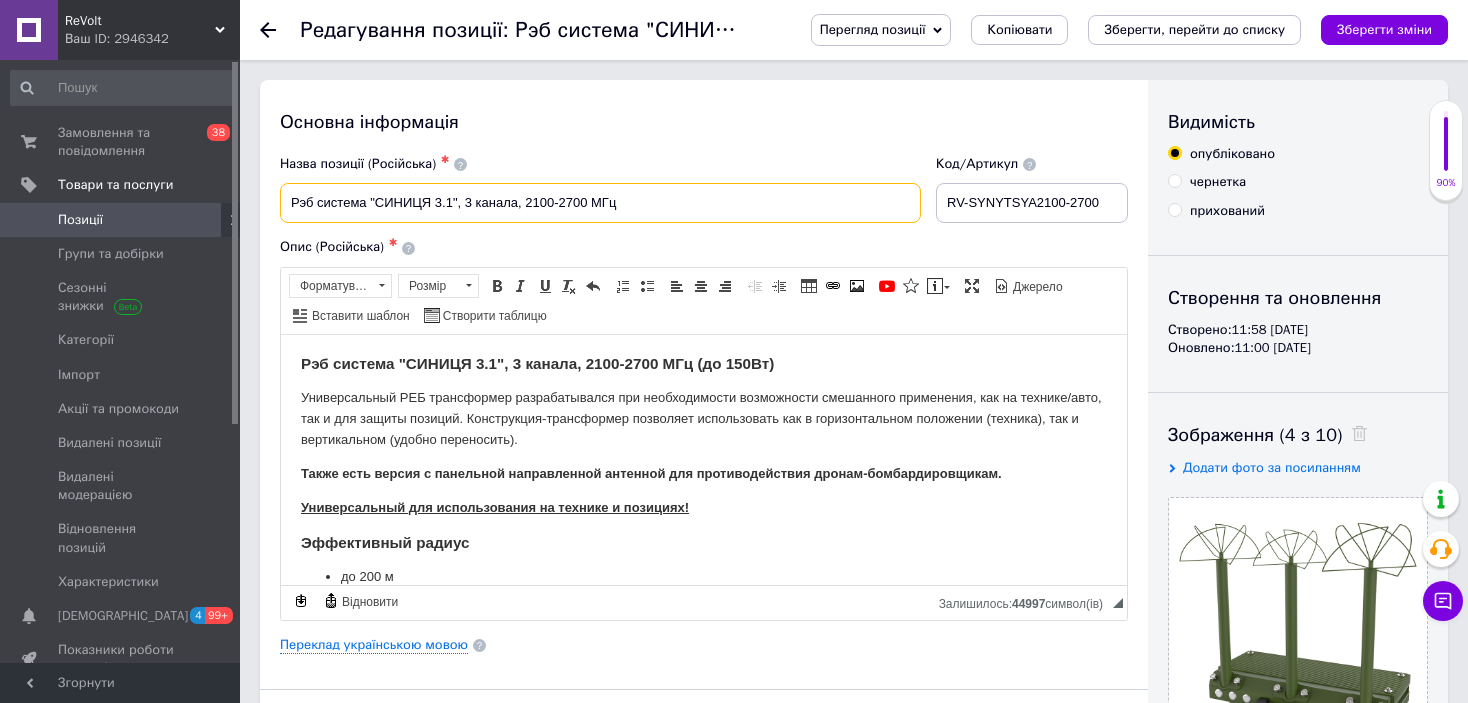 drag, startPoint x: 287, startPoint y: 199, endPoint x: 459, endPoint y: 198, distance: 172.00291 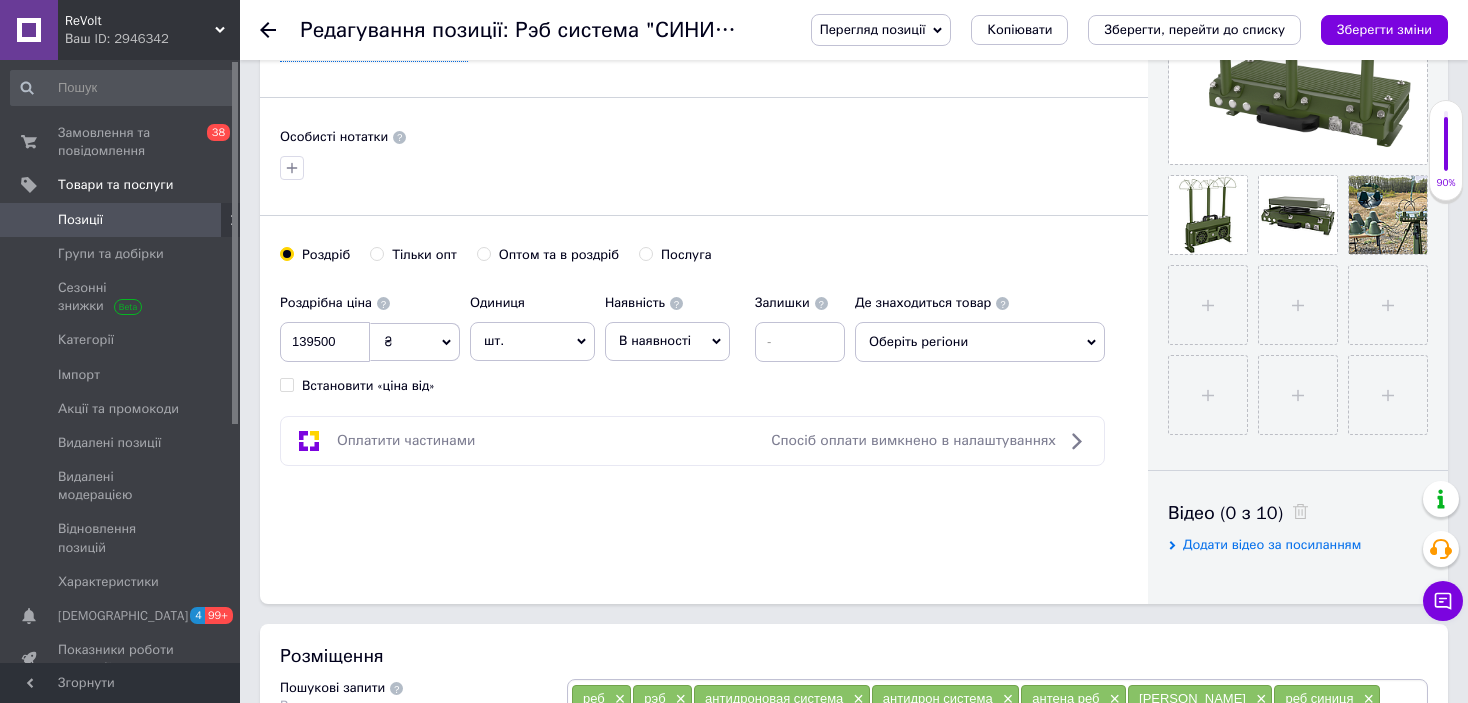 scroll, scrollTop: 600, scrollLeft: 0, axis: vertical 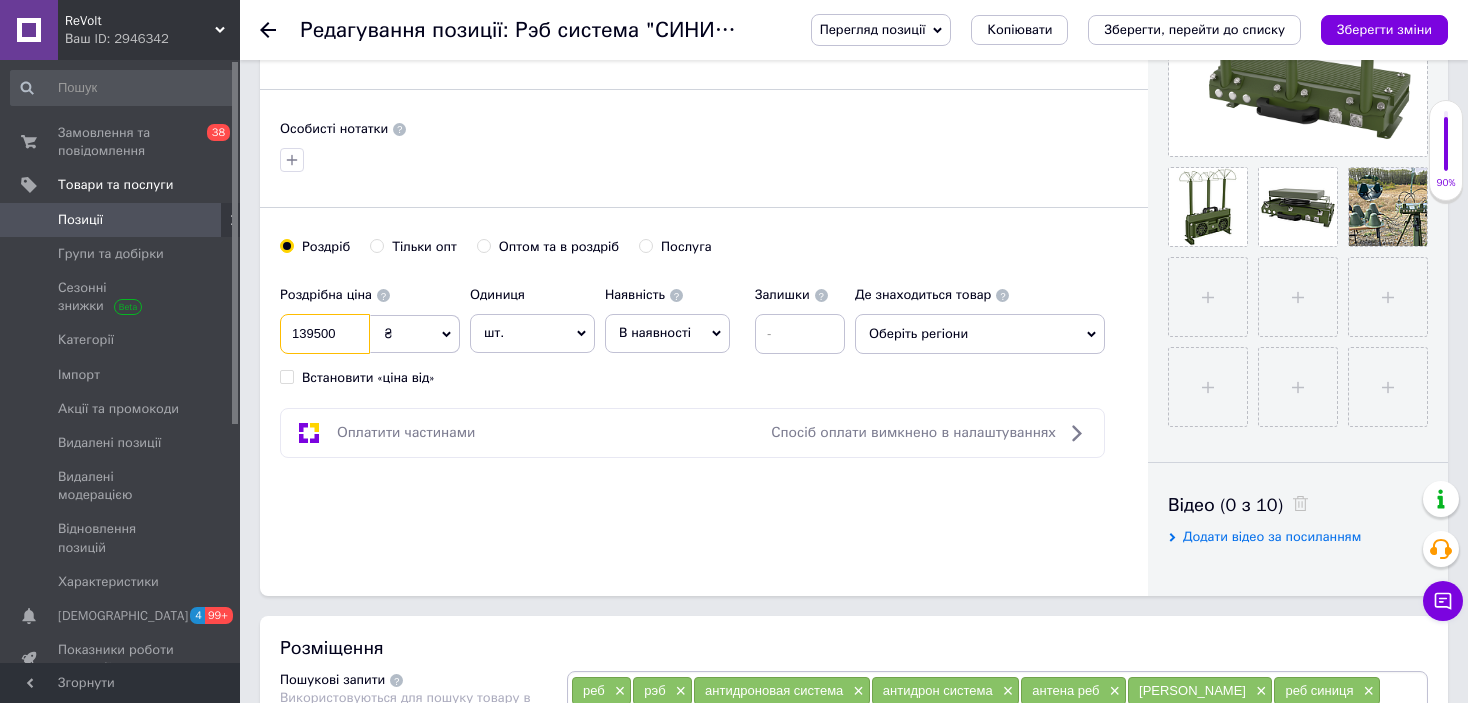 drag, startPoint x: 303, startPoint y: 328, endPoint x: 374, endPoint y: 332, distance: 71.11259 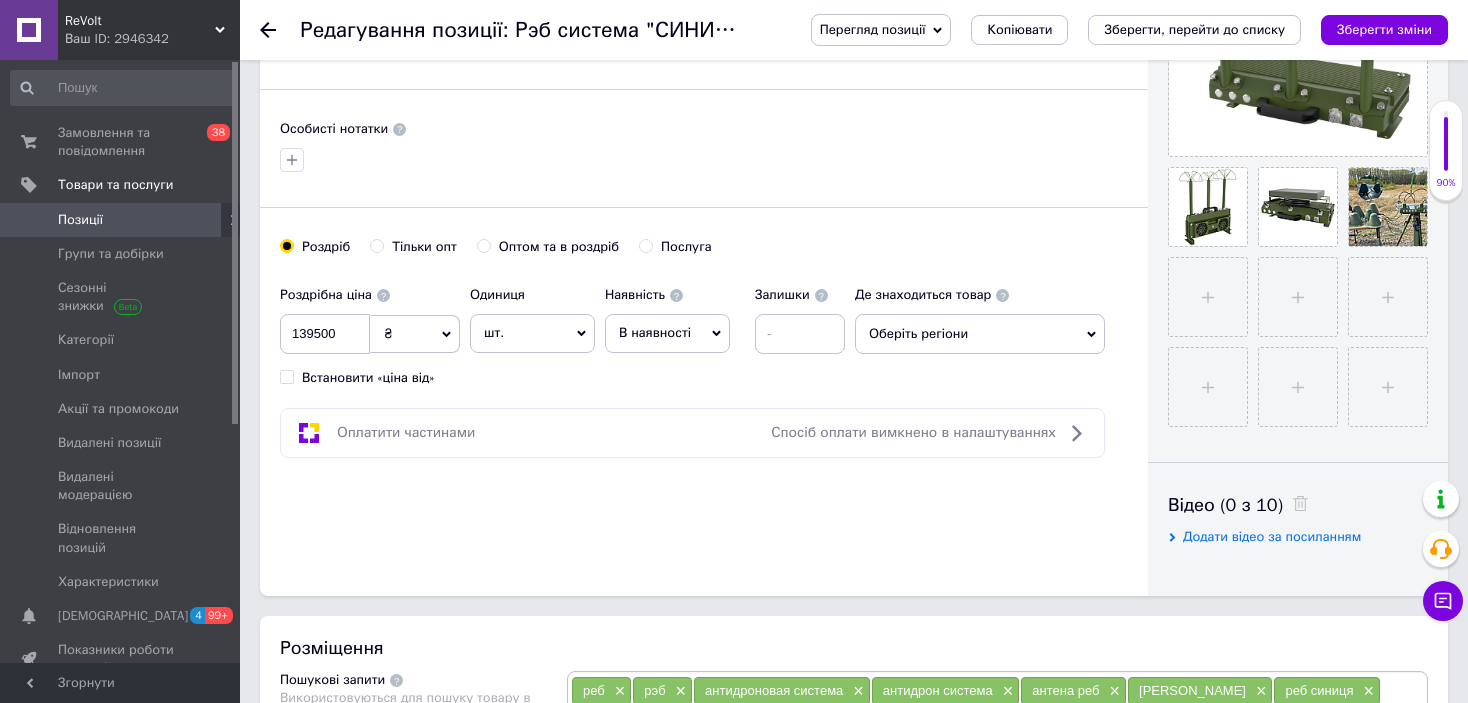 drag, startPoint x: 374, startPoint y: 332, endPoint x: 343, endPoint y: 332, distance: 31 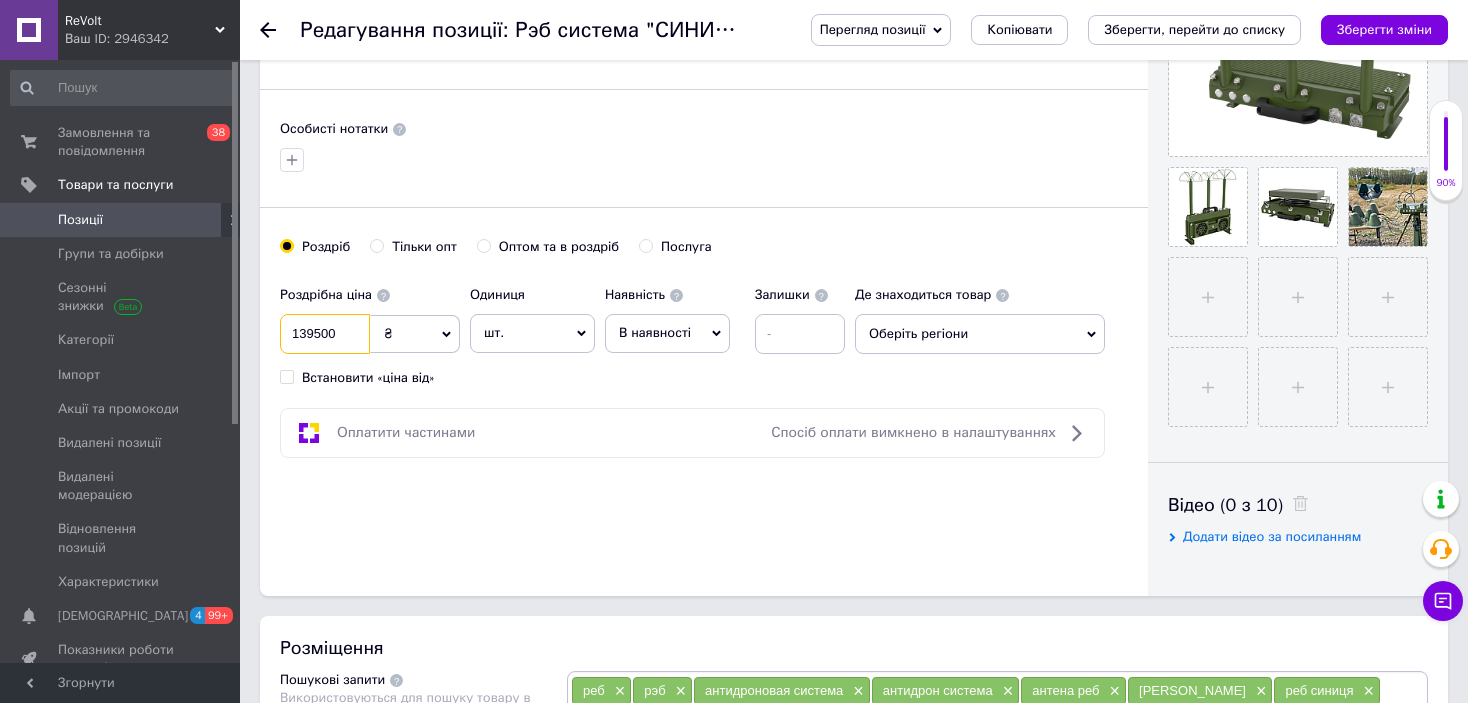 drag, startPoint x: 345, startPoint y: 331, endPoint x: 306, endPoint y: 332, distance: 39.012817 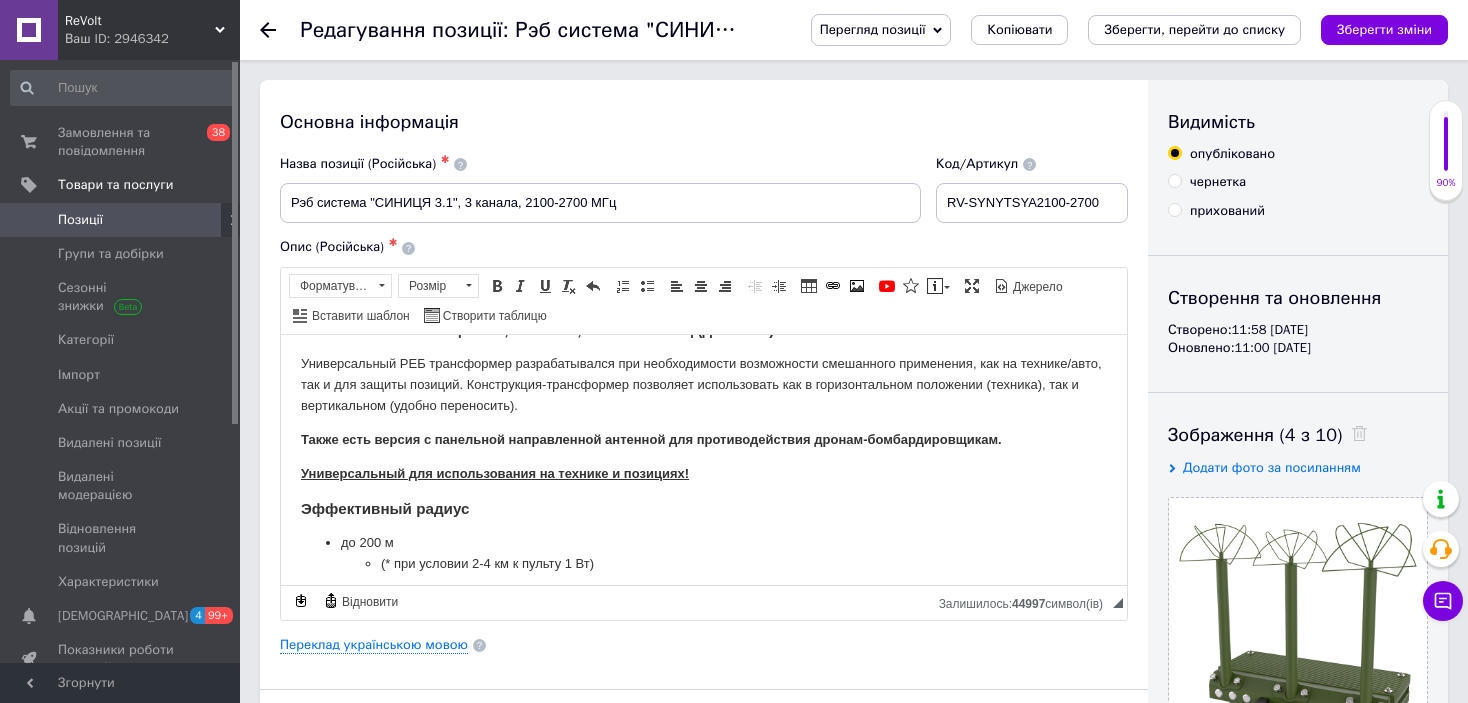 scroll, scrollTop: 0, scrollLeft: 0, axis: both 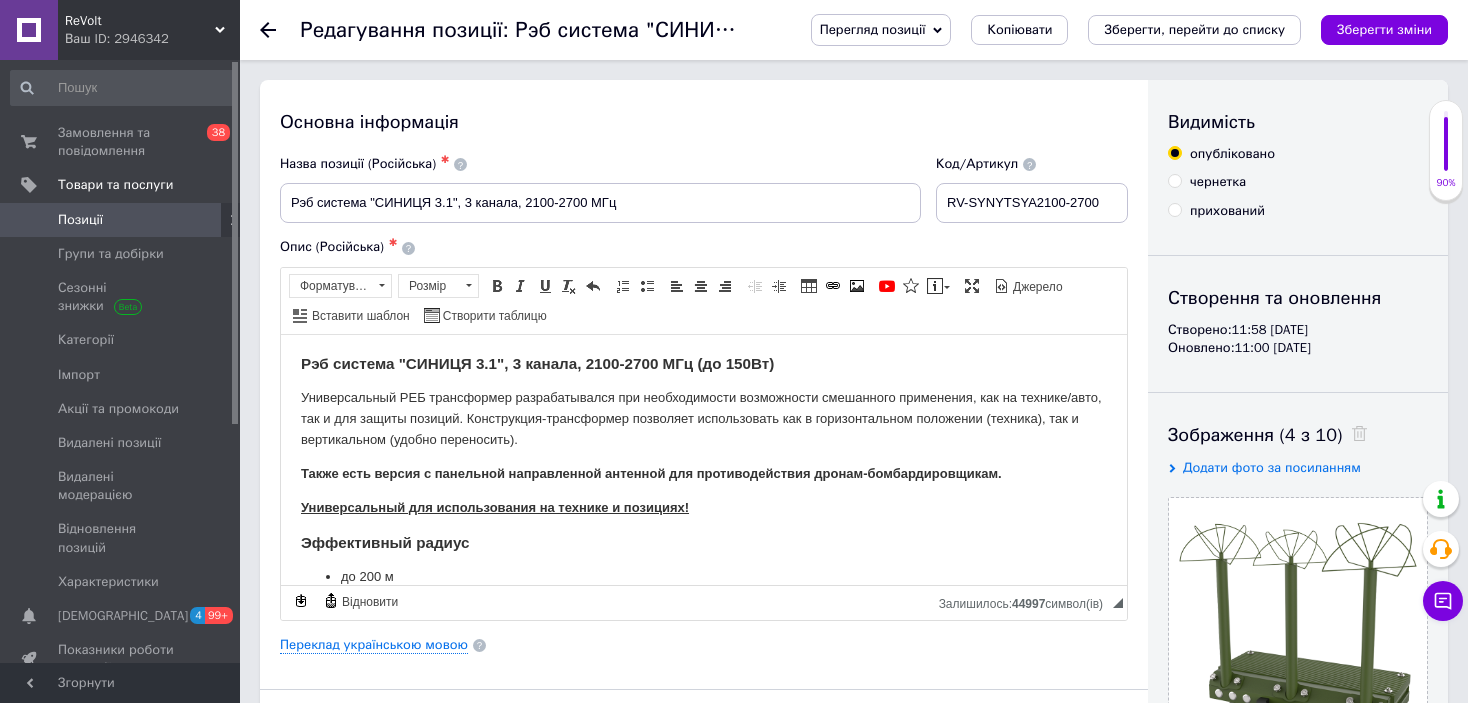 type on "134000" 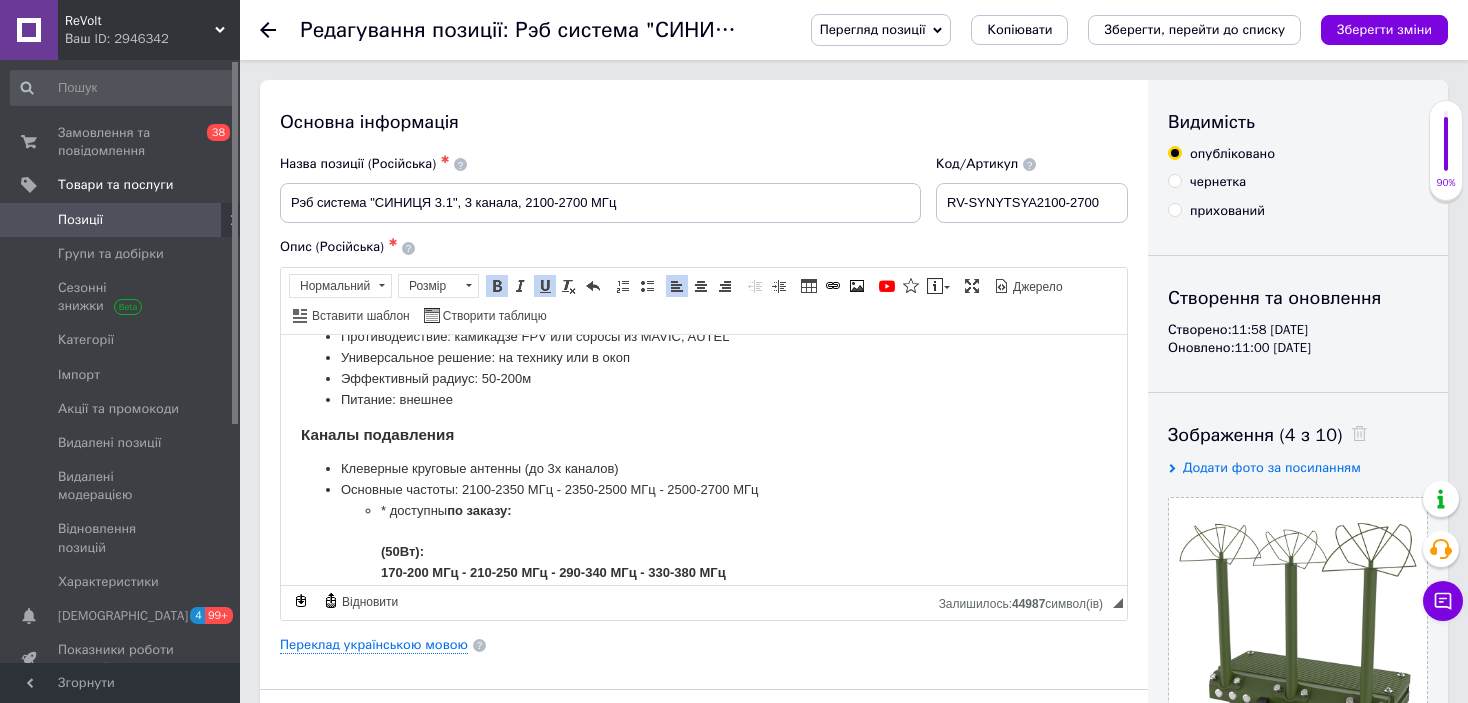 scroll, scrollTop: 400, scrollLeft: 0, axis: vertical 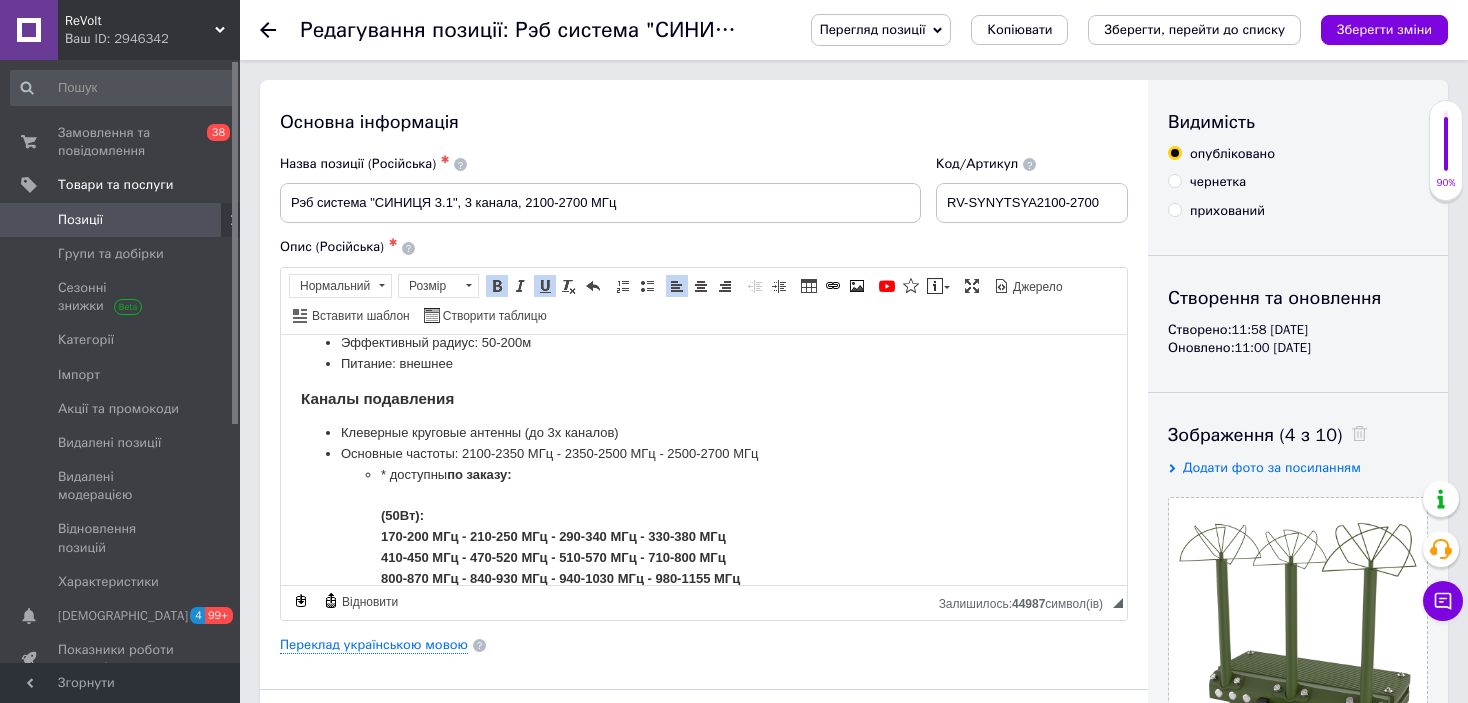 click on "Питание: внешнее" at bounding box center [704, 363] 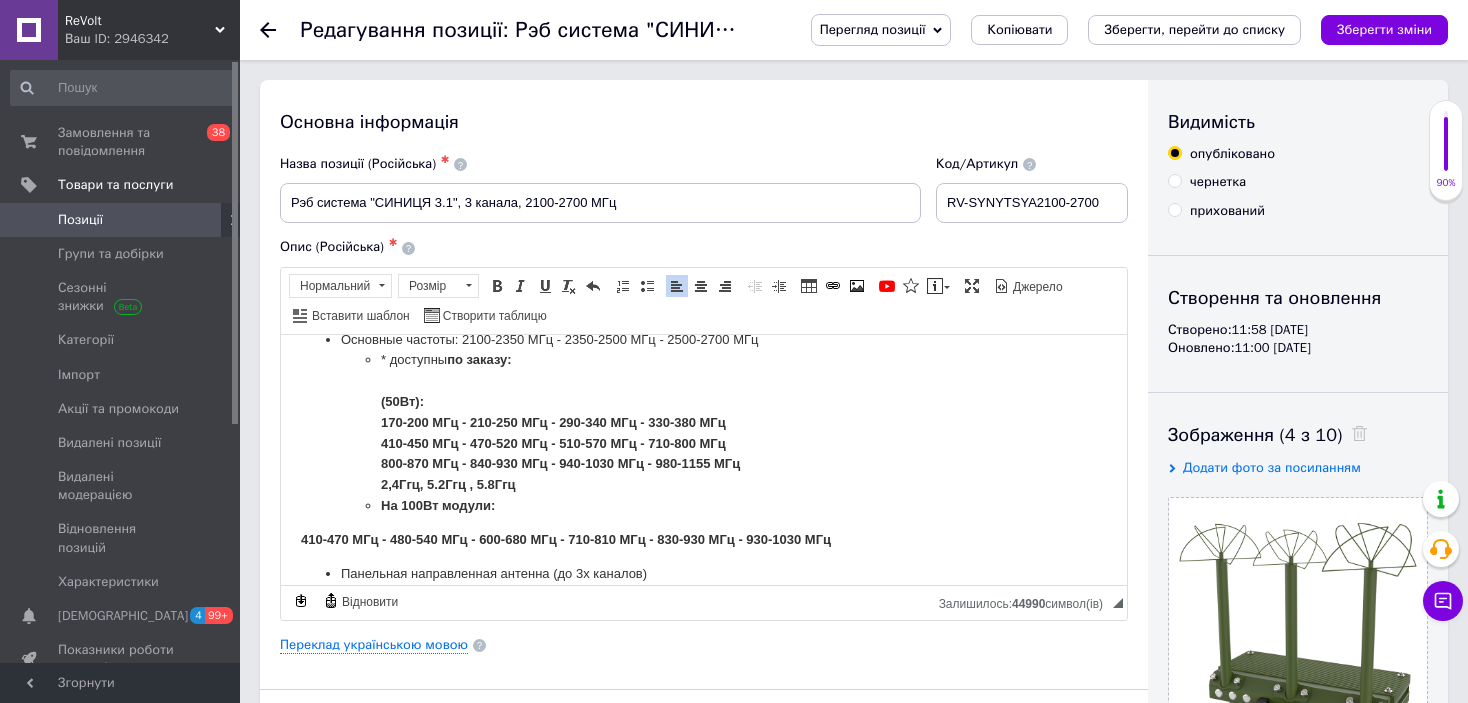 scroll, scrollTop: 500, scrollLeft: 0, axis: vertical 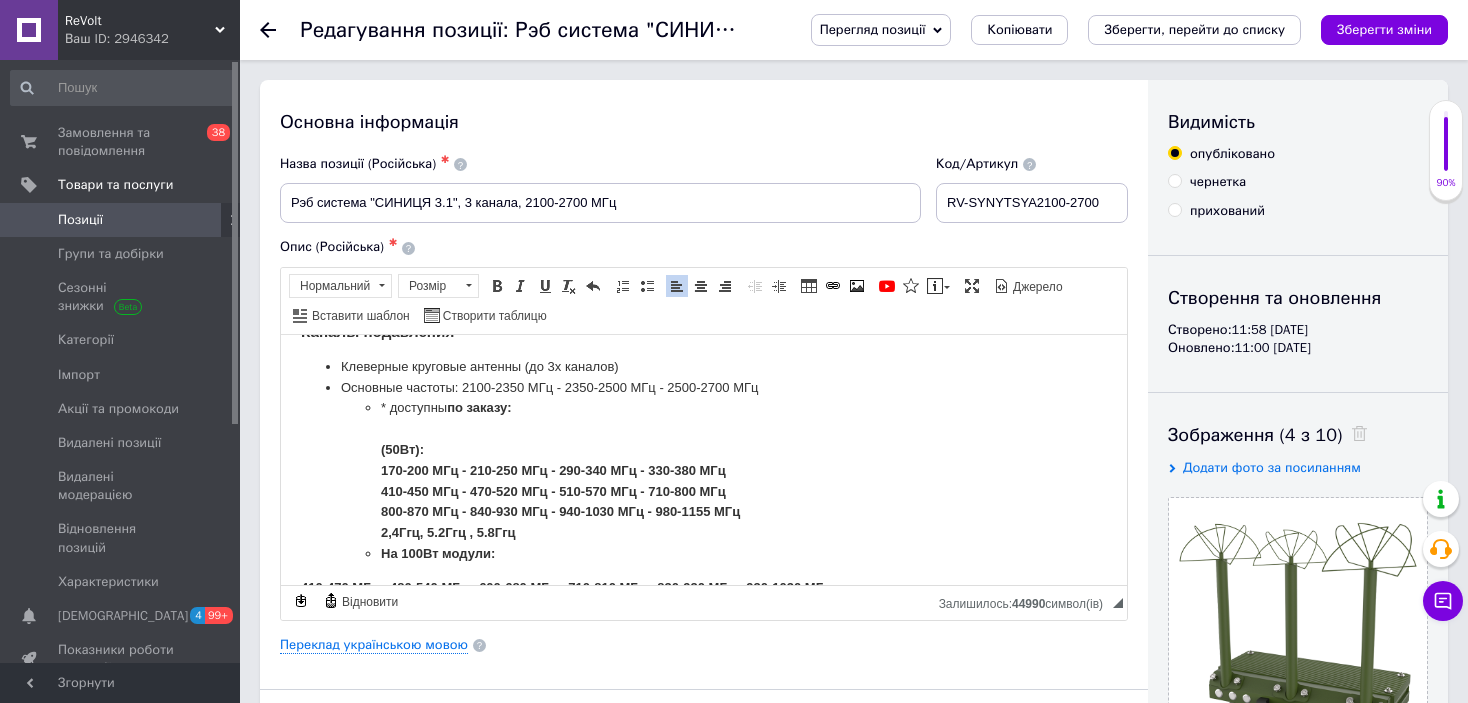 click on "* доступны  по заказу: (50Вт): 170-200 МГц - 210-250 МГц - 290-340 МГц - 330-380 МГц 410-450 МГц - 470-520 МГц - 510-570 МГц - 710-800 МГц 800-870 МГц - 840-930 МГц - 940-1030 МГц - 980-1155 МГц 2,4Ггц, 5.2Ггц , 5.8Ггц" at bounding box center (704, 470) 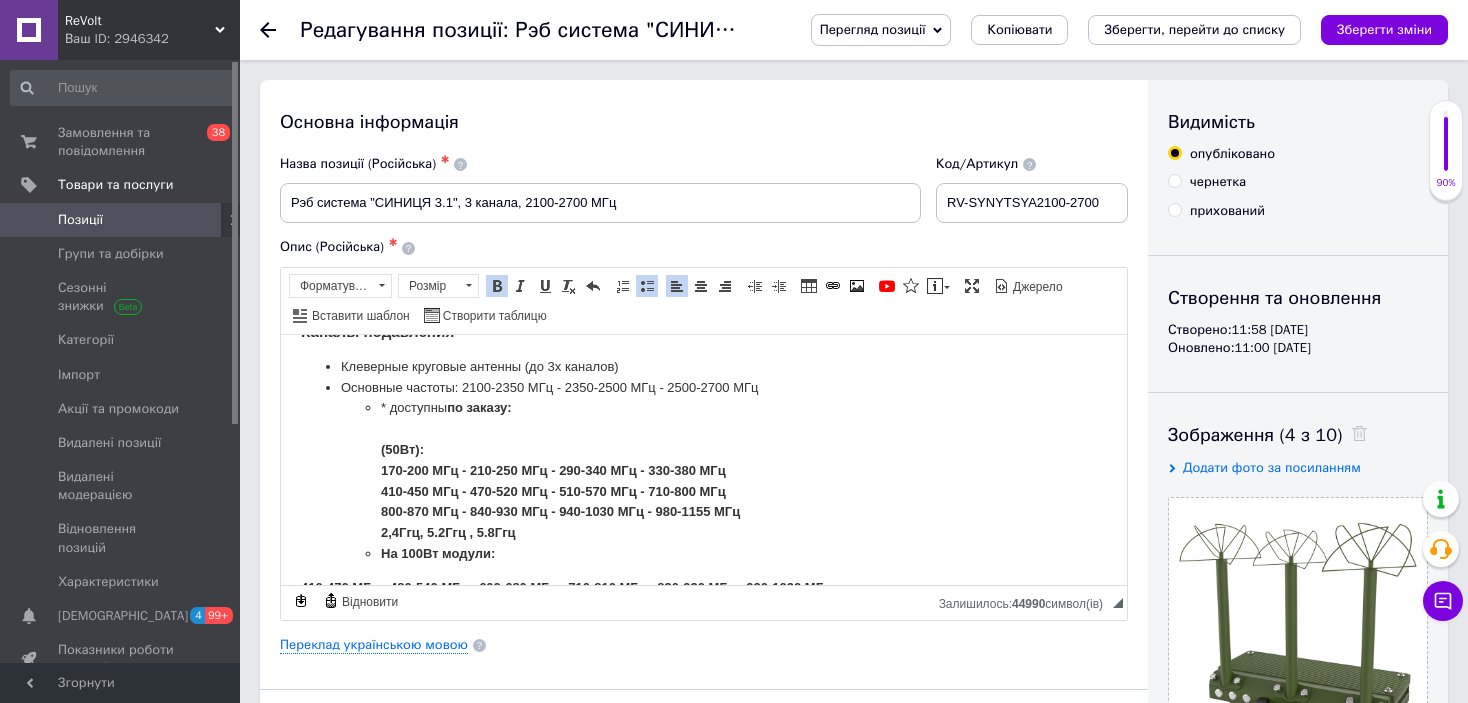 type 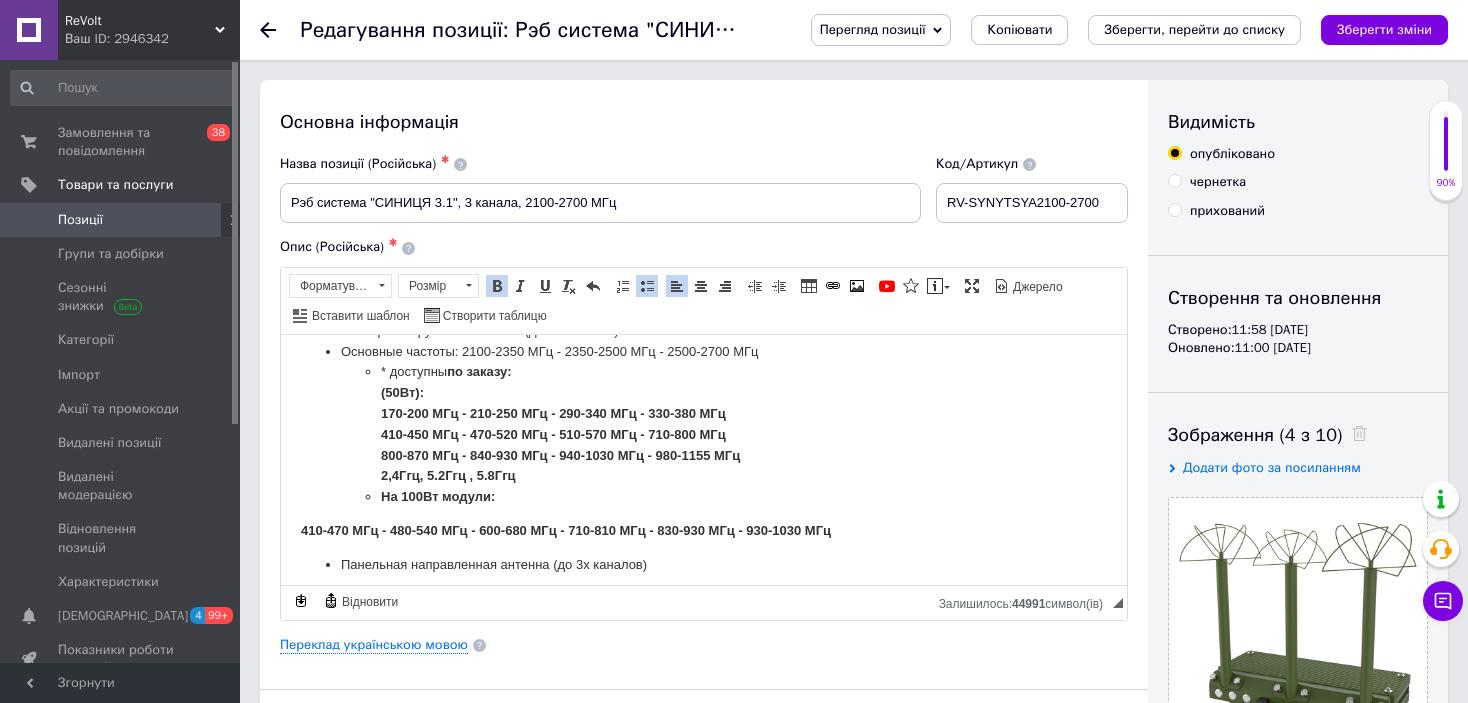 scroll, scrollTop: 600, scrollLeft: 0, axis: vertical 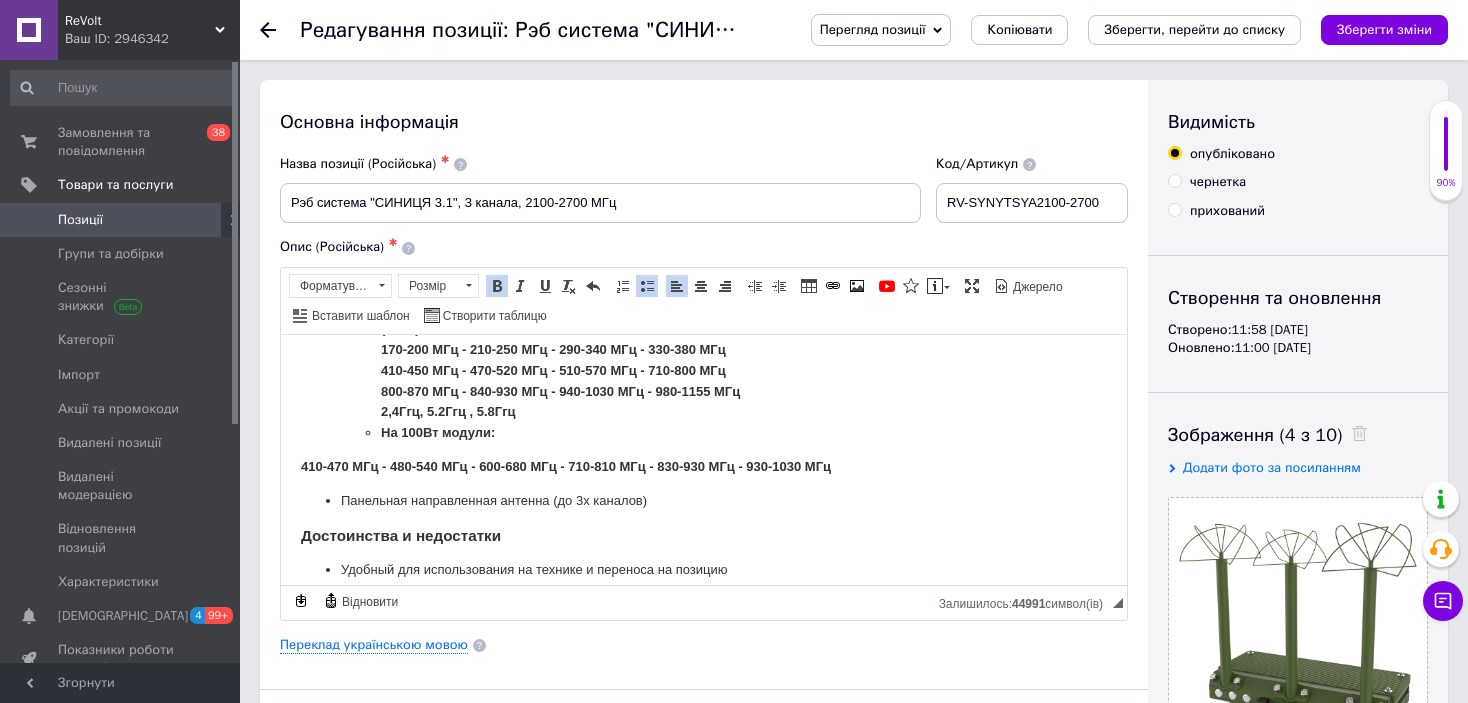 click on "Рэб система "СИНИЦЯ 3.1", 3 канала, 2100-2700 МГц (до 150Вт) Универсальный РЕБ трансформер разрабатывался при необходимости возможности смешанного применения, как на технике/авто, так и для защиты позиций. Конструкция-трансформер позволяет использовать как в горизонтальном положении (техника), так и вертикальном (удобно переносить). Также есть версия с панельной направленной антенной для противодействия дронам-бомбардировщикам. Универсальный для использования на технике и позициях! Эффективный радиус до 200 м (* при условии 2-4 км к пульту 1 Вт) Особенности (50Вт):" at bounding box center [704, 850] 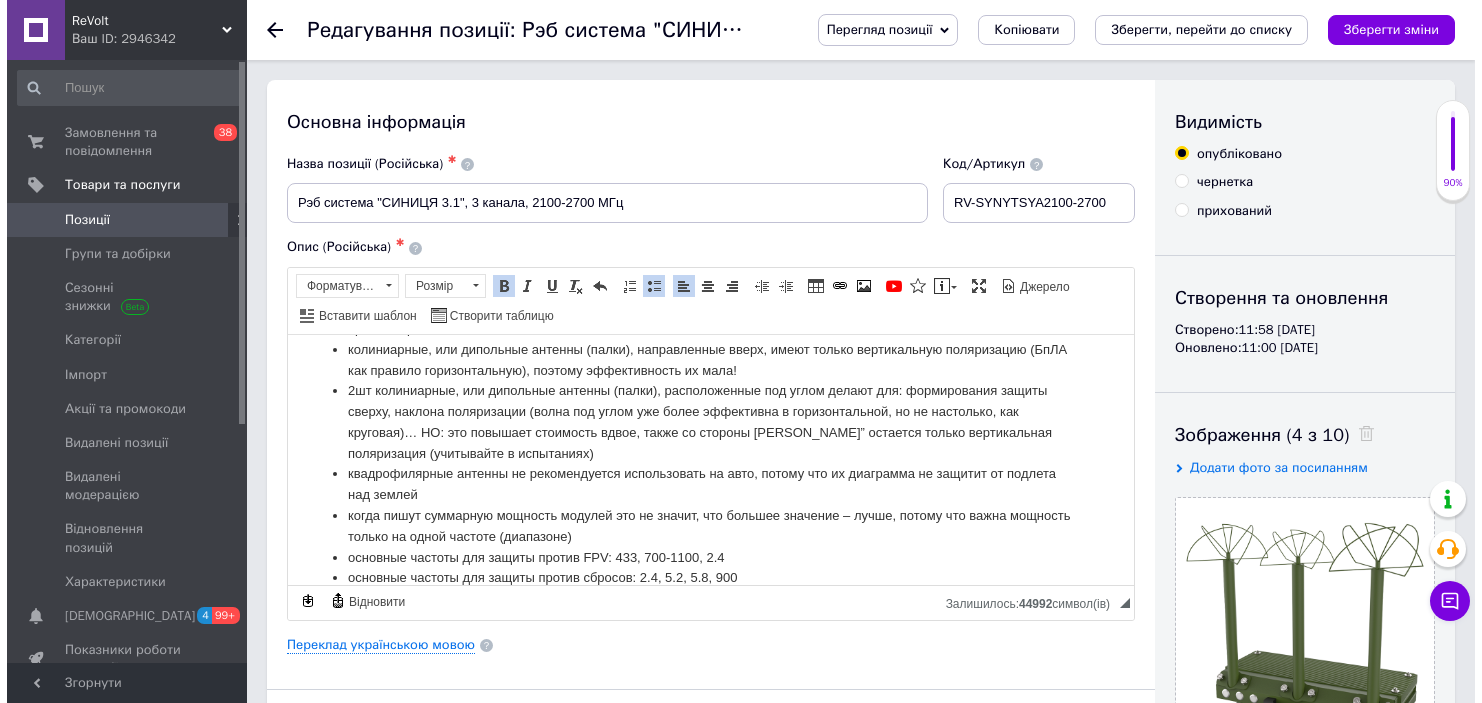 scroll, scrollTop: 1950, scrollLeft: 0, axis: vertical 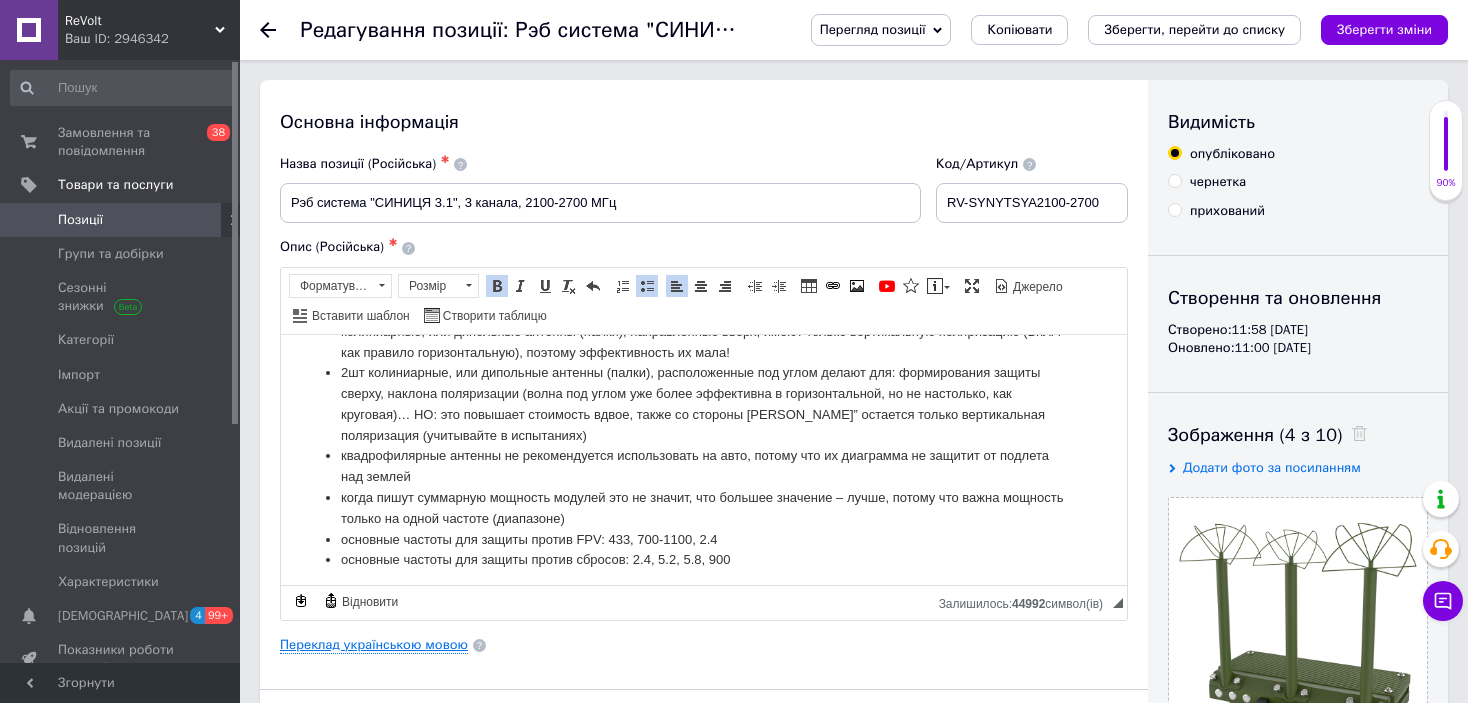 click on "Переклад українською мовою" at bounding box center [374, 645] 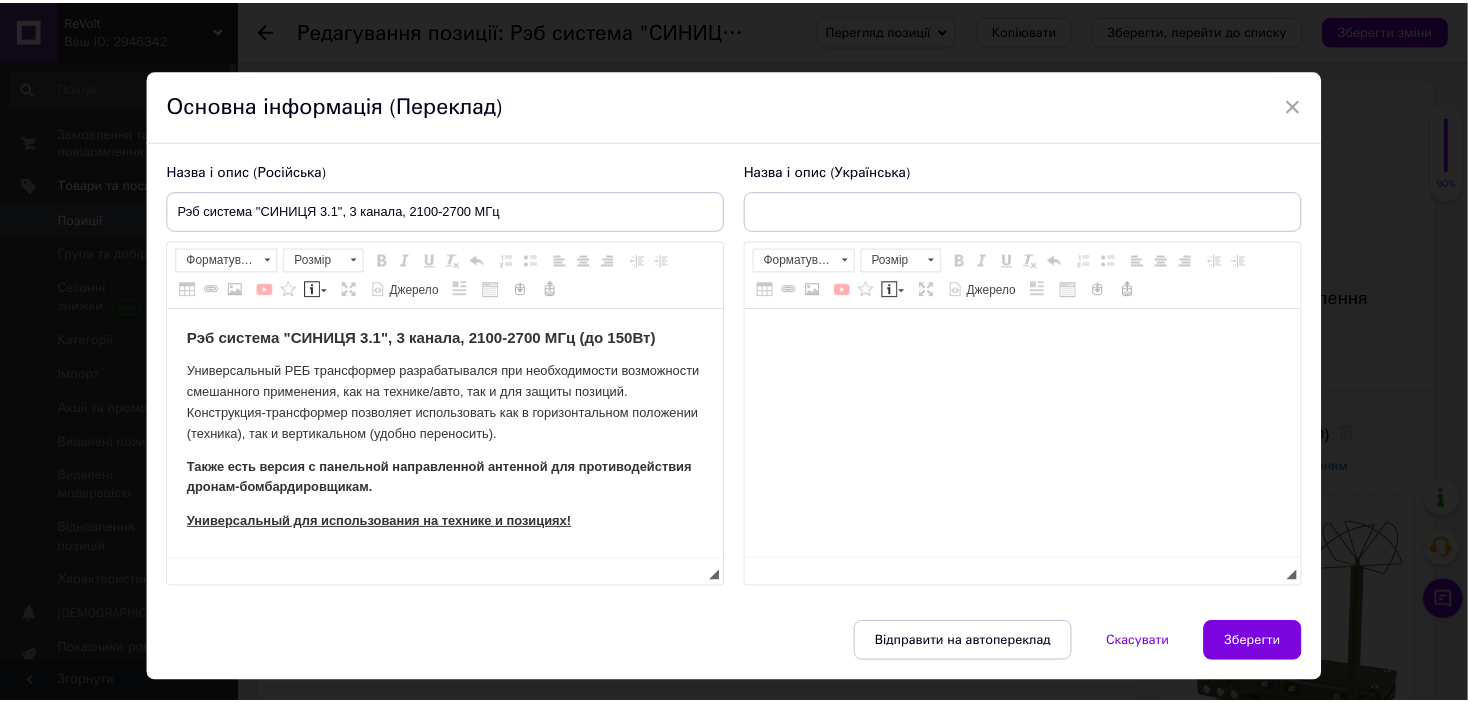 scroll, scrollTop: 0, scrollLeft: 0, axis: both 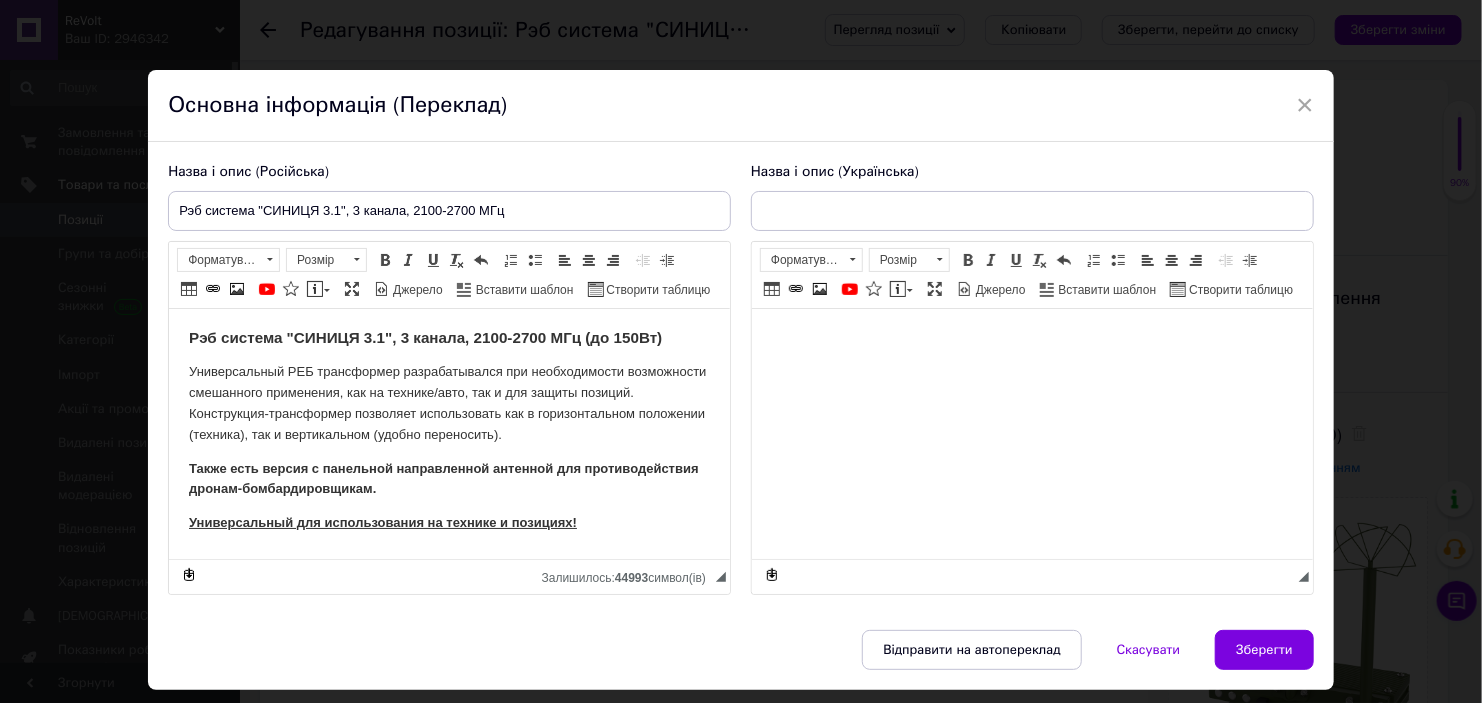 type on "Реб система "СИНИЦЯ 3.1", 3 канала, 2100-2700 МГц" 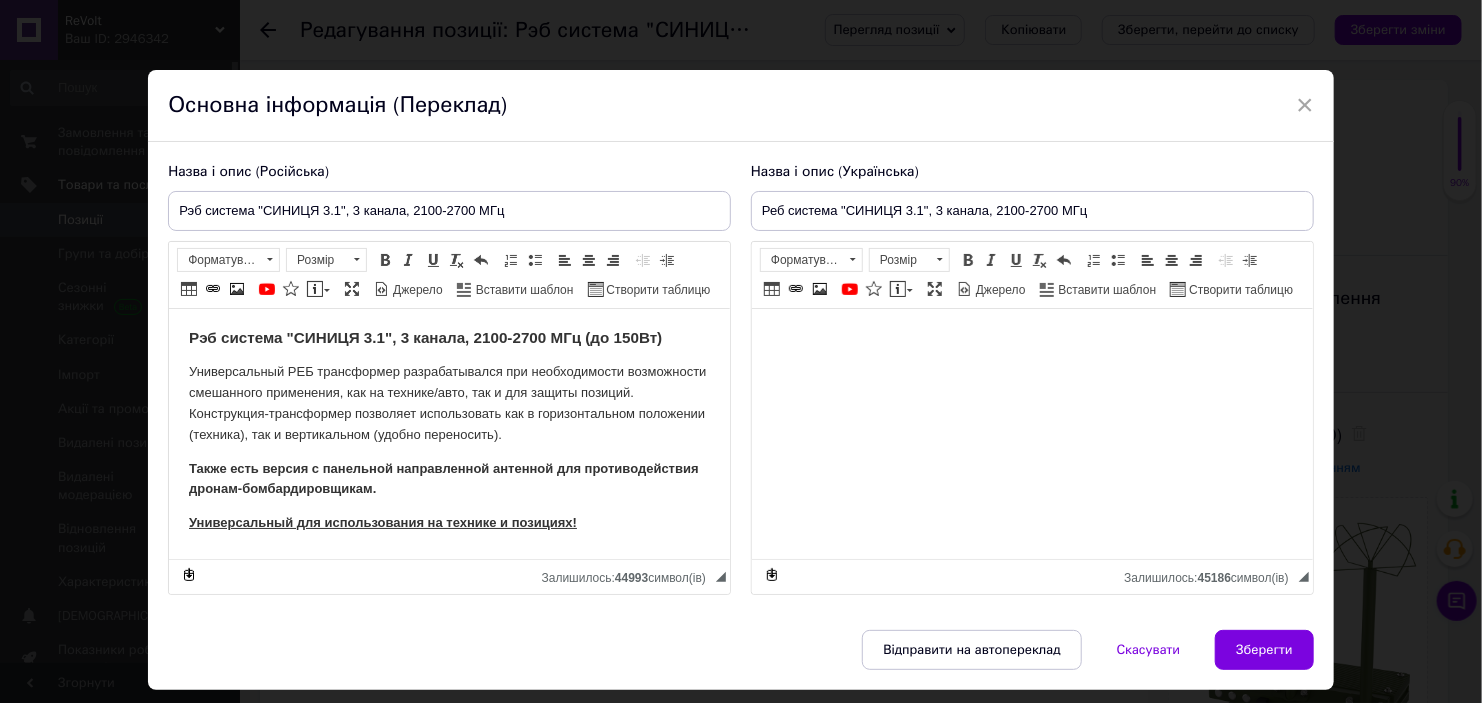 click on "Назва і опис (Російська) Рэб система "СИНИЦЯ 3.1", 3 канала, 2100-2700 МГц Рэб система "СИНИЦЯ 3.1", 3 канала, 2100-2700 МГц (до 150Вт)
Универсальный РЕБ трансформер разрабатывался при необходимости возможности смешанного применения, как на технике/авто, так и для защиты позиций. Конструкция-трансформер позволяет использовать как в горизонтальном положении (техника), так и вертикальном (удобно переносить).
Также есть версия с панельной направленной антенной для противодействия дронам-бомбардировщикам.
Универсальный для использования на технике и позициях!" at bounding box center (741, 386) 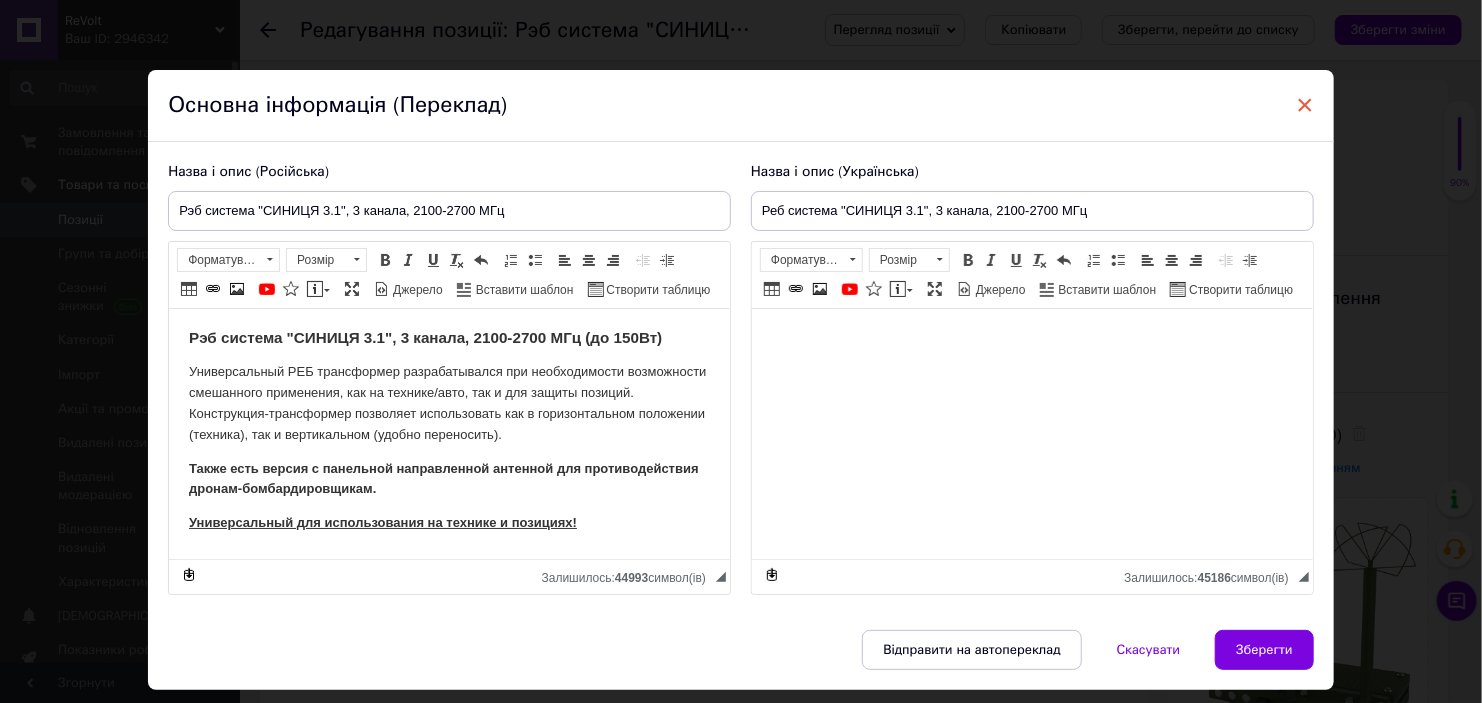 click on "×" at bounding box center (1305, 105) 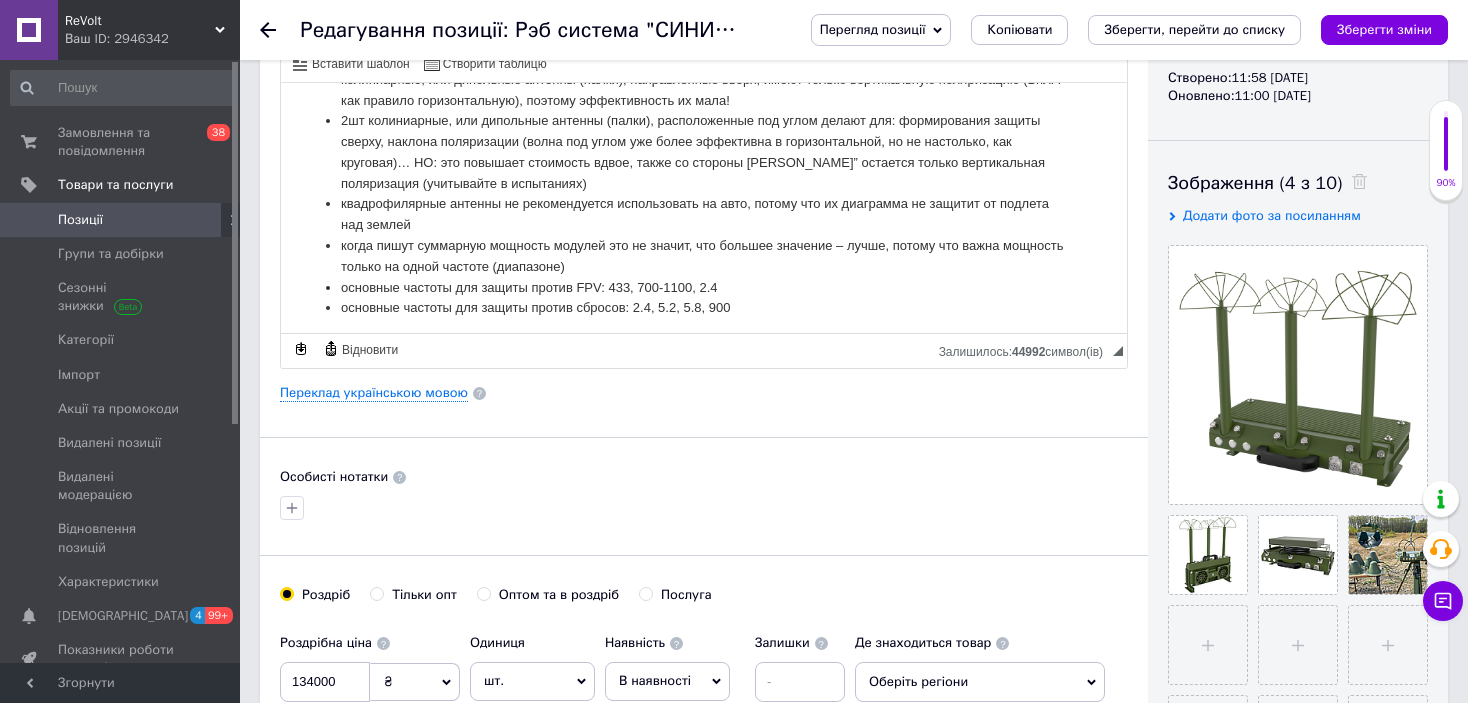 scroll, scrollTop: 100, scrollLeft: 0, axis: vertical 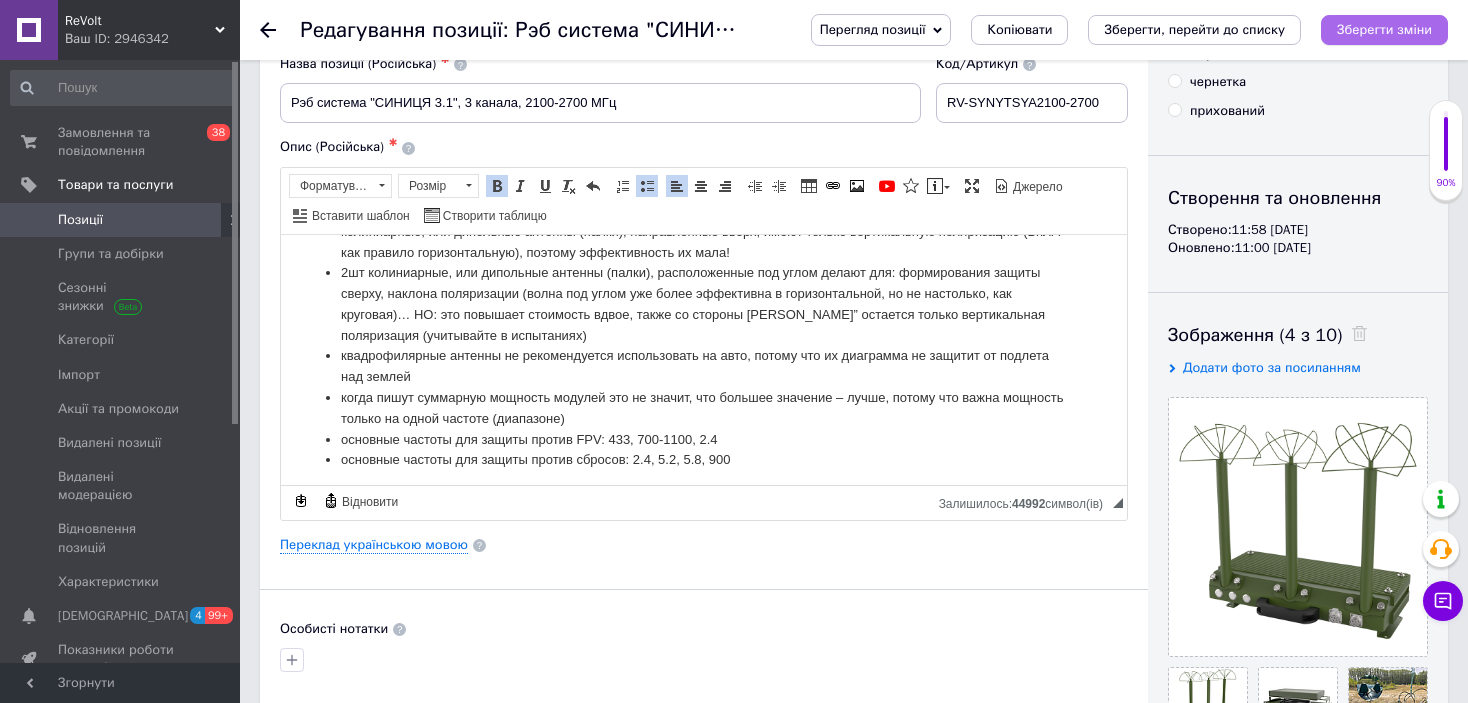 click on "Зберегти зміни" at bounding box center (1384, 29) 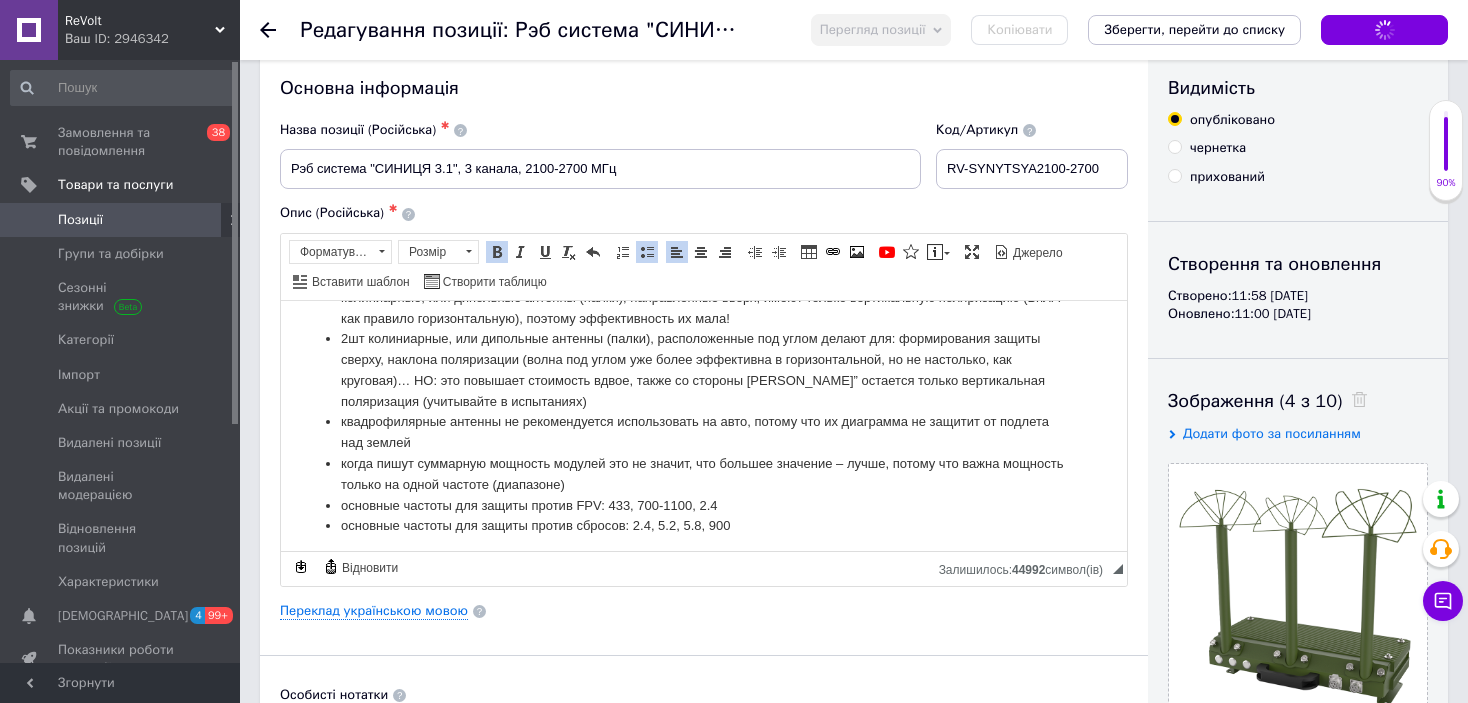 scroll, scrollTop: 0, scrollLeft: 0, axis: both 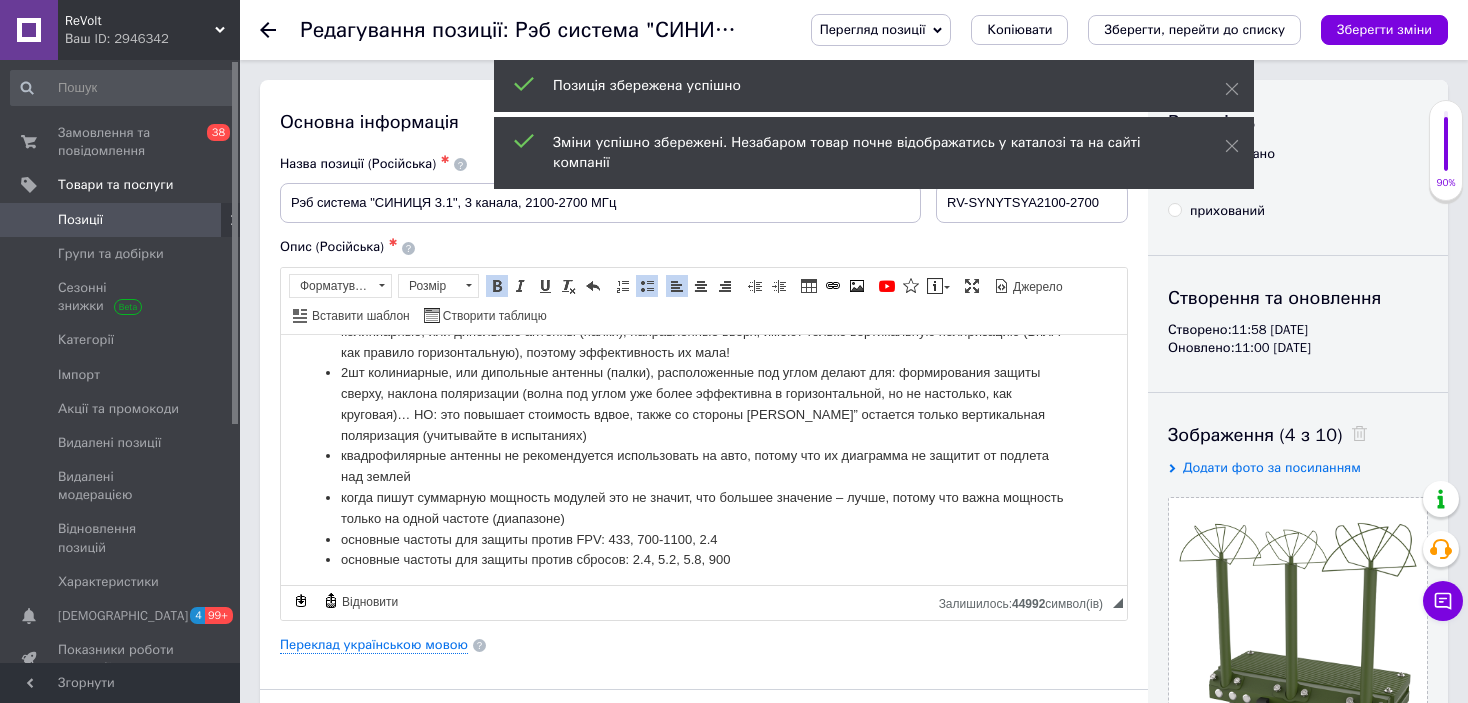 click on "Позиції" at bounding box center [123, 220] 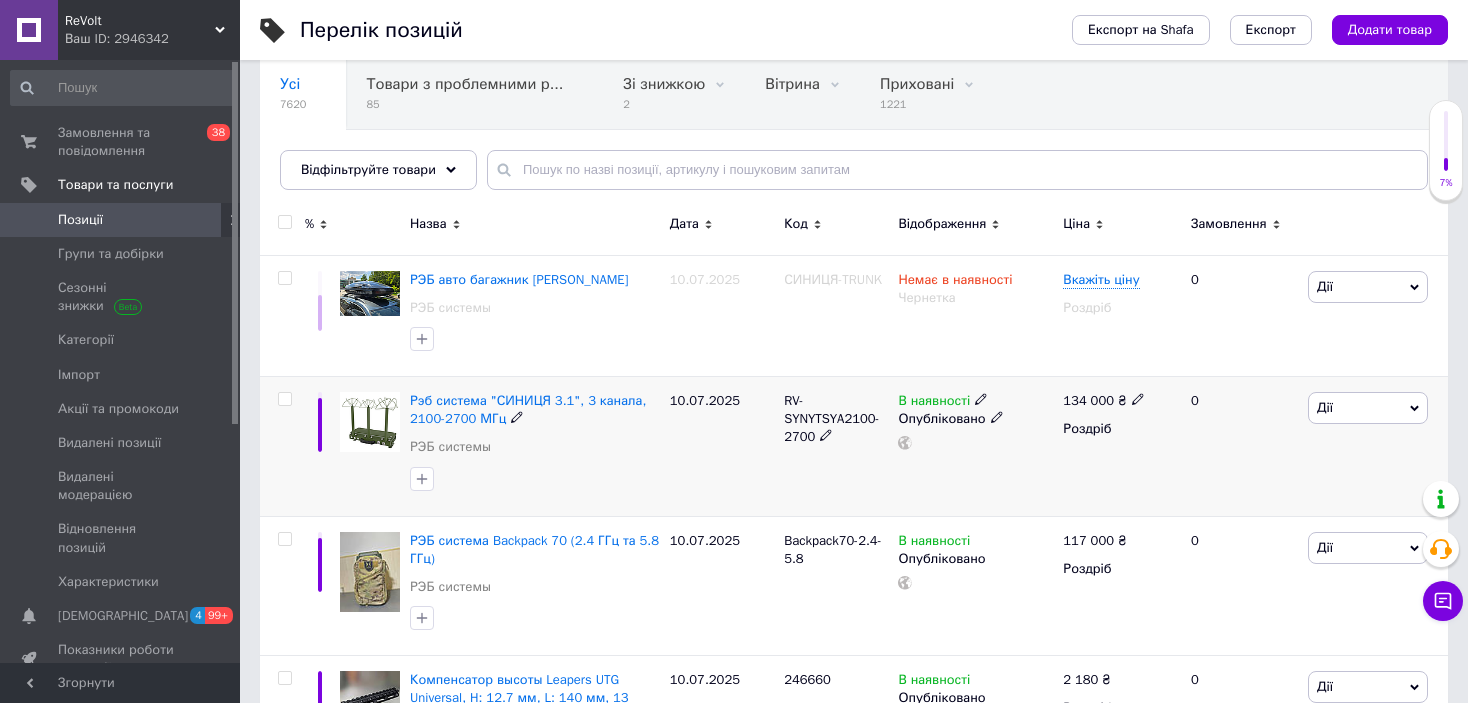 scroll, scrollTop: 200, scrollLeft: 0, axis: vertical 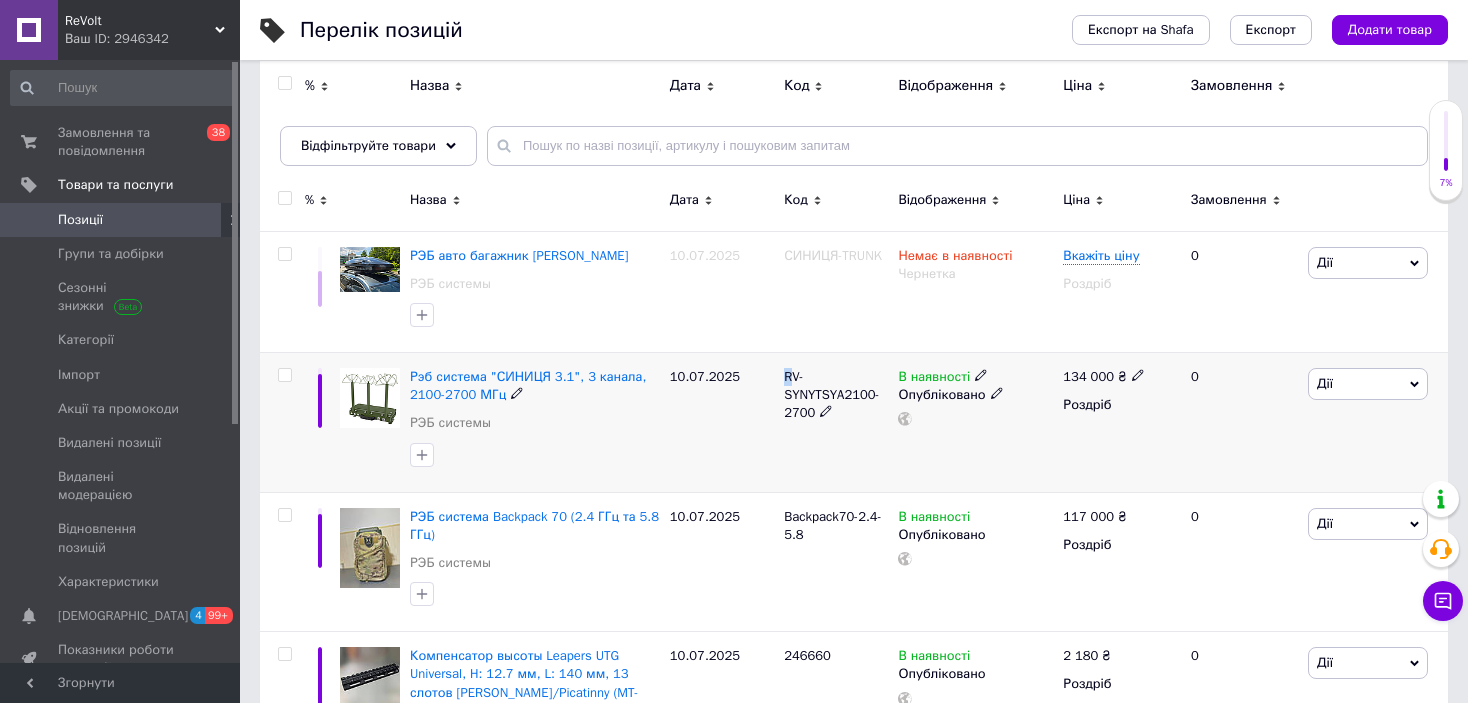 click on "RV-SYNYTSYA2100-2700" at bounding box center [836, 423] 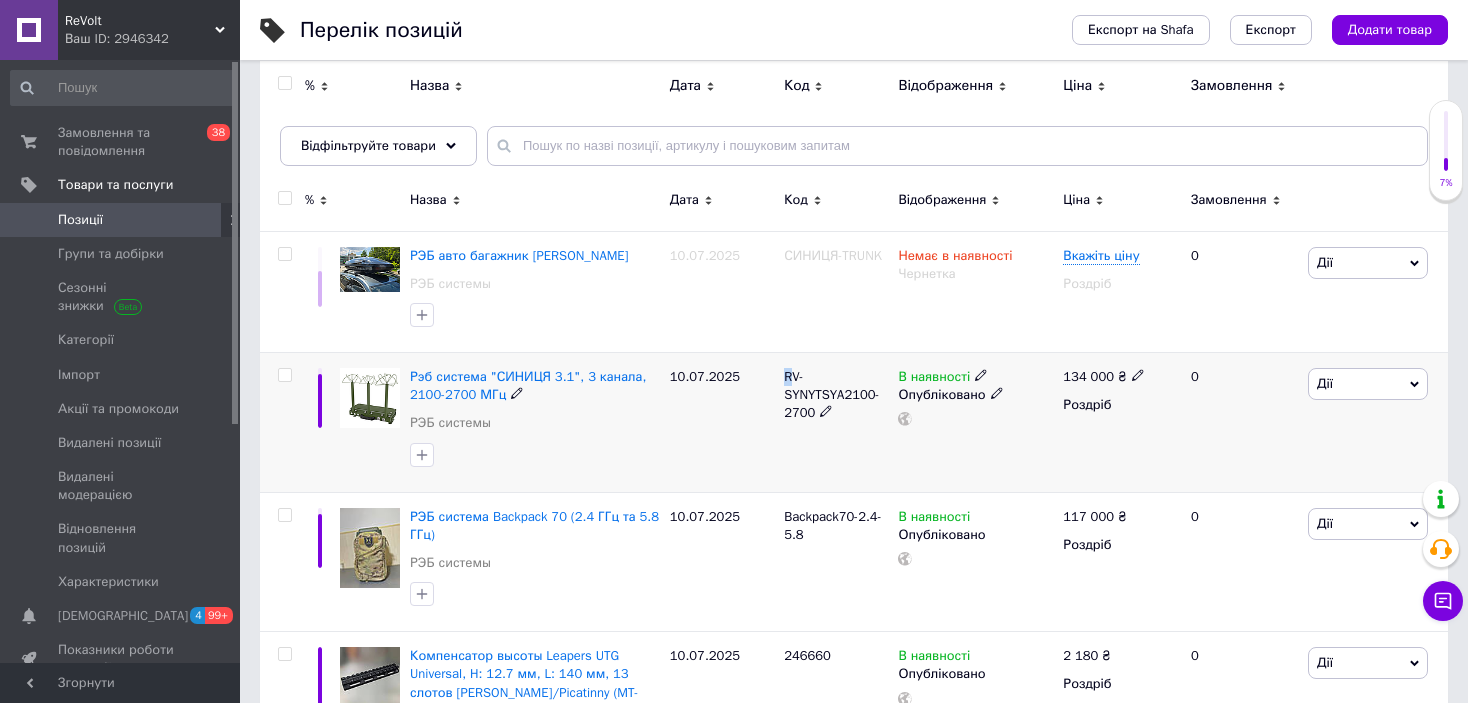 click on "RV-SYNYTSYA2100-2700" at bounding box center [836, 423] 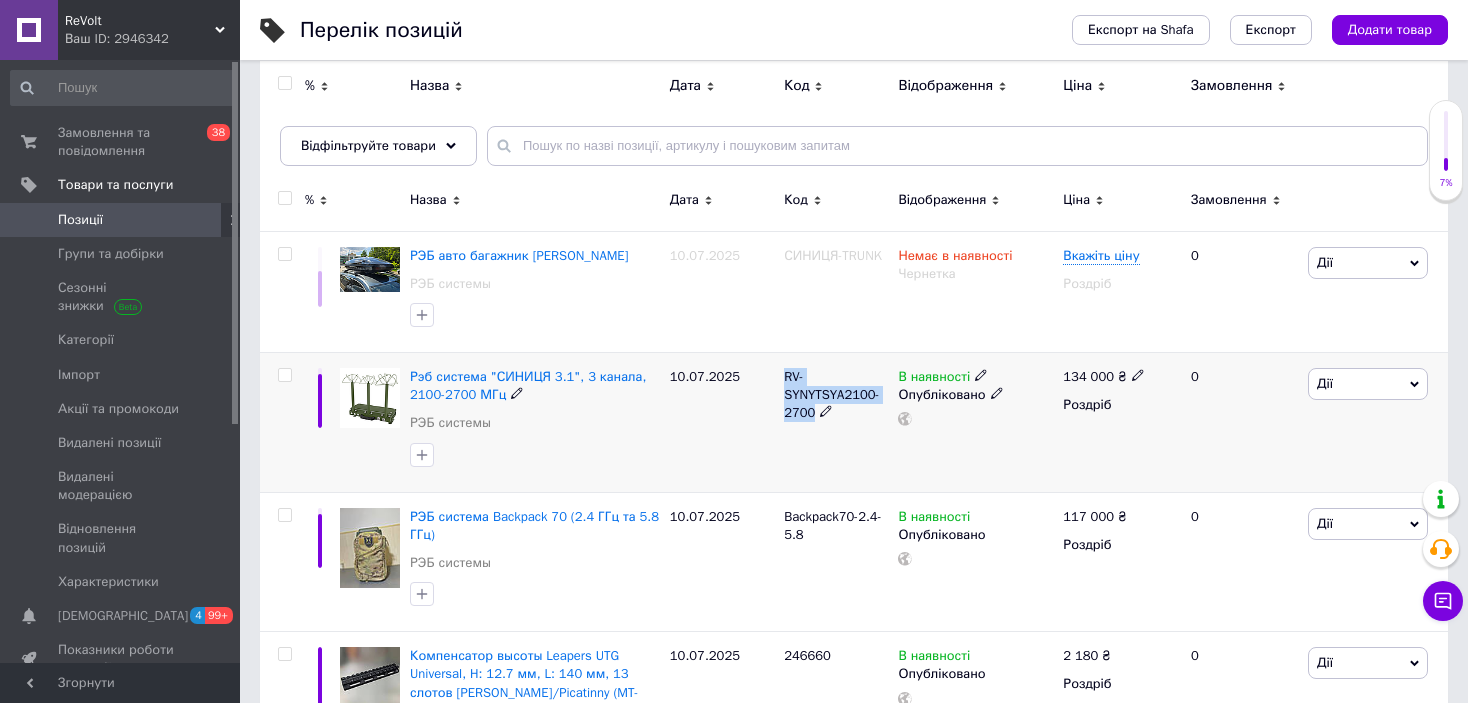 drag, startPoint x: 779, startPoint y: 371, endPoint x: 812, endPoint y: 411, distance: 51.855568 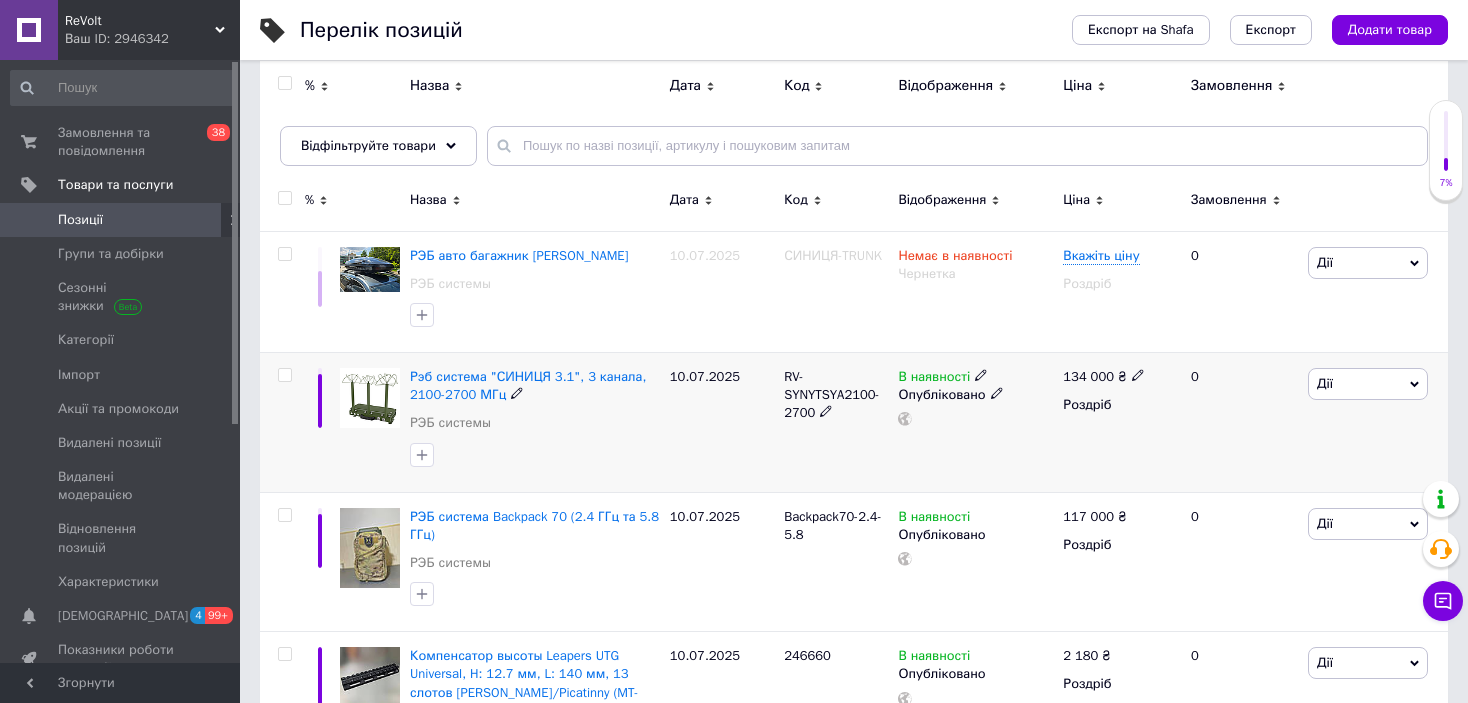 click on "Рэб система "СИНИЦЯ 3.1", 3 канала, 2100-2700 МГц РЭБ системы" at bounding box center (535, 405) 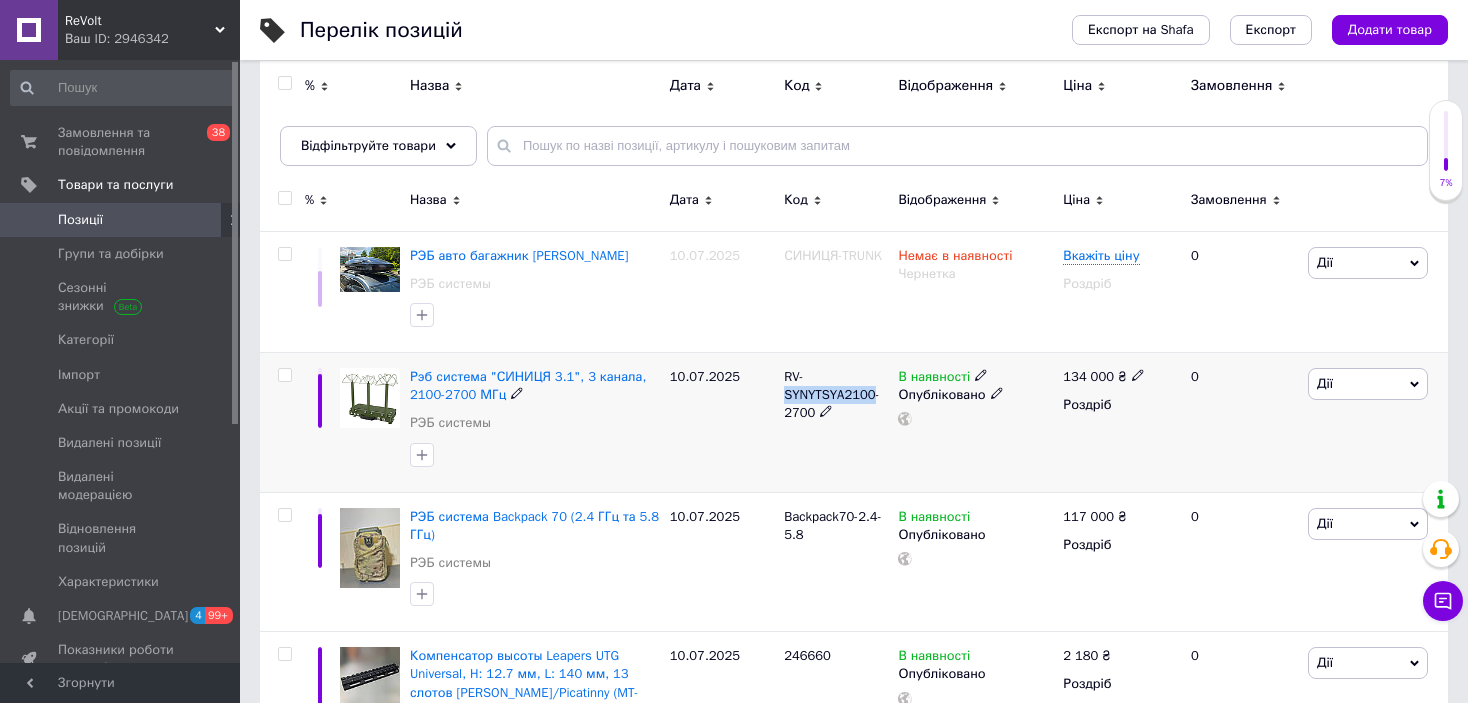 click on "RV-SYNYTSYA2100-2700" at bounding box center [831, 394] 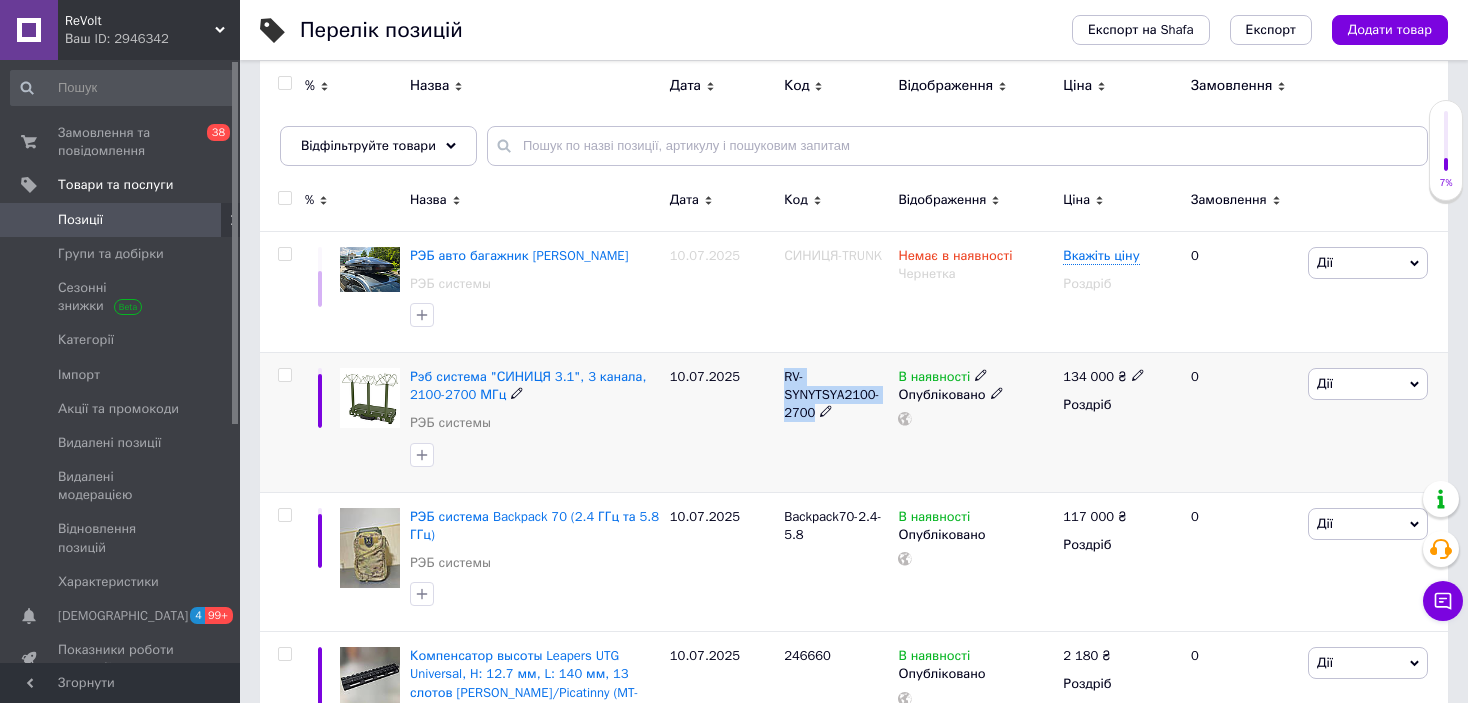 click on "RV-SYNYTSYA2100-2700" at bounding box center (831, 394) 